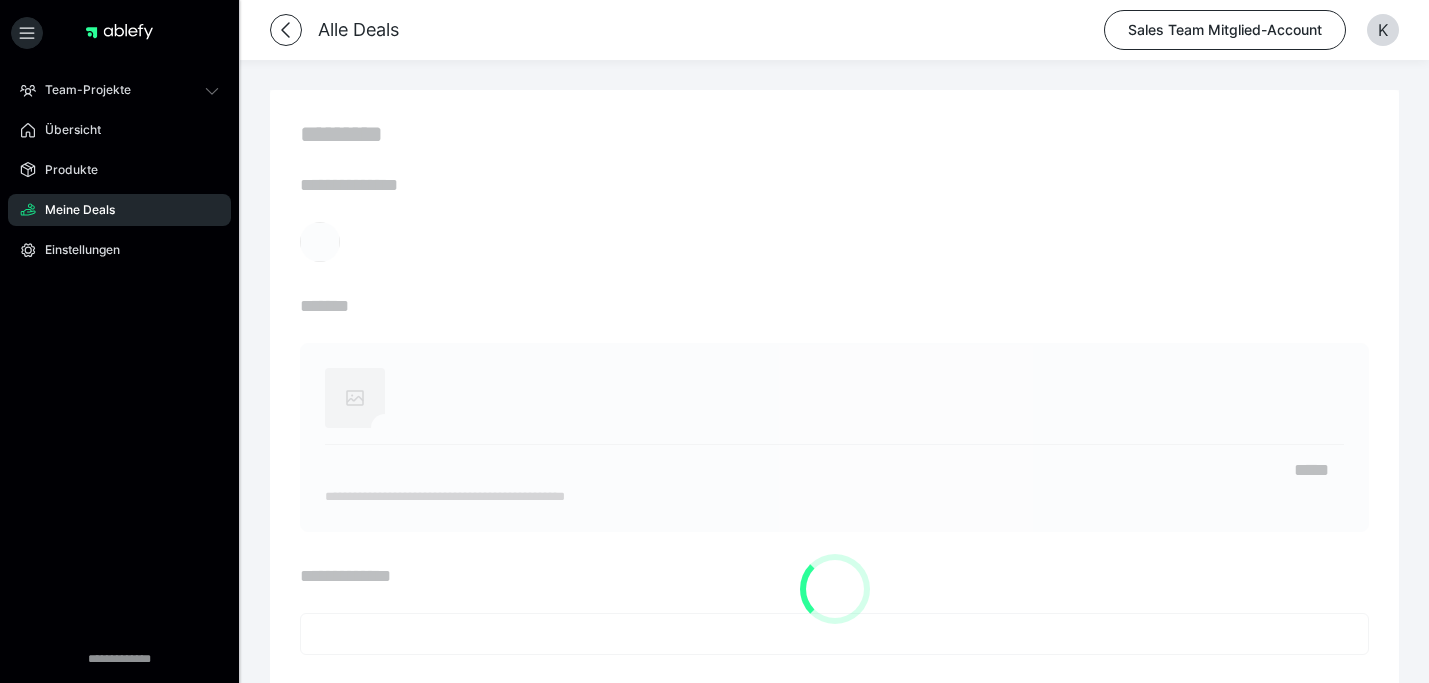 scroll, scrollTop: 0, scrollLeft: 0, axis: both 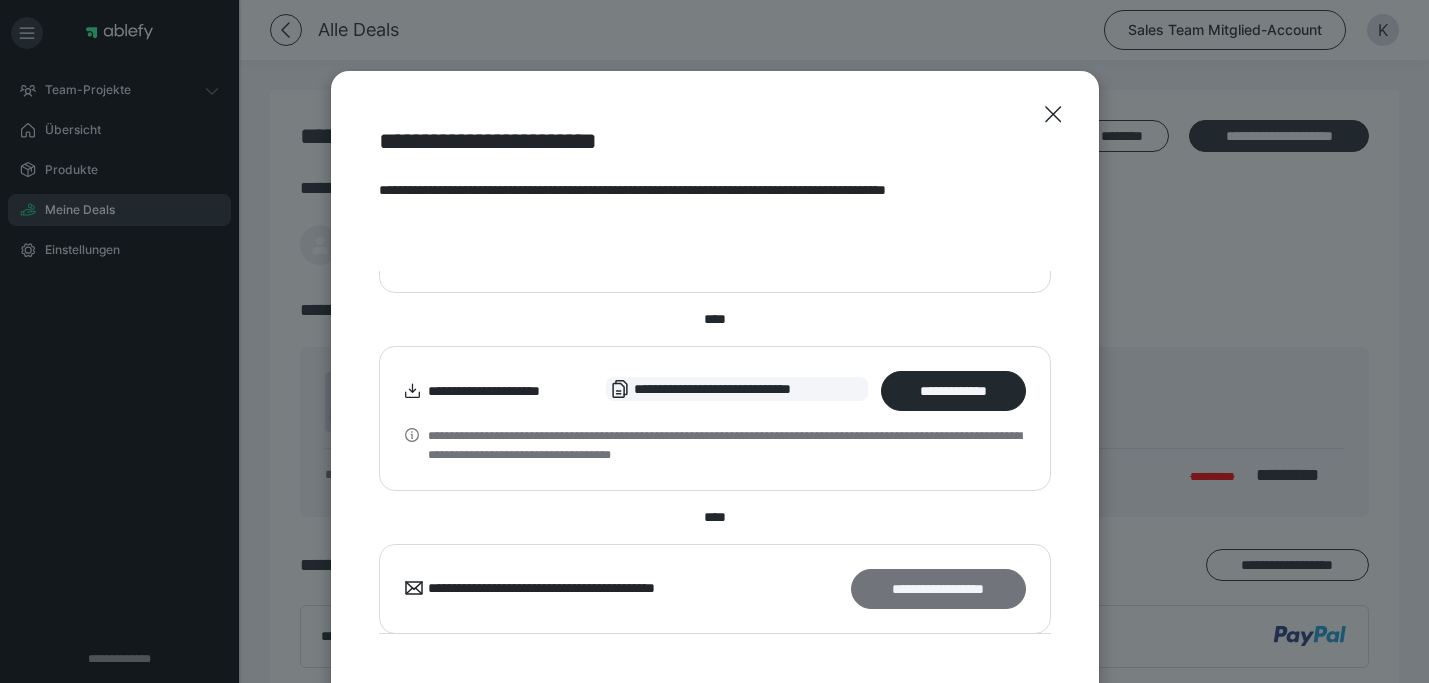 click on "**********" at bounding box center (938, 589) 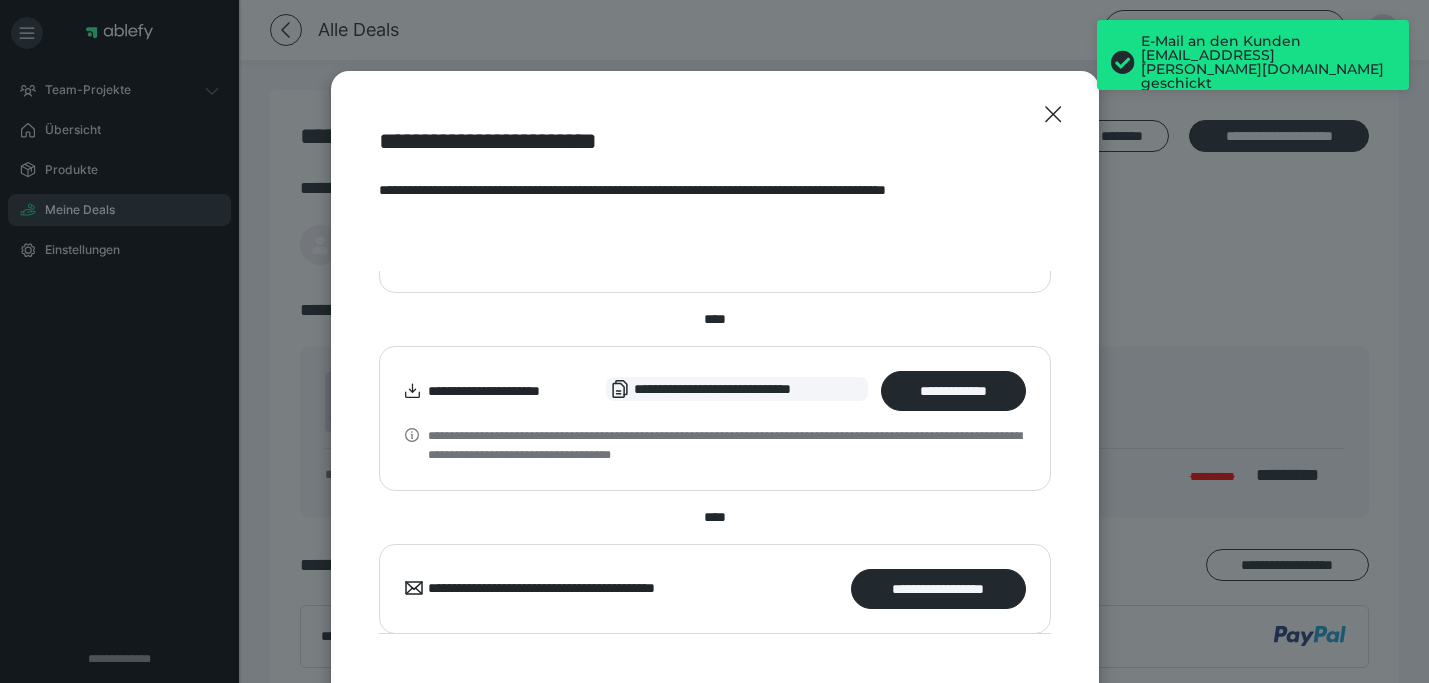 scroll, scrollTop: 0, scrollLeft: 0, axis: both 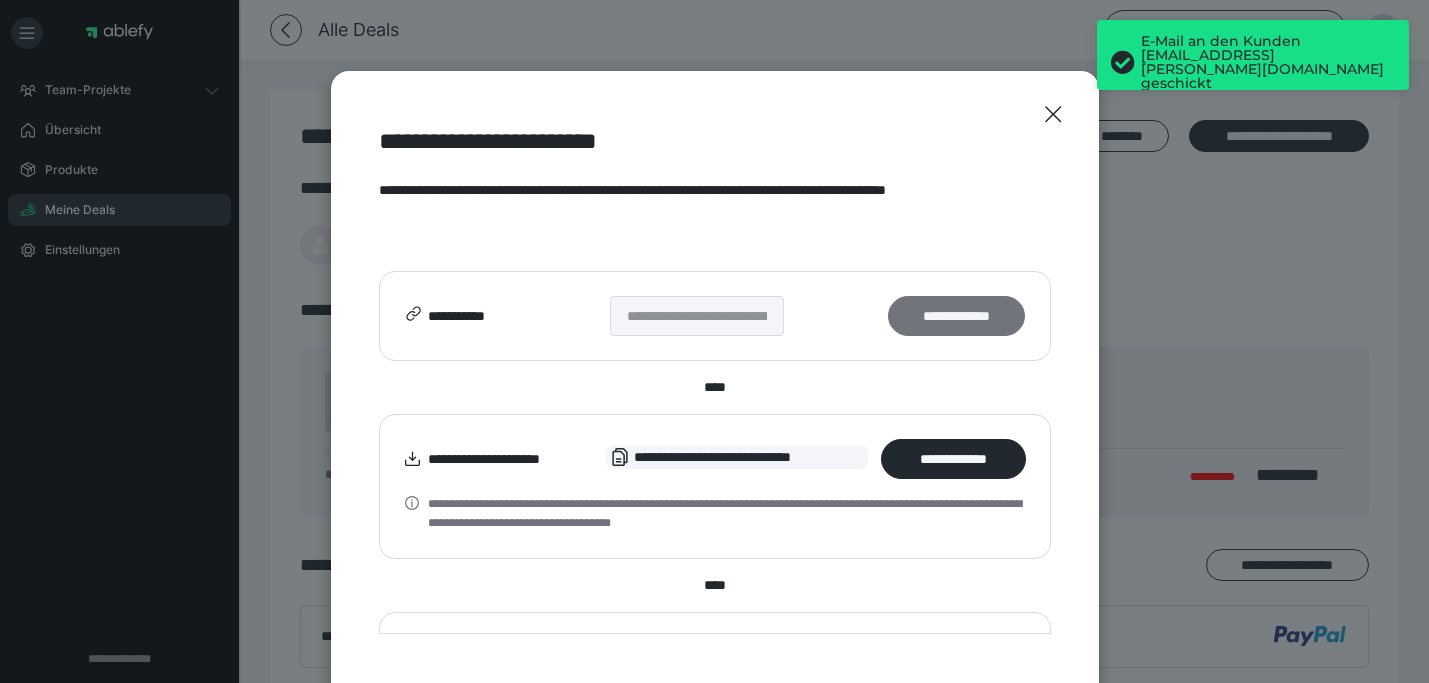 click on "**********" at bounding box center (956, 316) 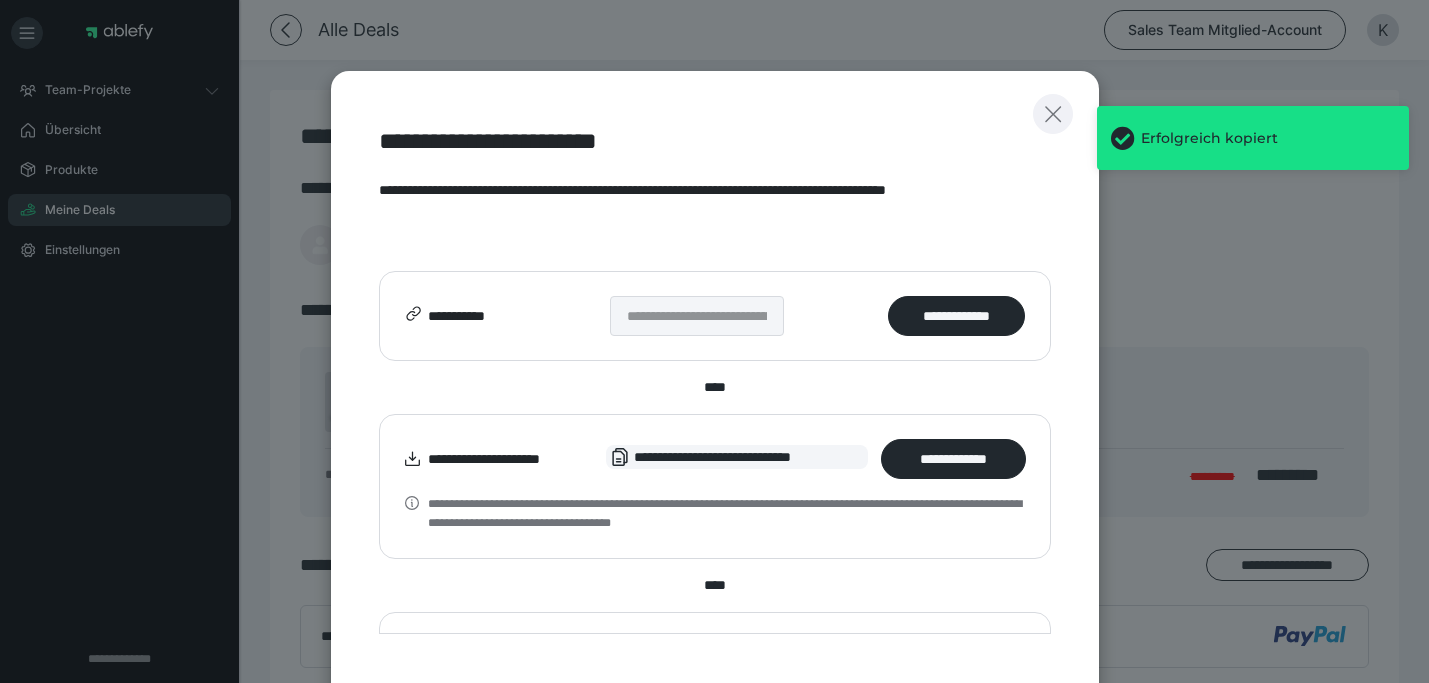 click 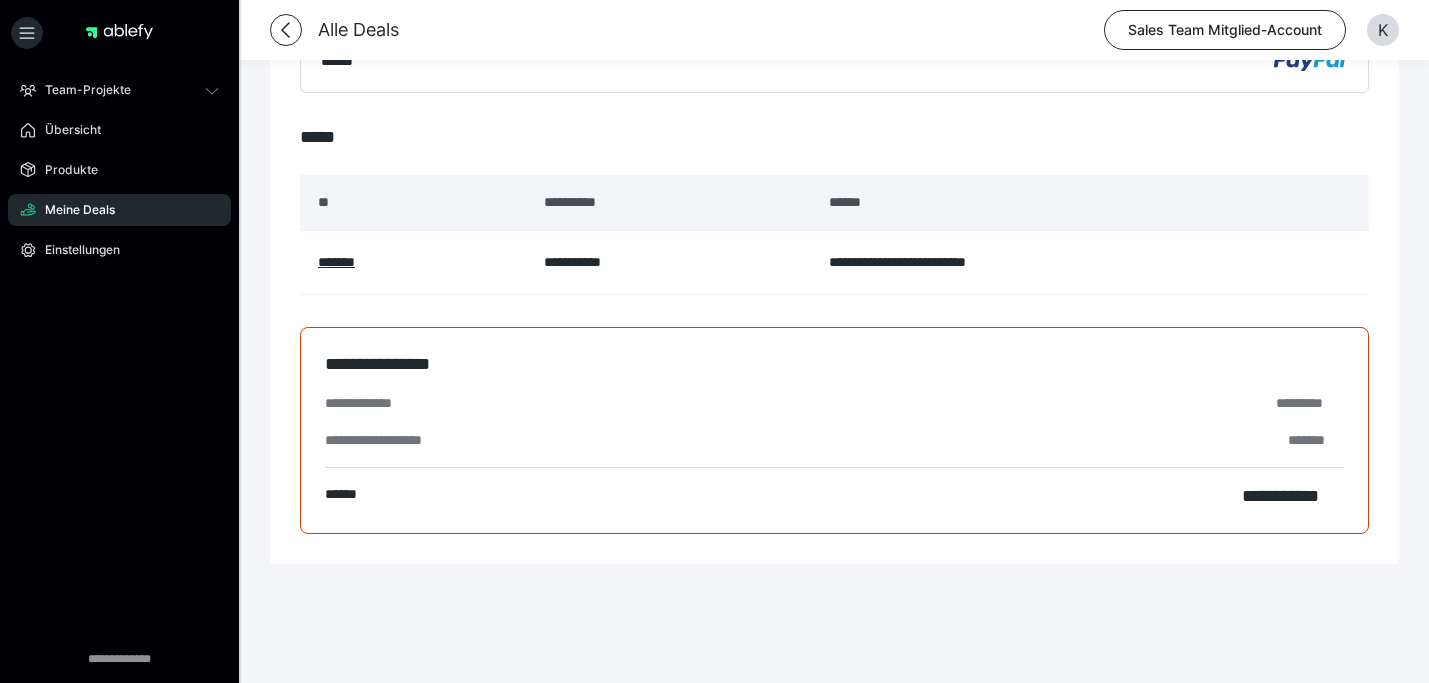 scroll, scrollTop: 0, scrollLeft: 0, axis: both 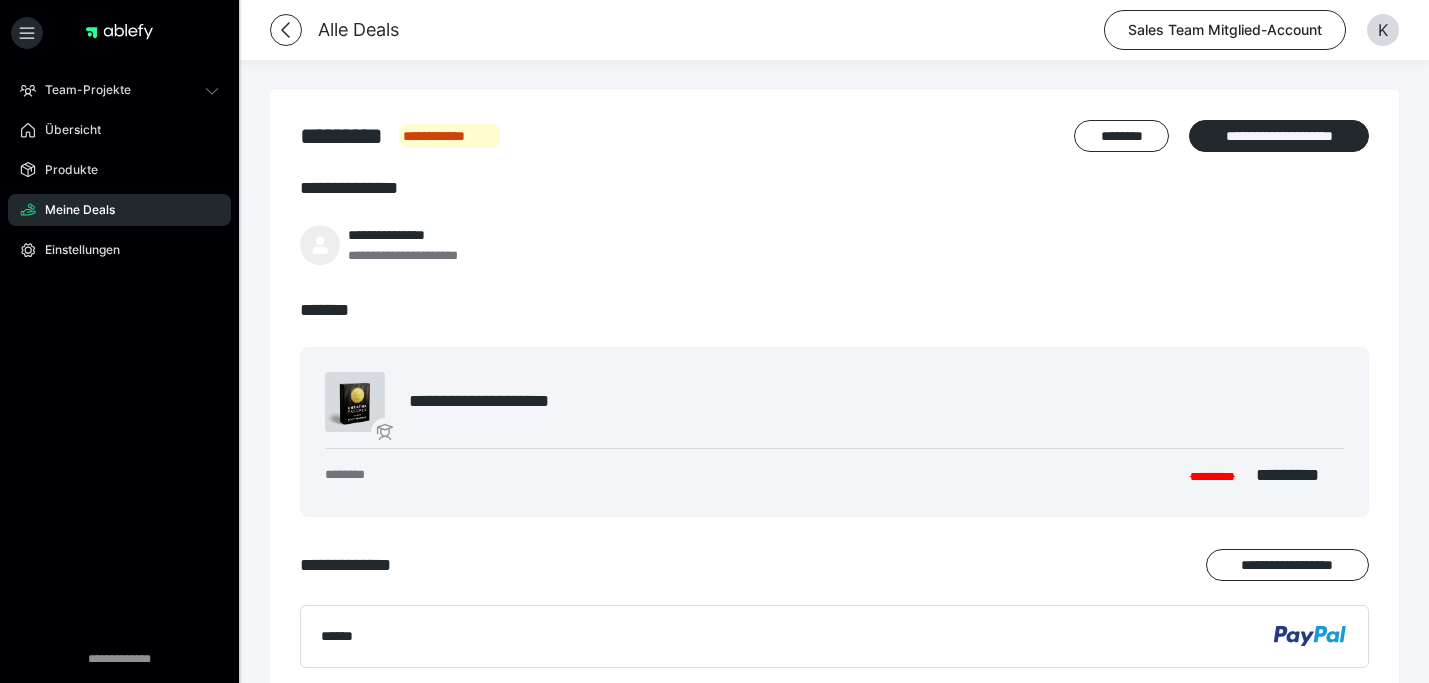 click on "Meine Deals" at bounding box center (73, 210) 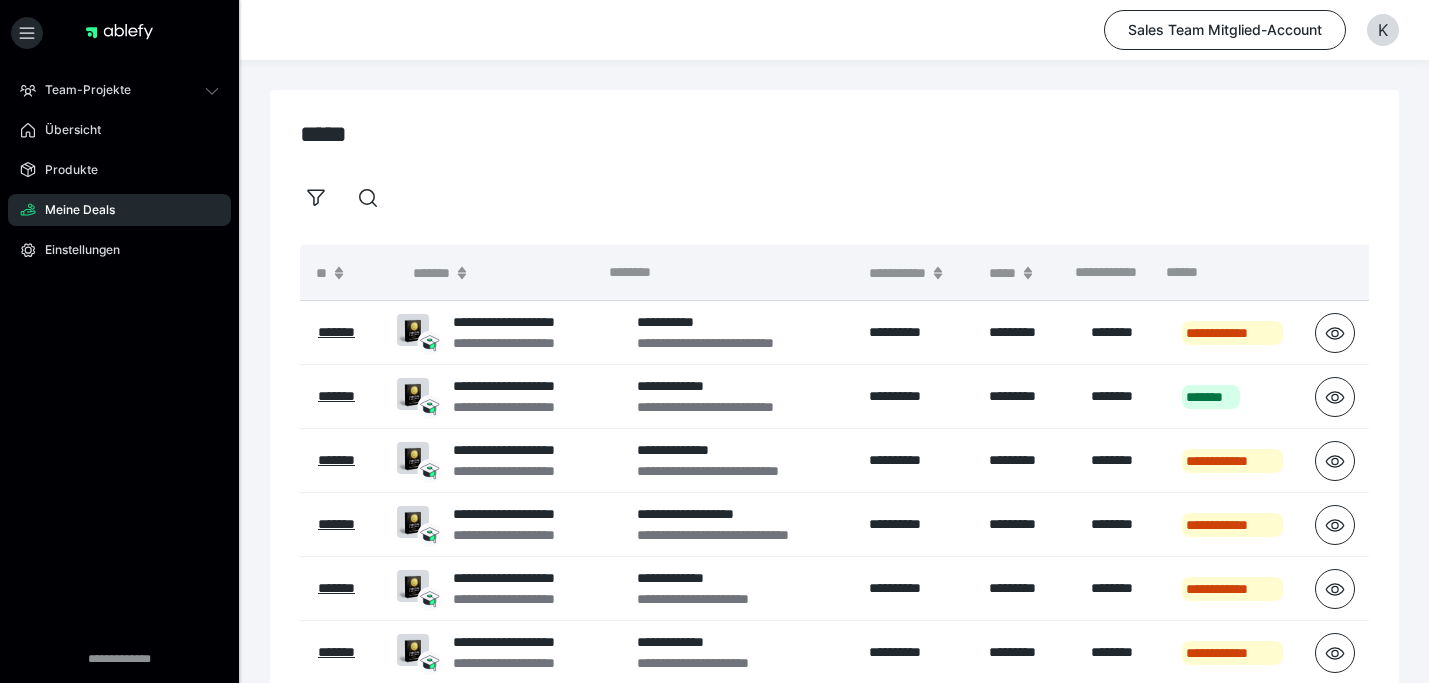 click on "Meine Deals" at bounding box center [73, 210] 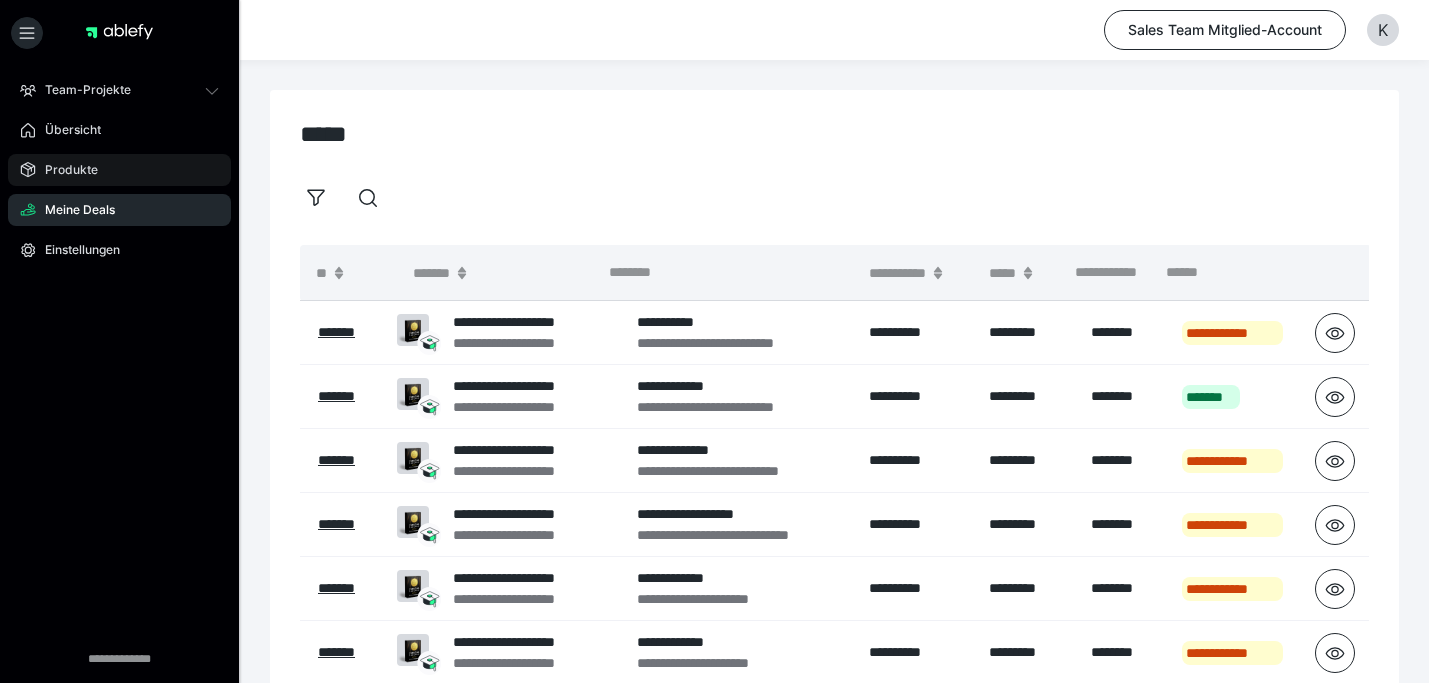 click on "Produkte" at bounding box center (64, 170) 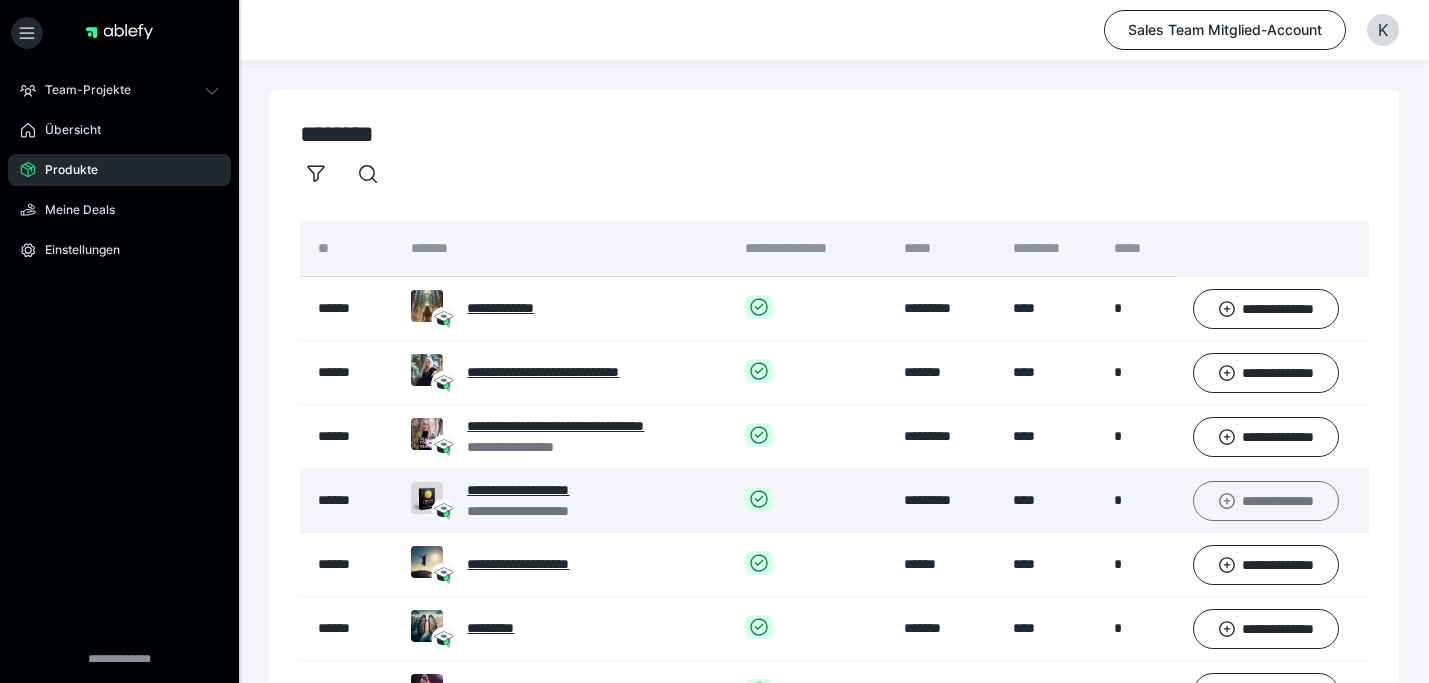 click on "**********" at bounding box center [1266, 501] 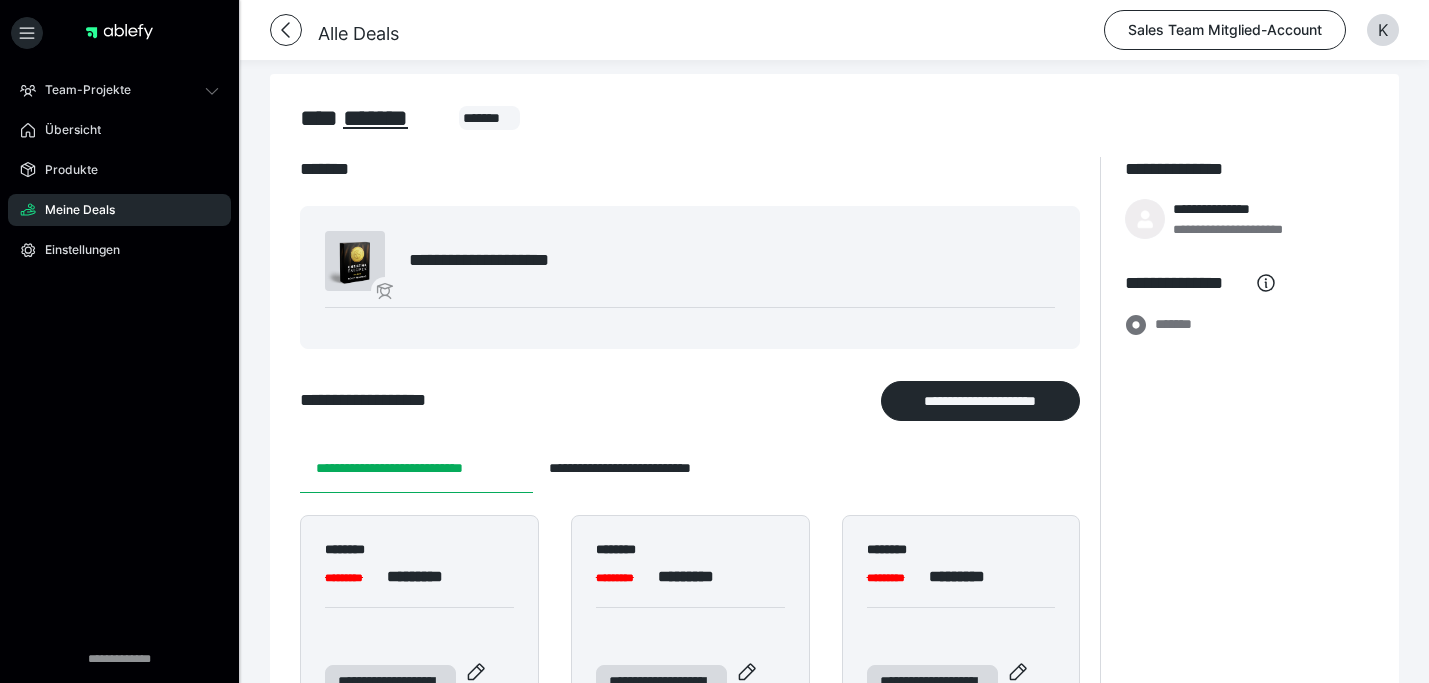 scroll, scrollTop: 18, scrollLeft: 0, axis: vertical 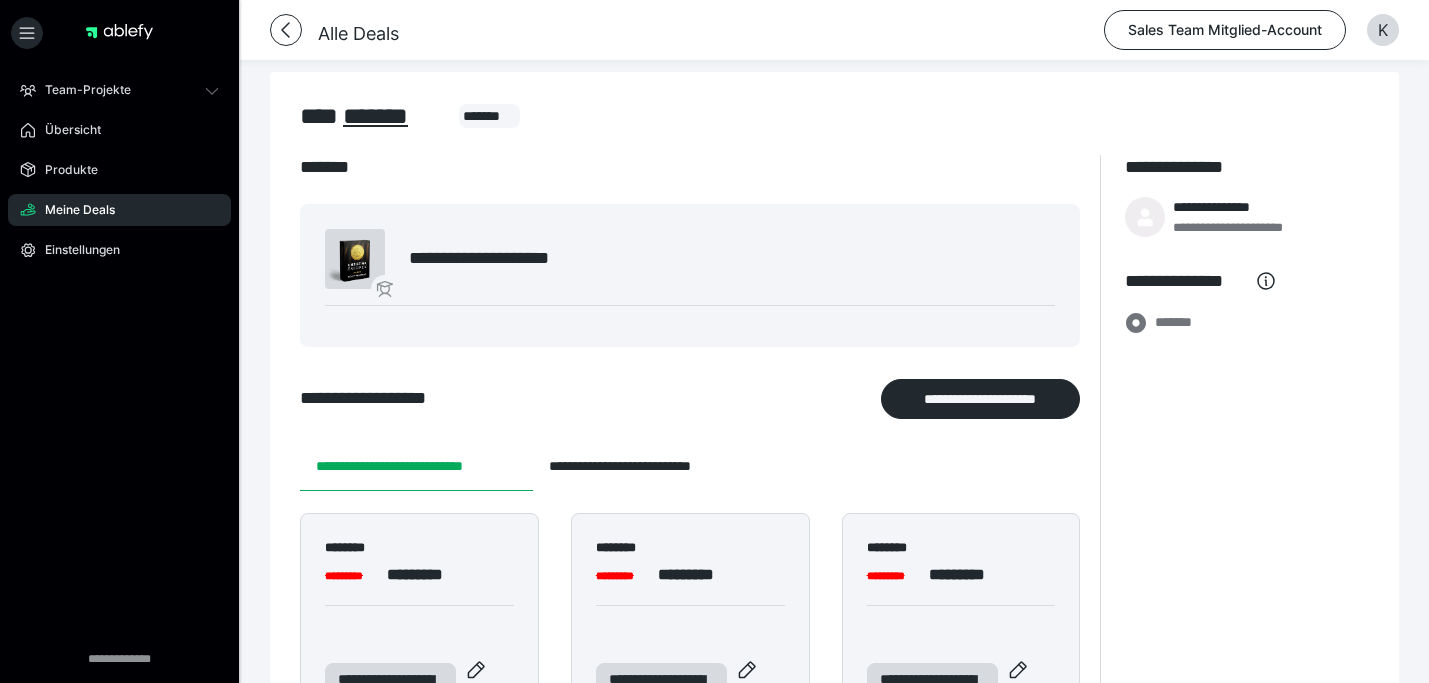 click on "Meine Deals" at bounding box center [73, 210] 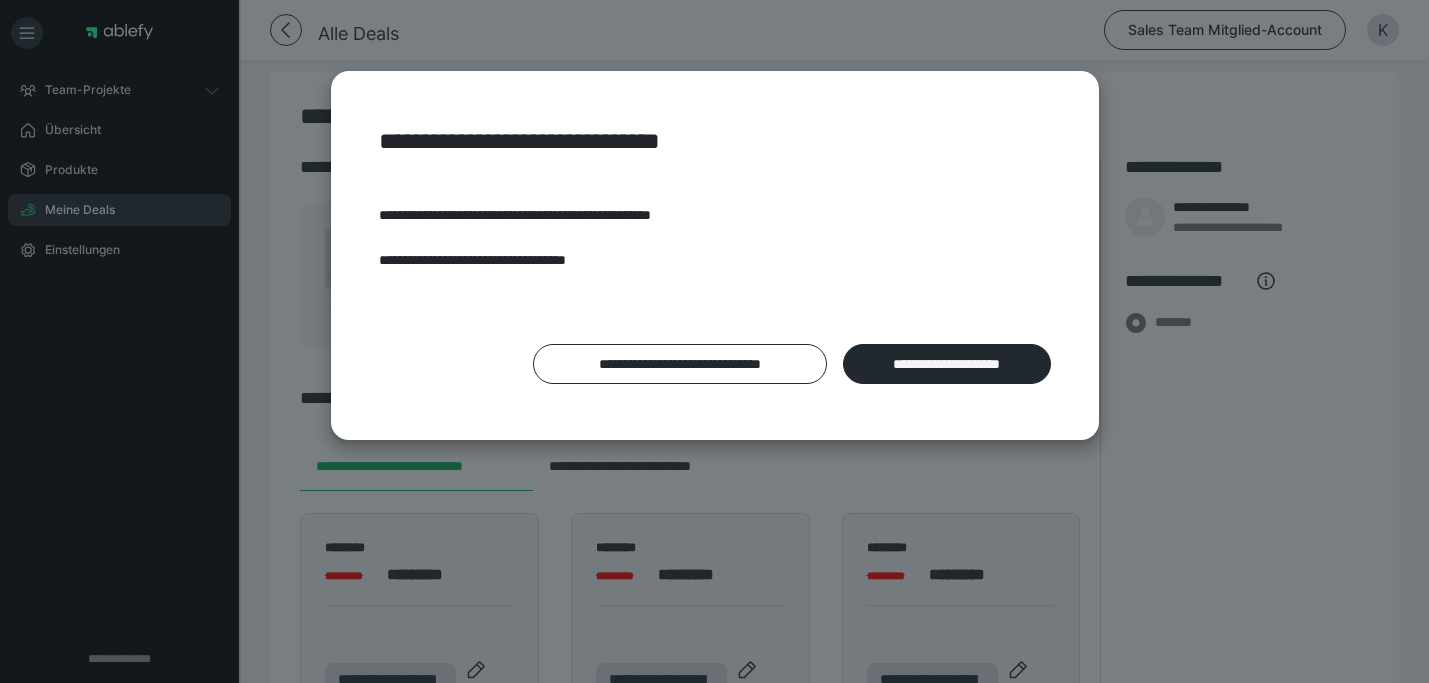 click on "**********" at bounding box center [714, 341] 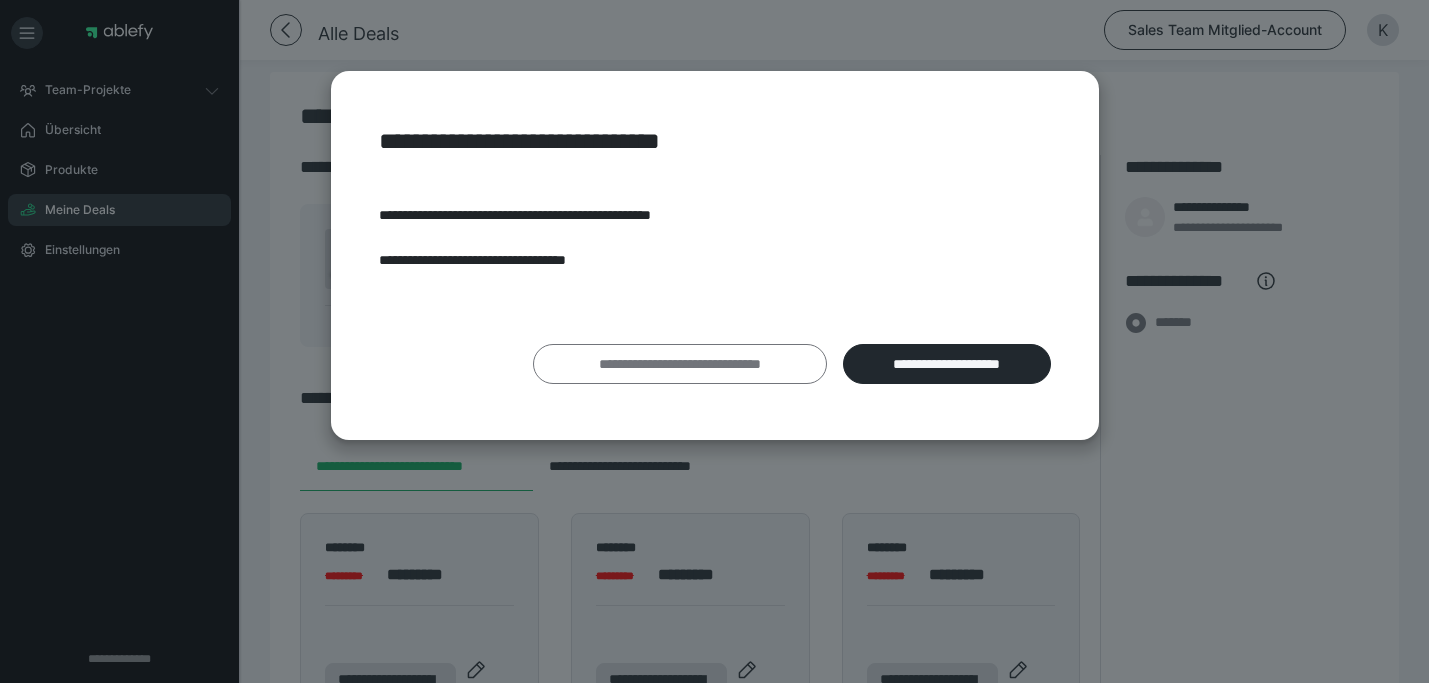click on "**********" at bounding box center [680, 364] 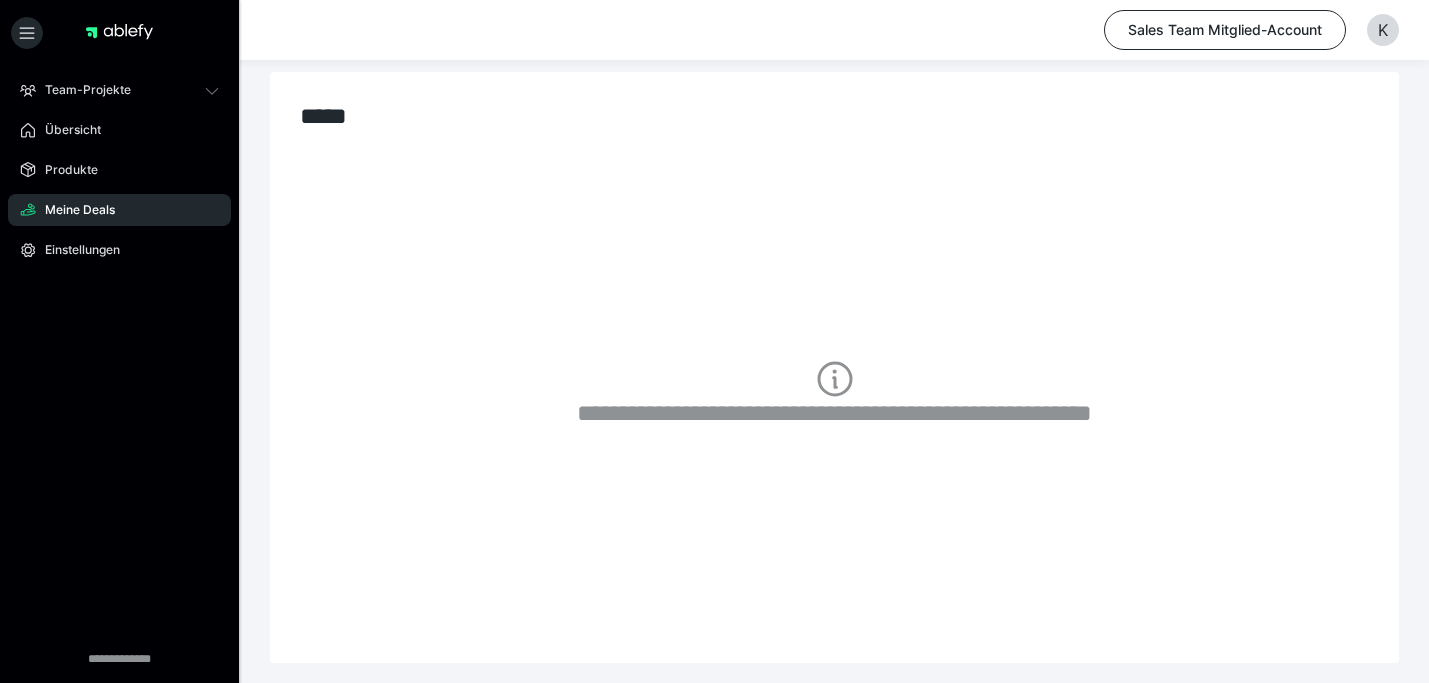 scroll, scrollTop: 0, scrollLeft: 0, axis: both 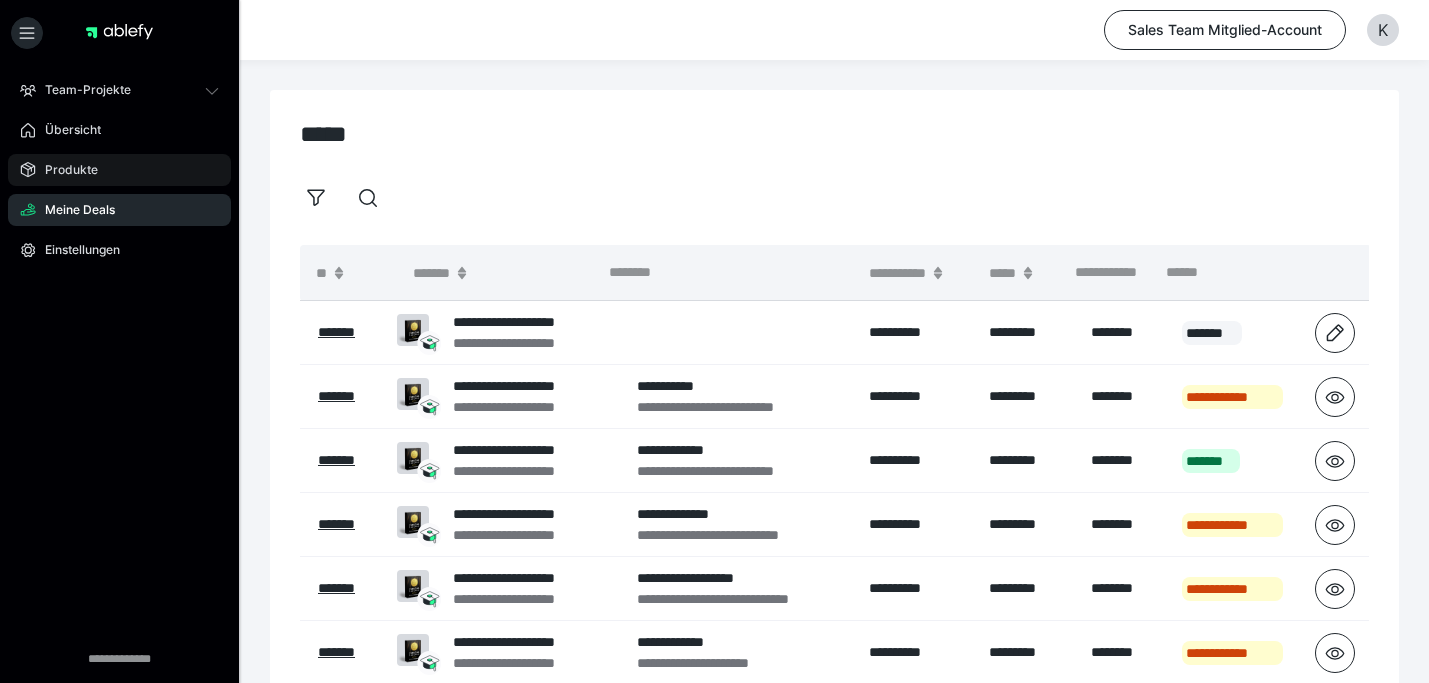 click on "Produkte" at bounding box center (64, 170) 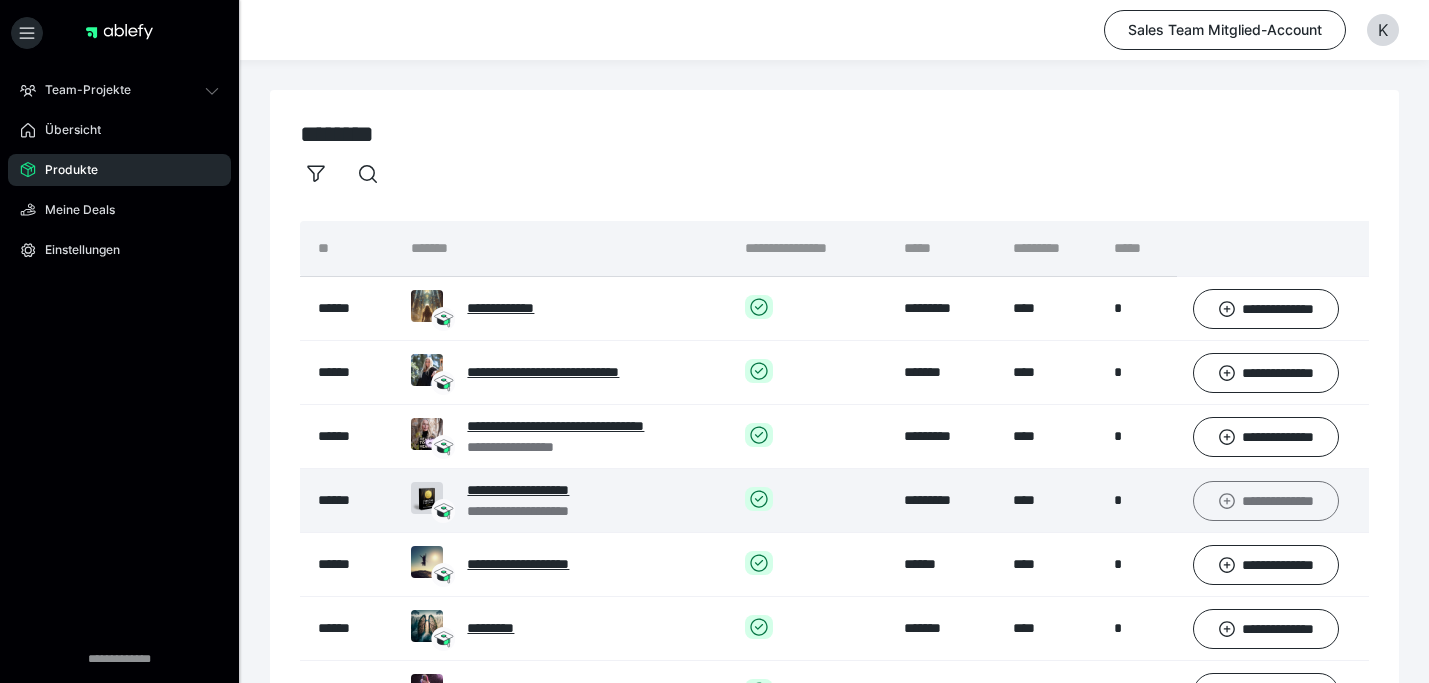 click 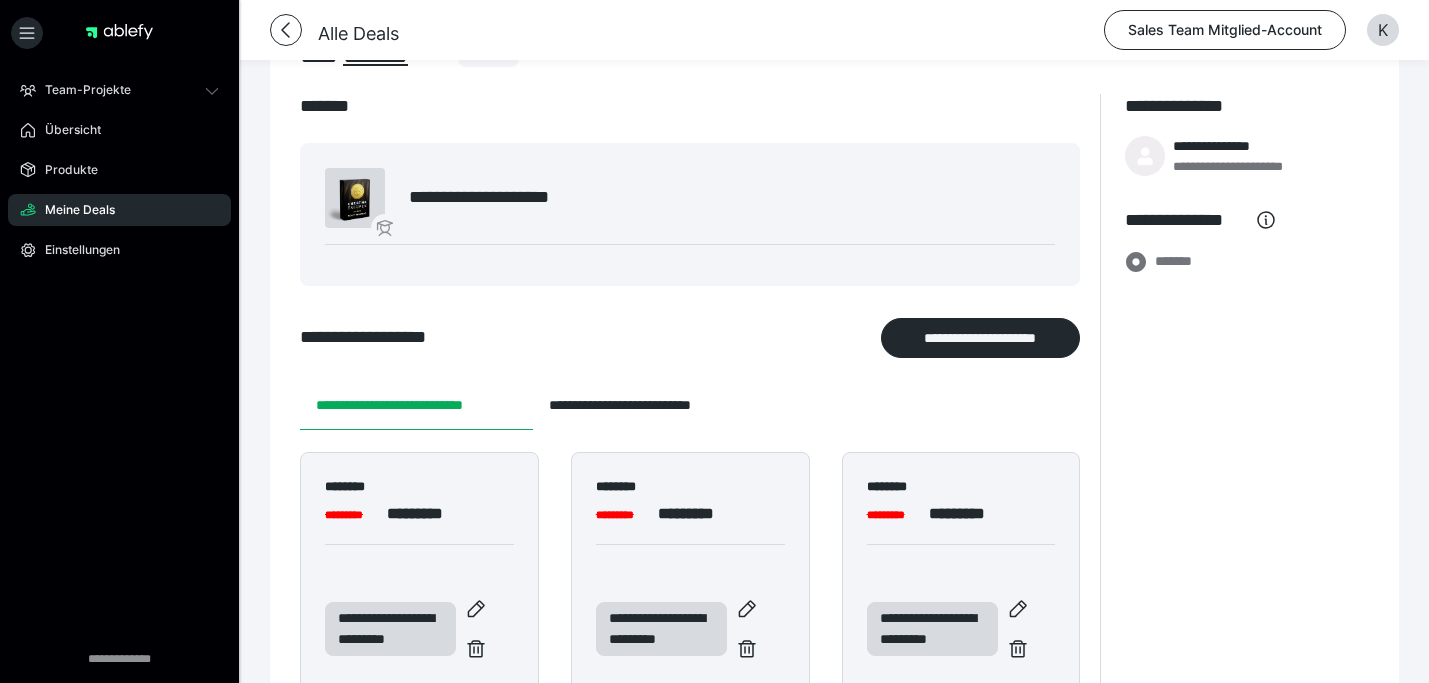 scroll, scrollTop: 0, scrollLeft: 0, axis: both 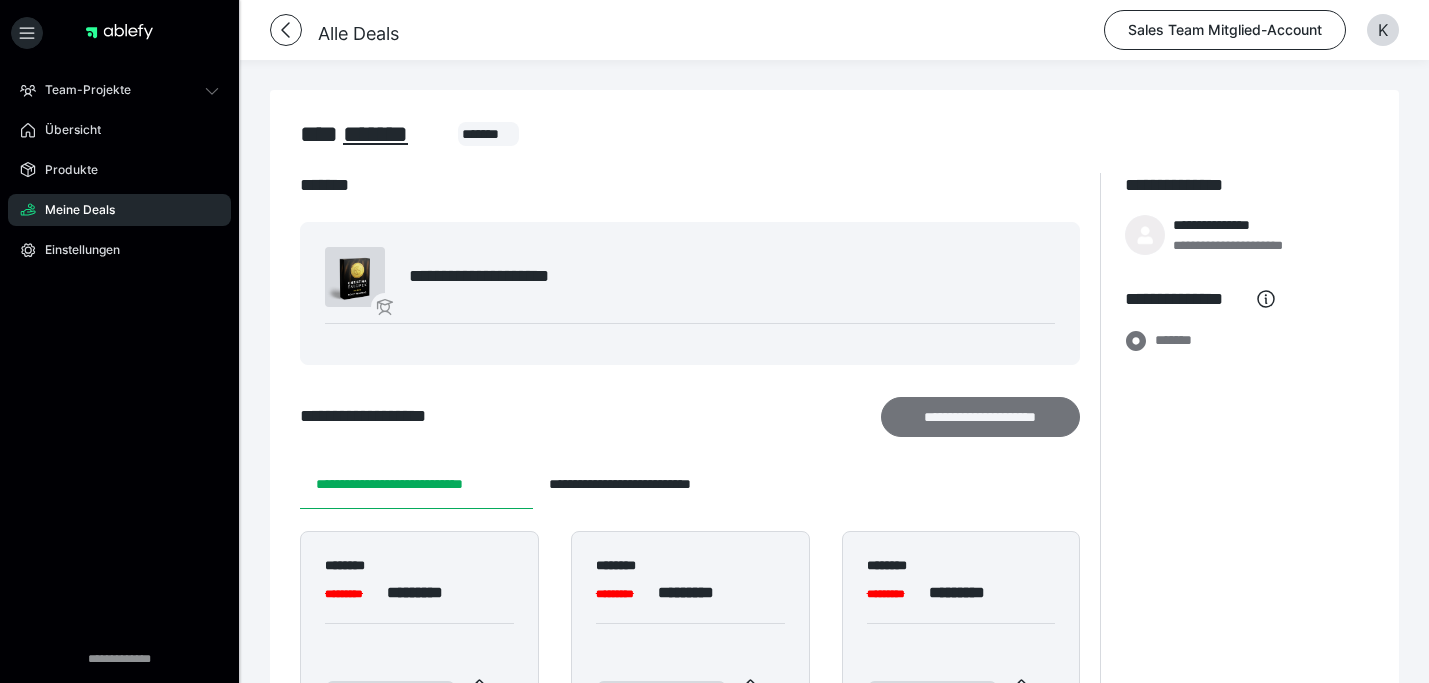 click on "**********" at bounding box center (981, 417) 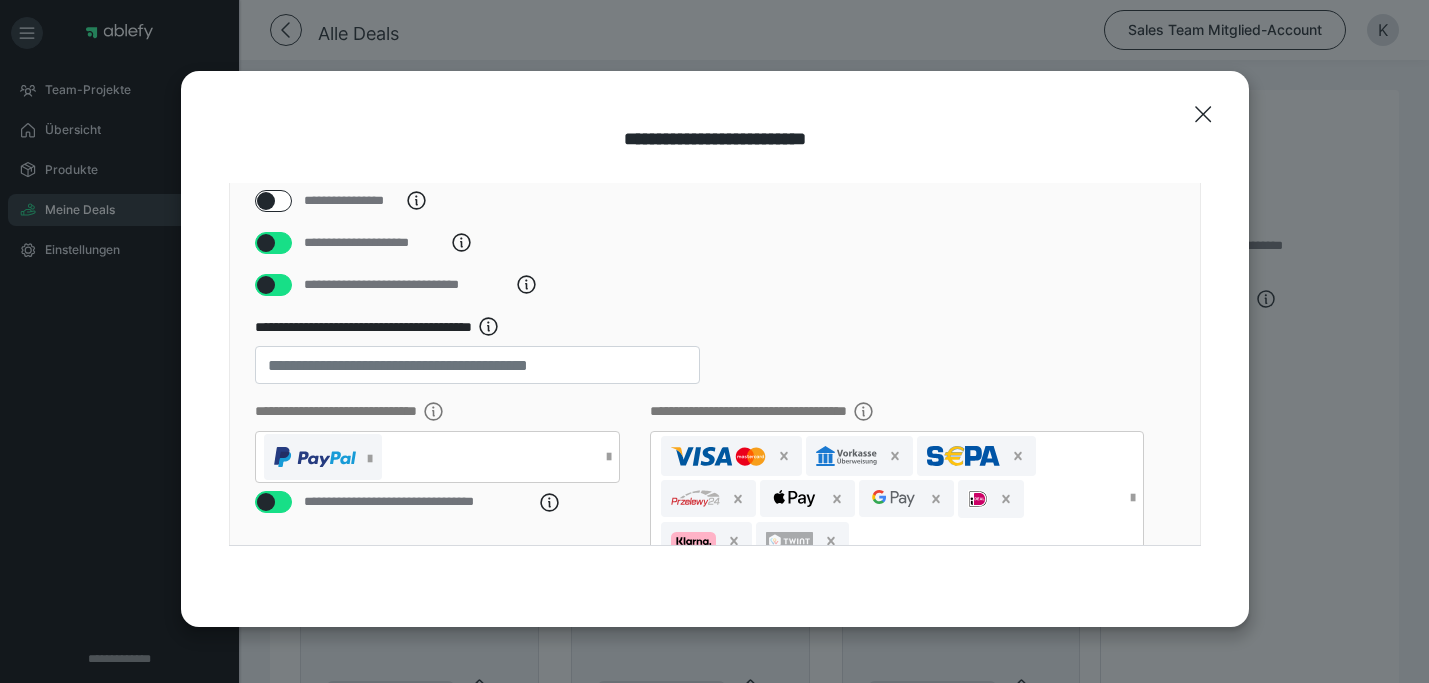 scroll, scrollTop: 297, scrollLeft: 0, axis: vertical 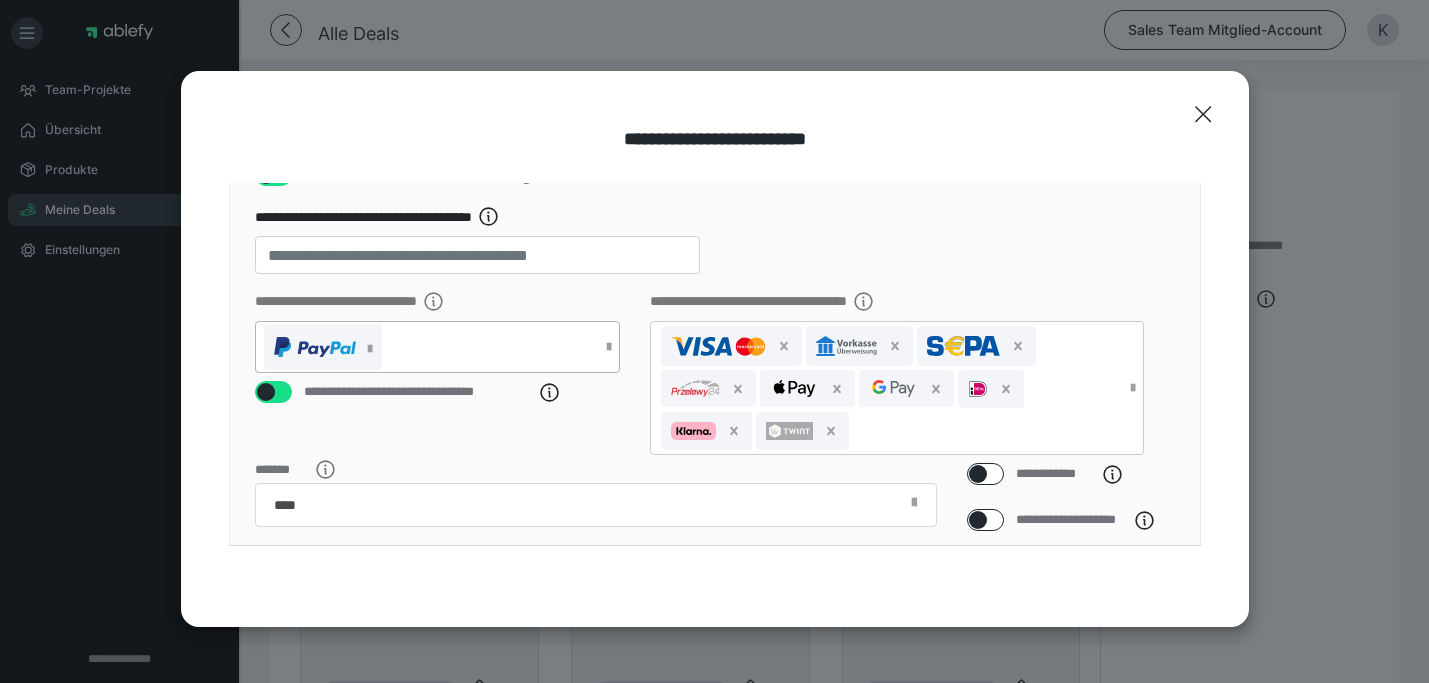 click at bounding box center (428, 347) 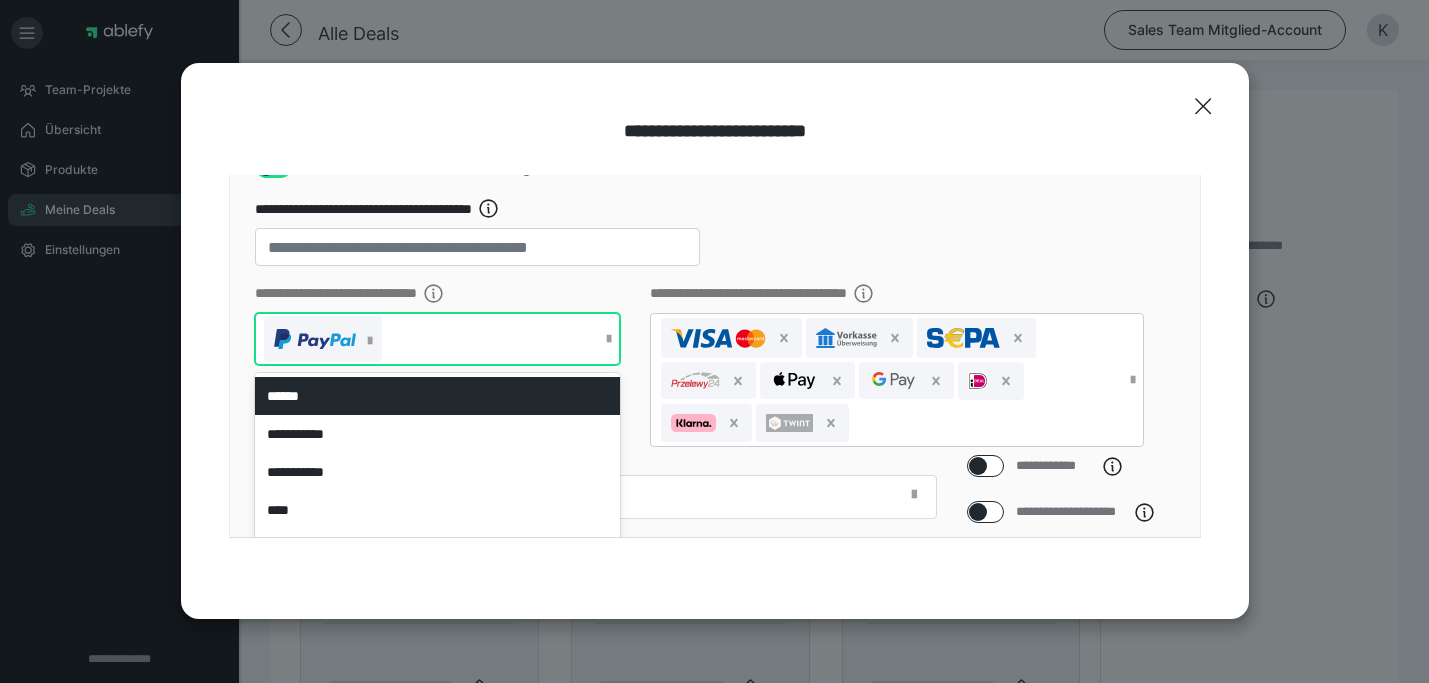 scroll, scrollTop: 8, scrollLeft: 0, axis: vertical 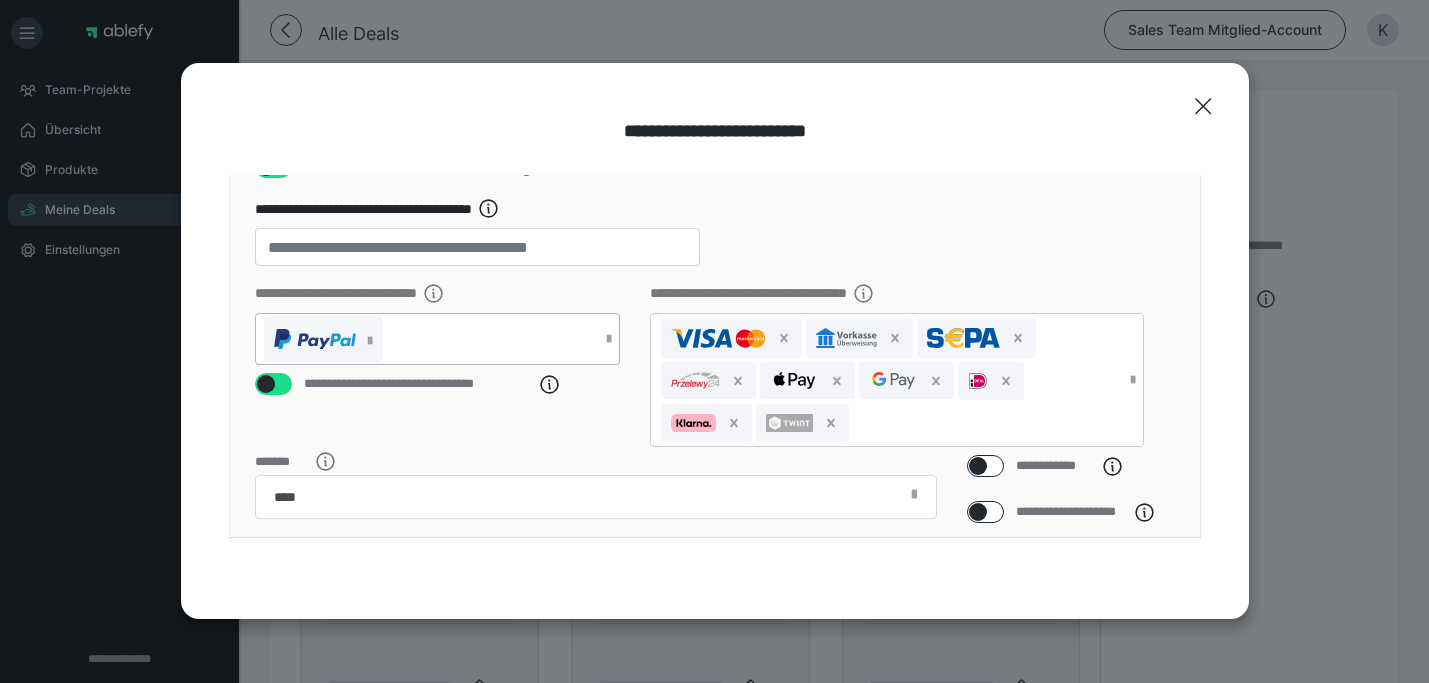 click at bounding box center (428, 339) 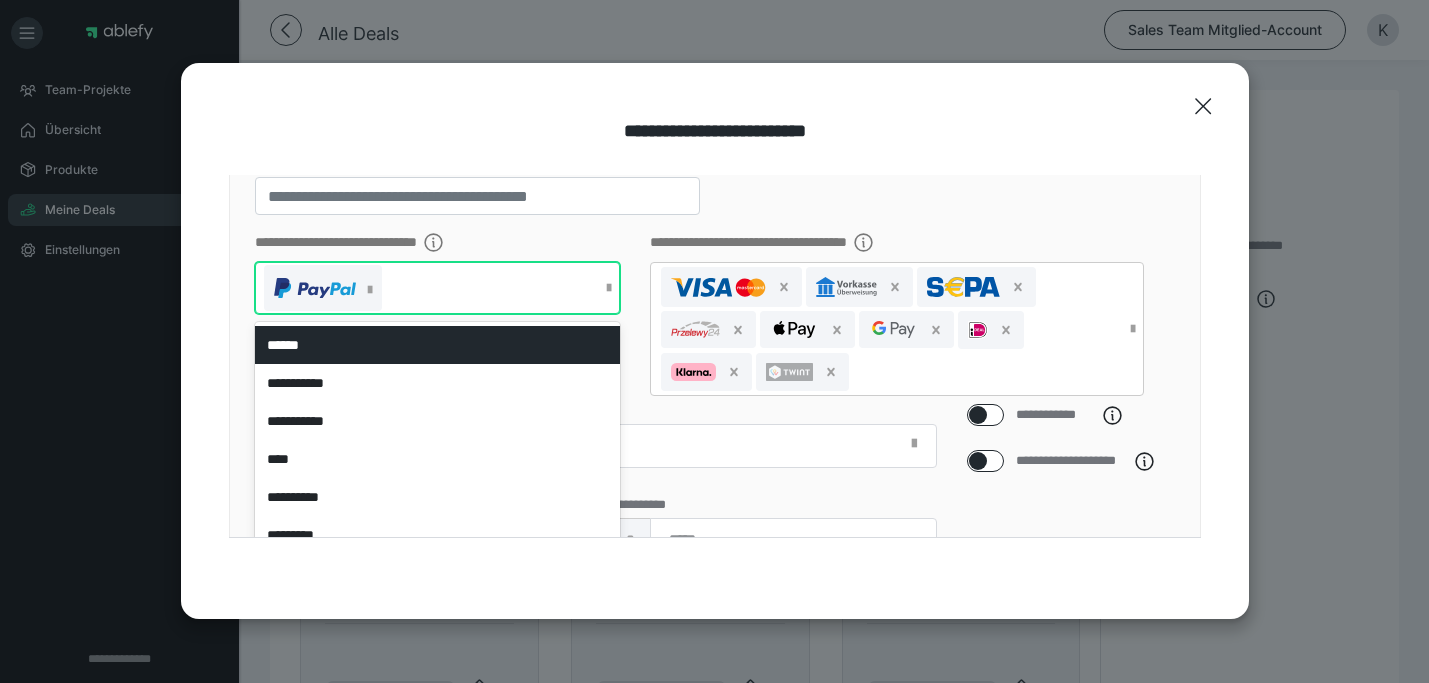 scroll, scrollTop: 353, scrollLeft: 0, axis: vertical 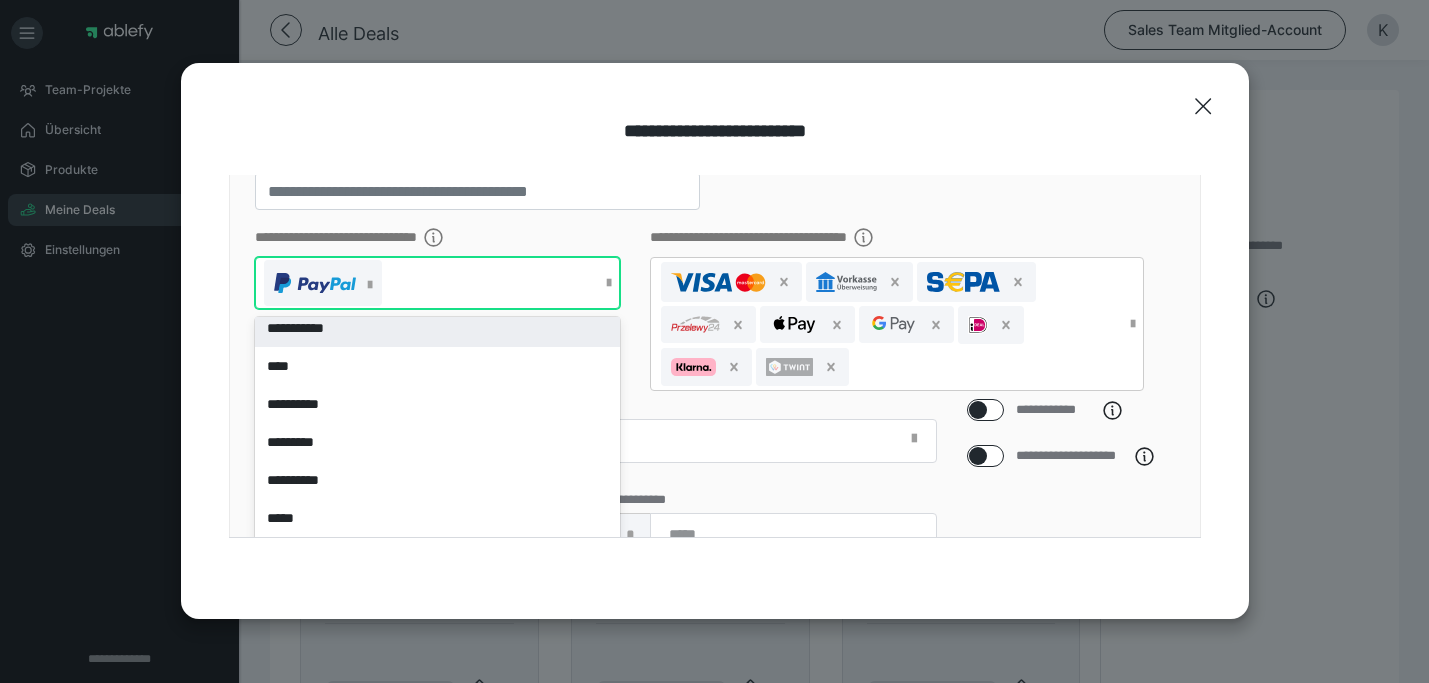 click on "**********" at bounding box center [804, 237] 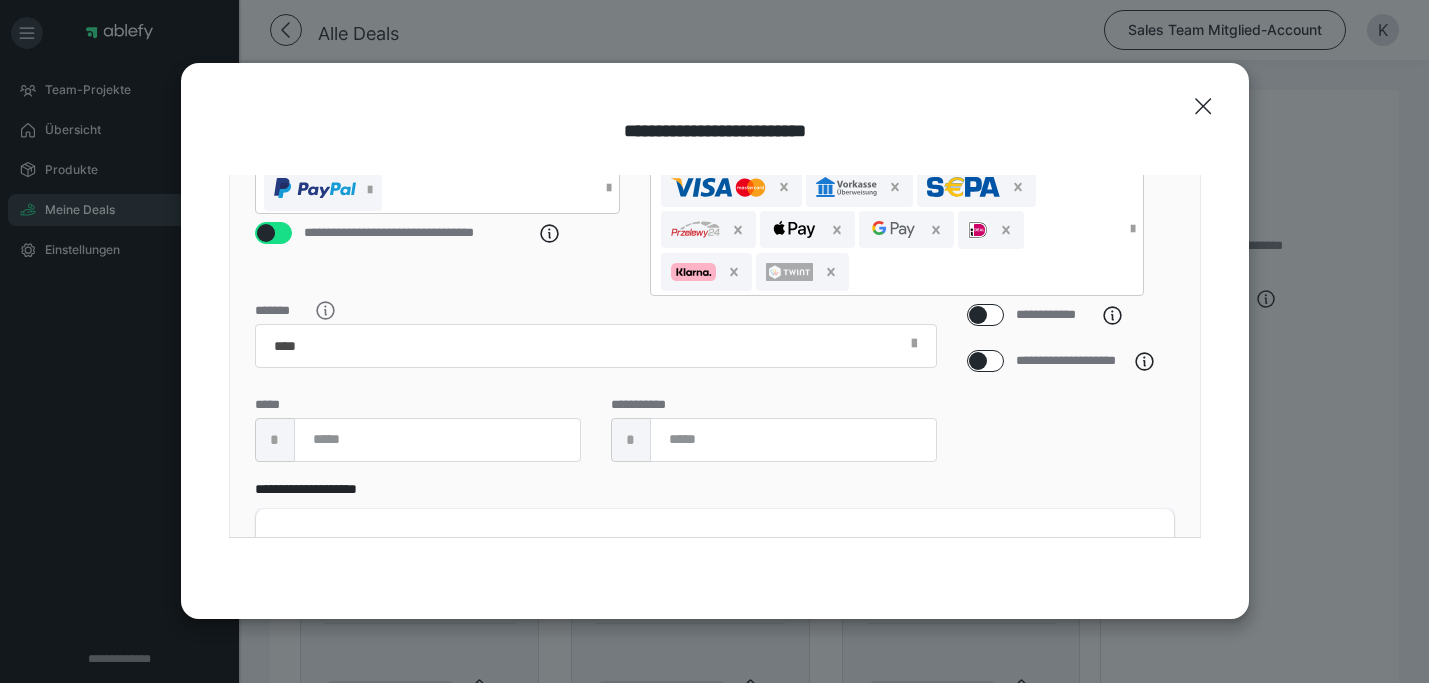 scroll, scrollTop: 364, scrollLeft: 0, axis: vertical 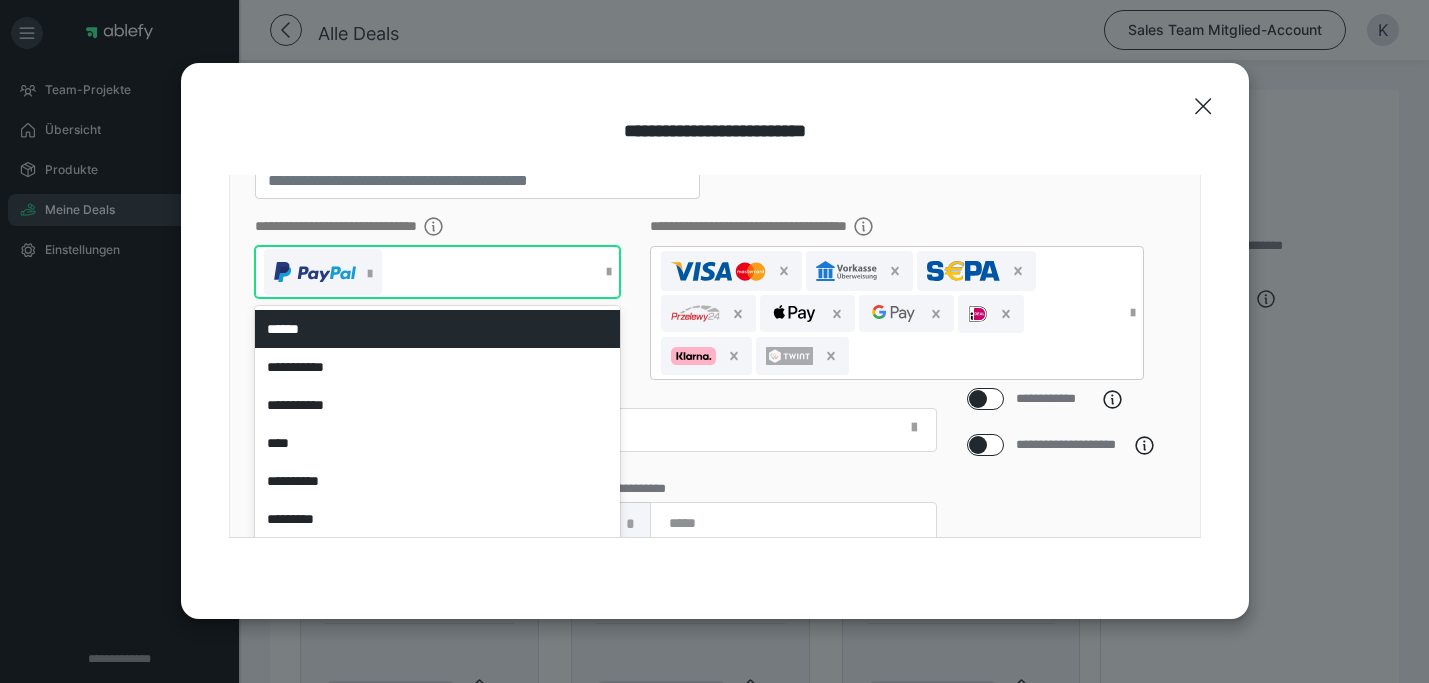 click at bounding box center [428, 272] 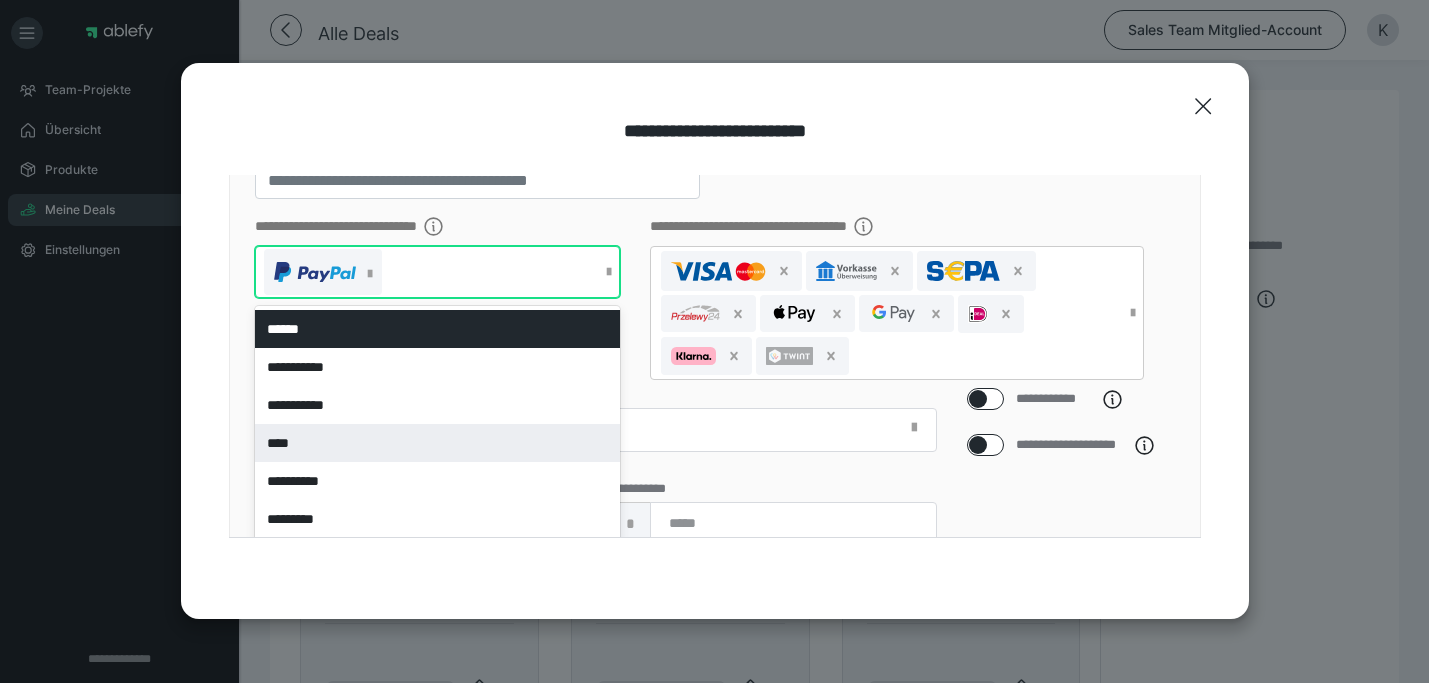 scroll, scrollTop: 88, scrollLeft: 0, axis: vertical 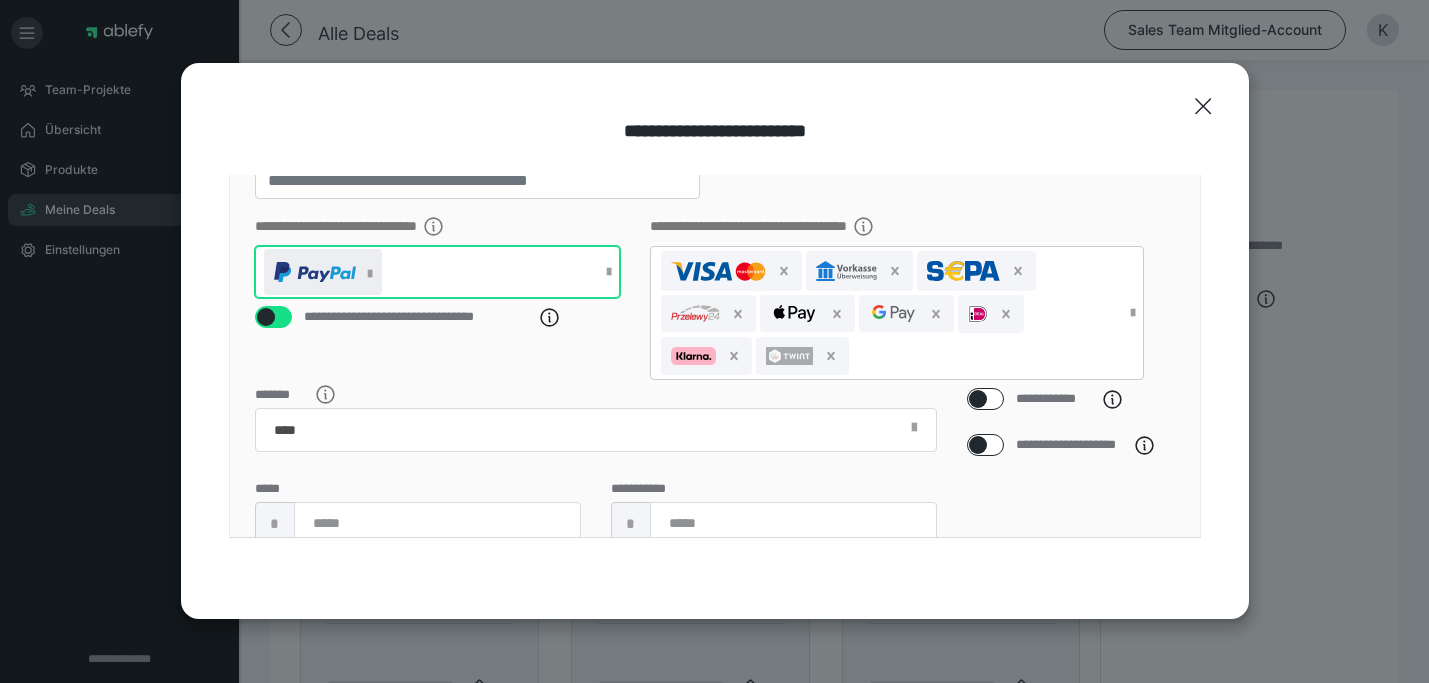 click at bounding box center (370, 274) 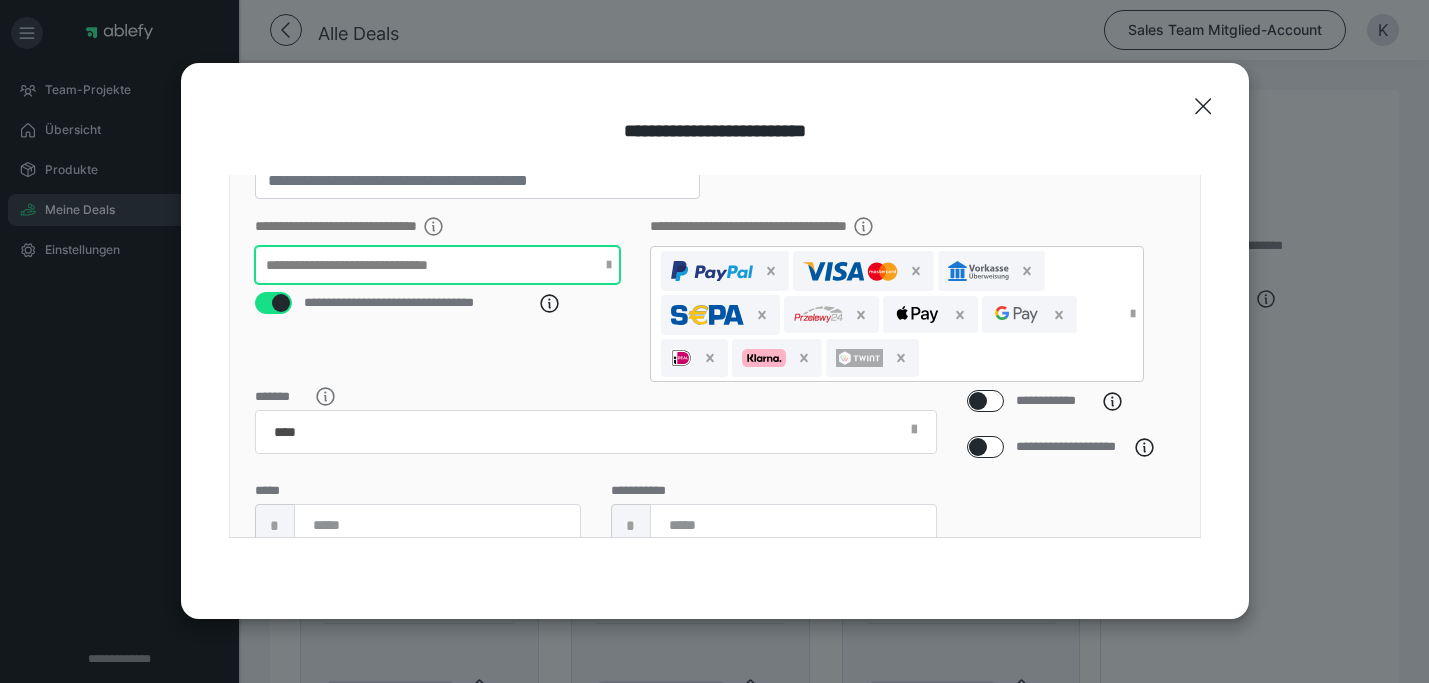 click on "**********" at bounding box center [382, 265] 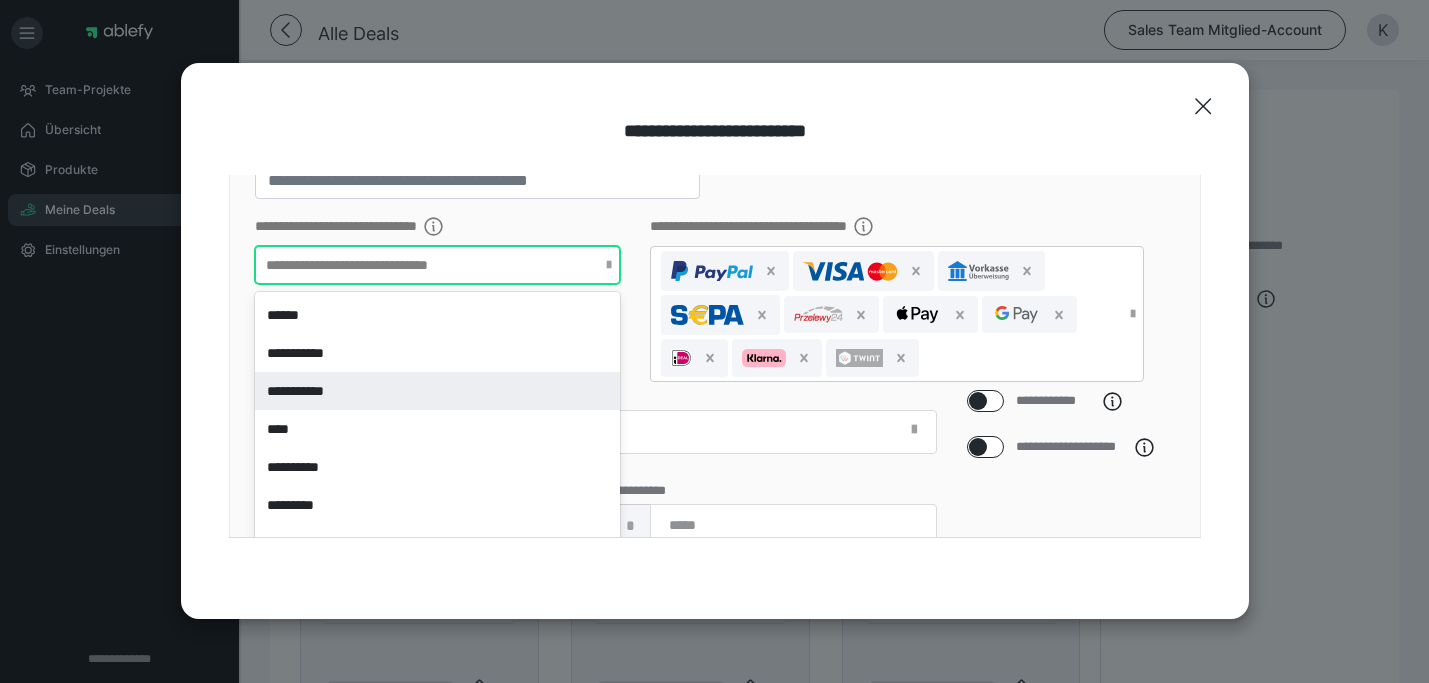 scroll, scrollTop: 88, scrollLeft: 0, axis: vertical 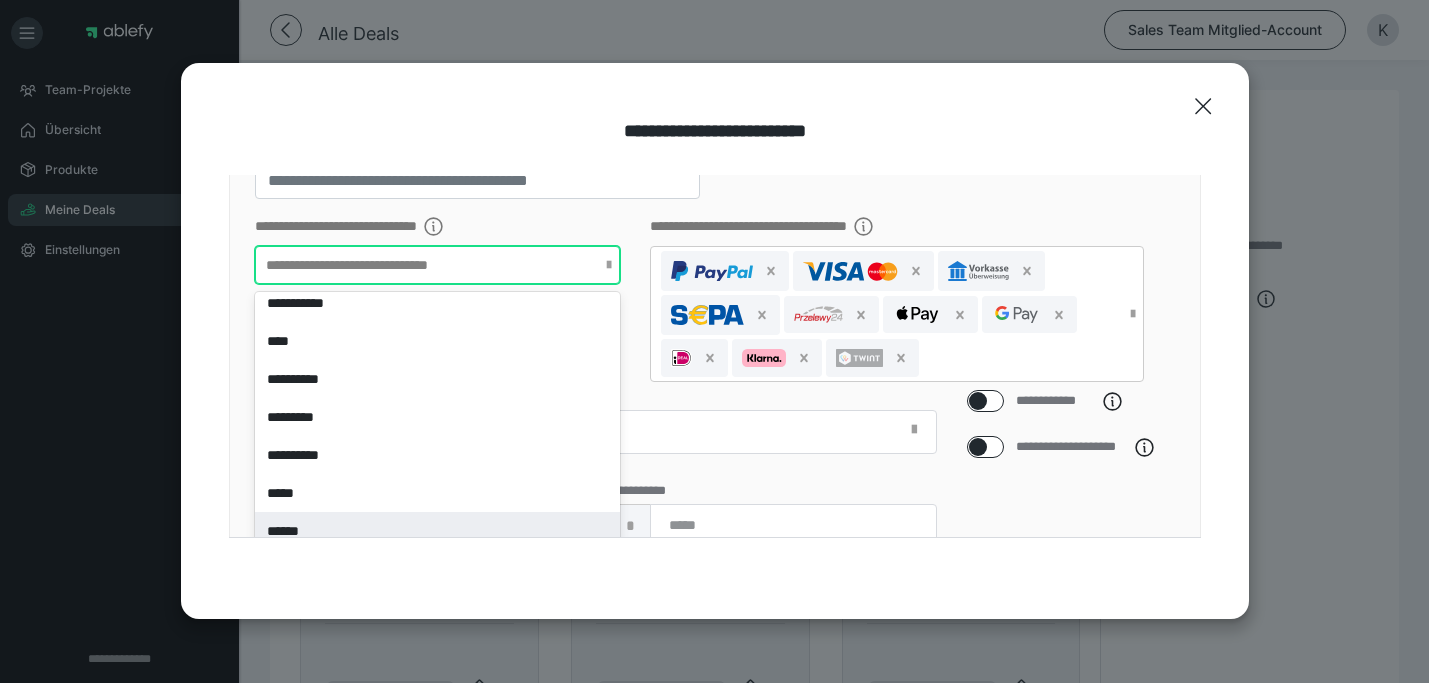 click on "******" at bounding box center [438, 531] 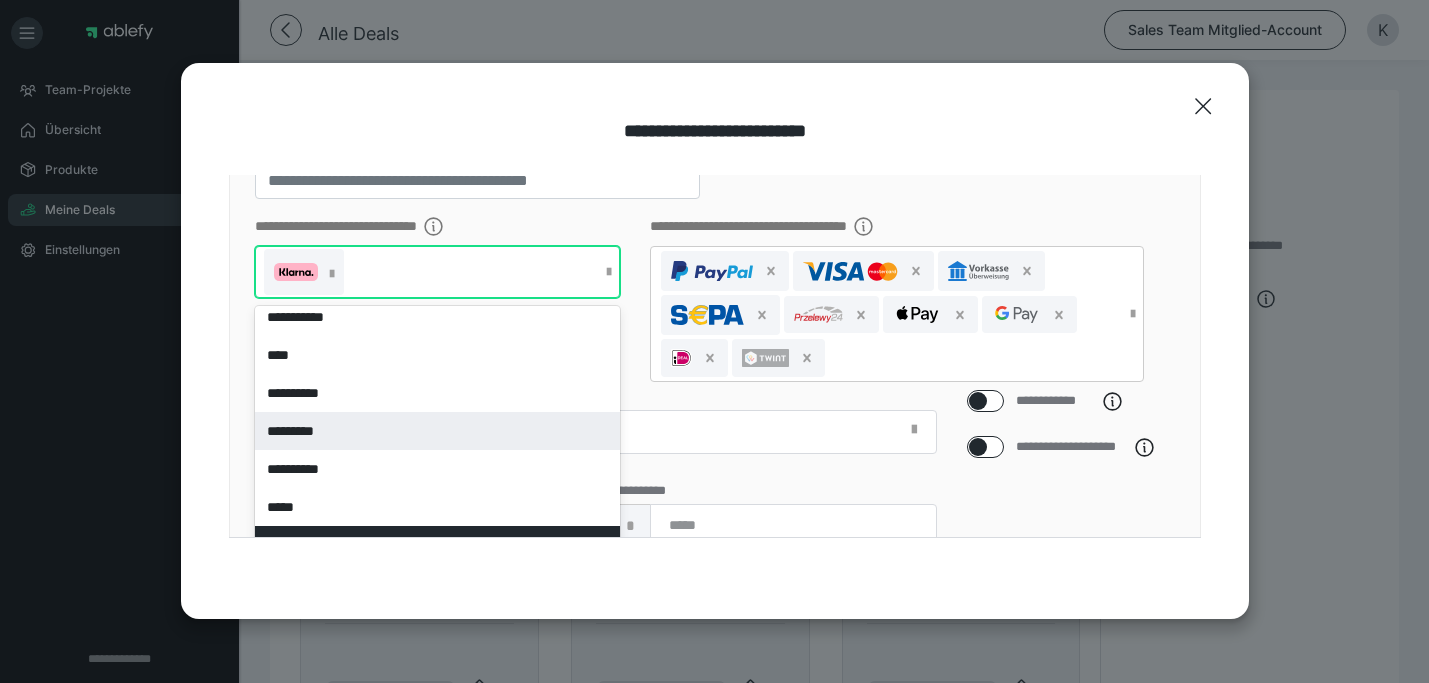 click on "*******" at bounding box center (596, 422) 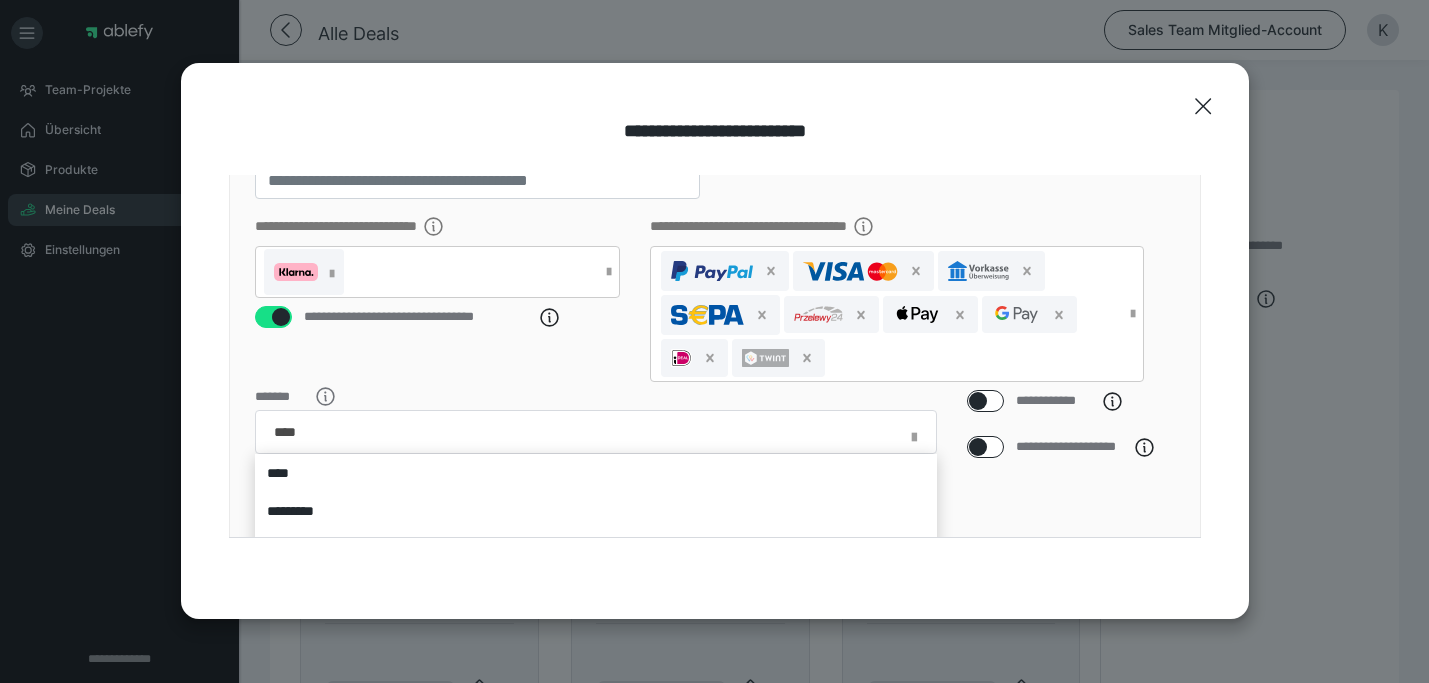 click at bounding box center [714, 341] 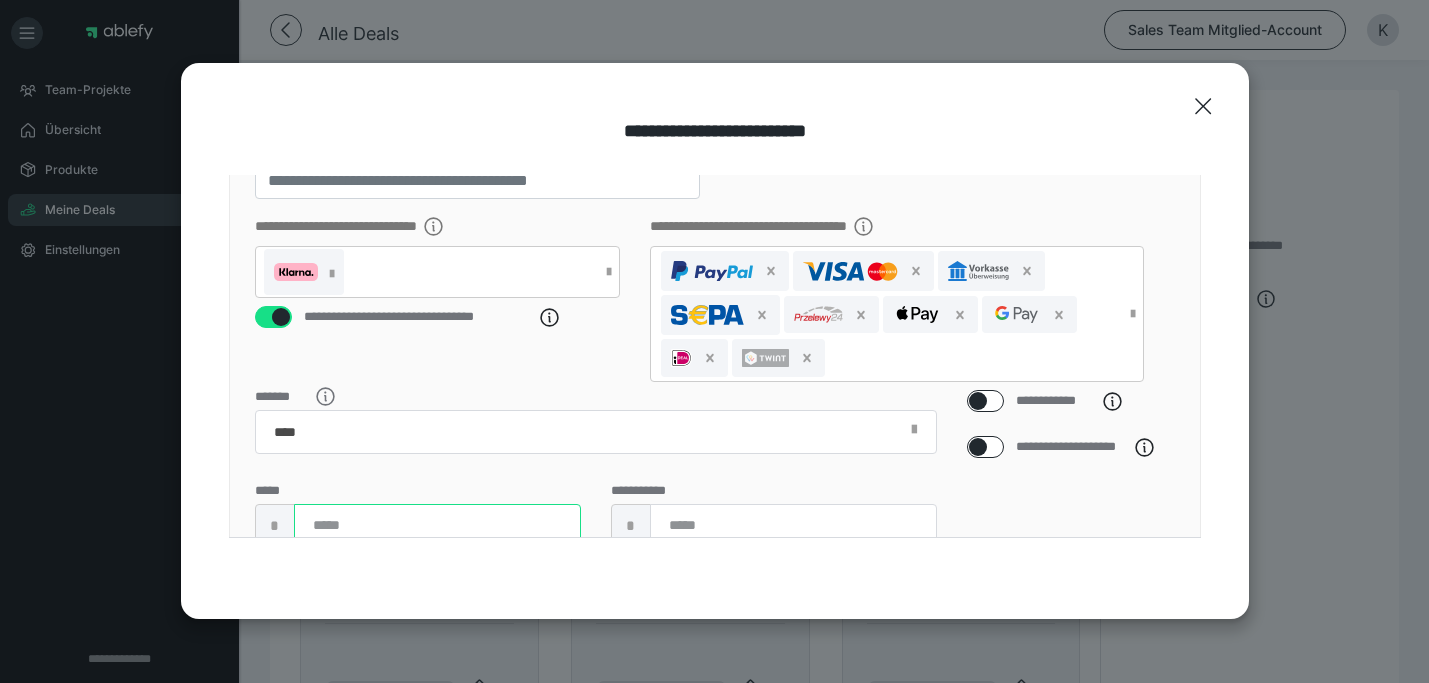 click at bounding box center (437, 526) 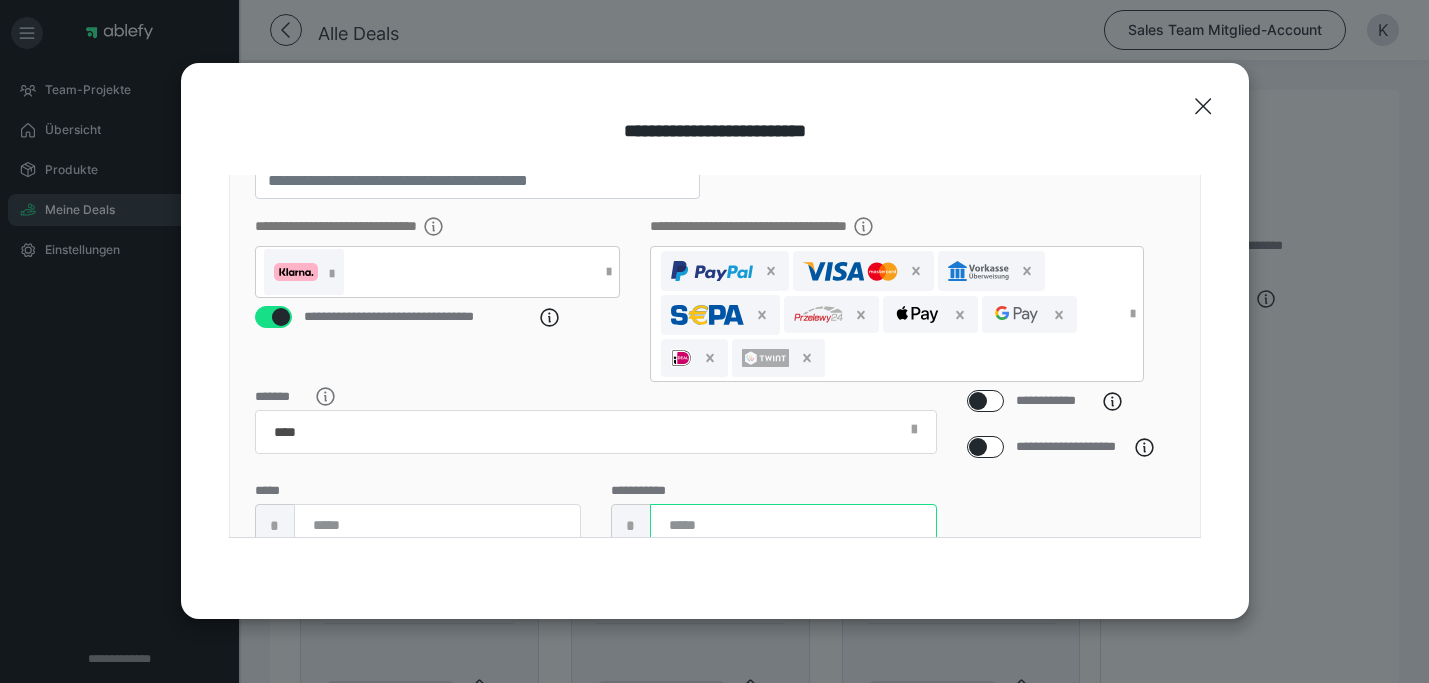 click at bounding box center (793, 526) 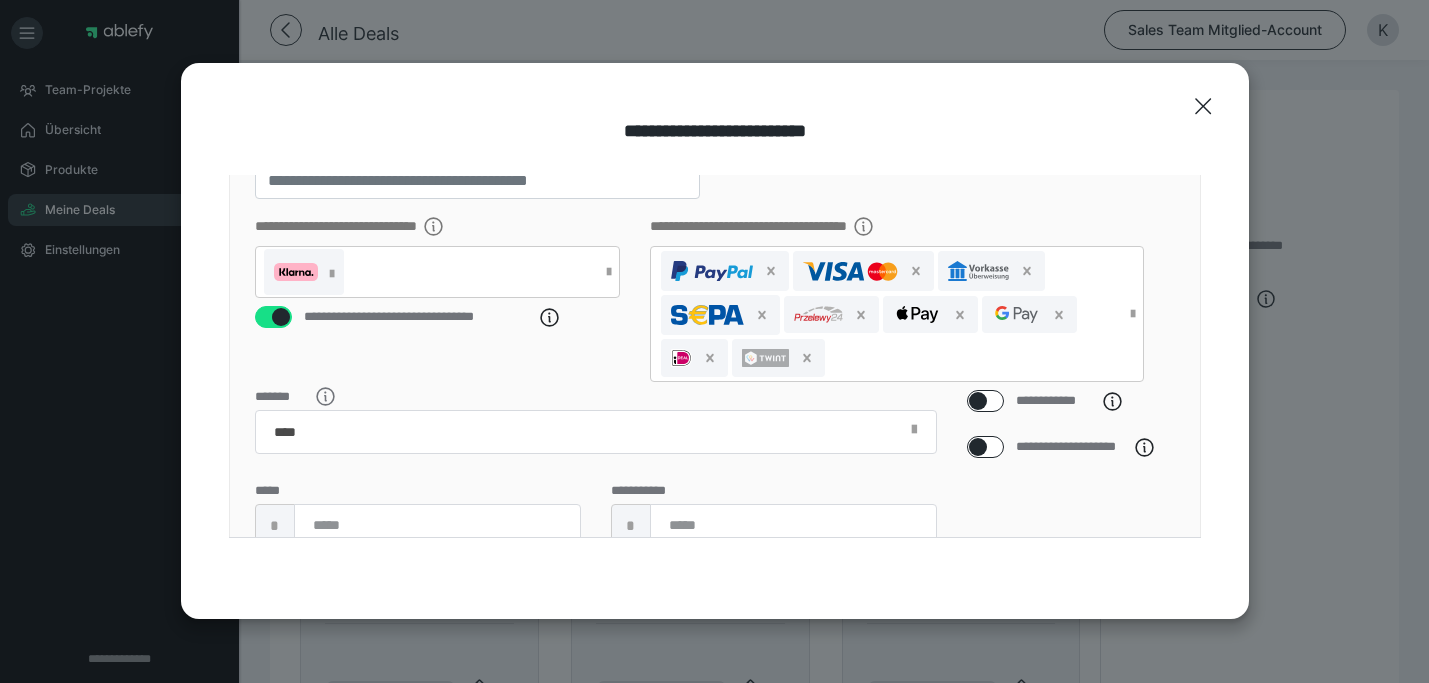click on "**********" at bounding box center (596, 477) 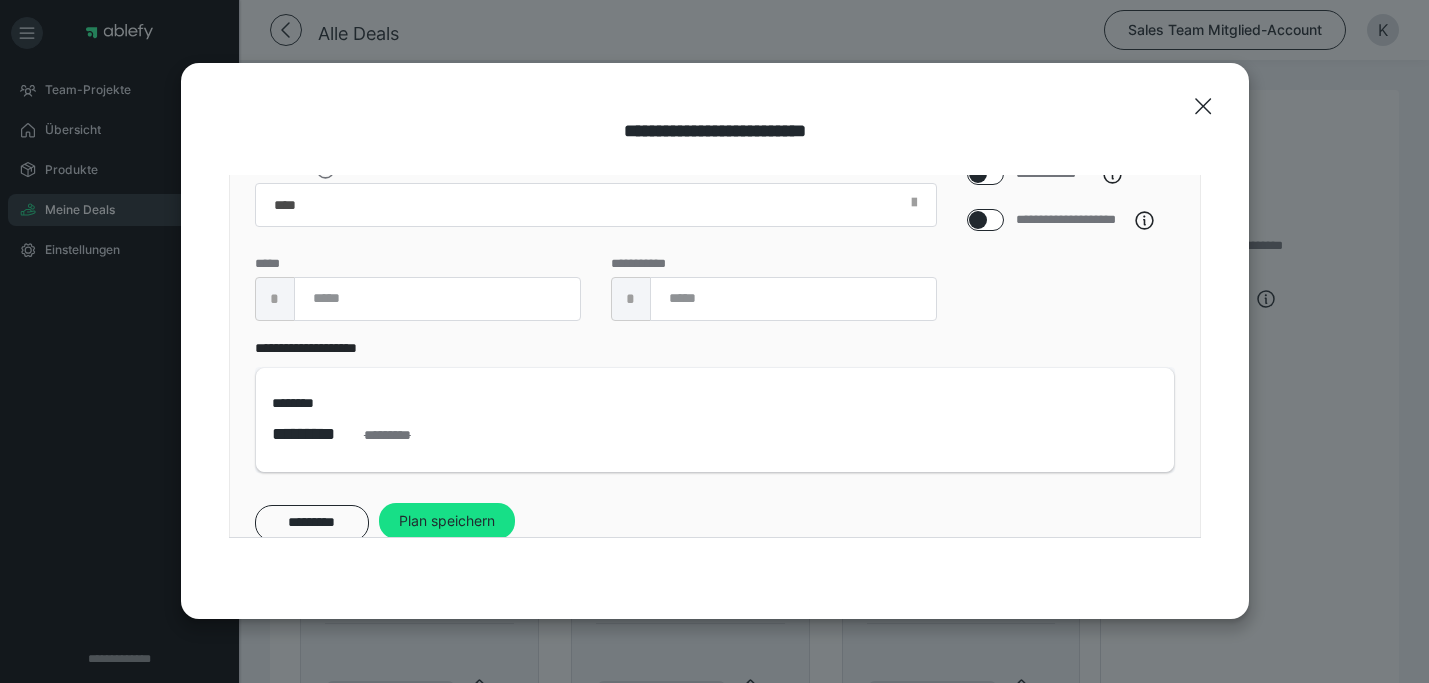 scroll, scrollTop: 627, scrollLeft: 0, axis: vertical 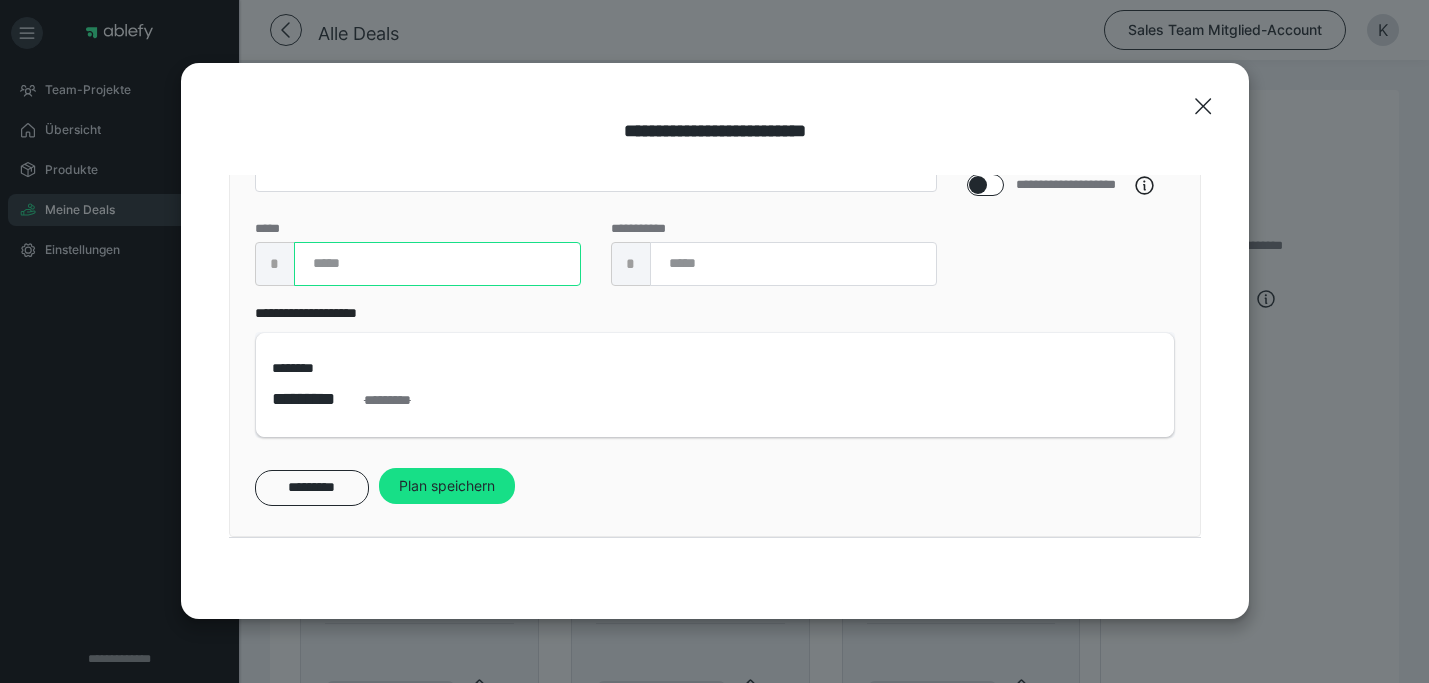 drag, startPoint x: 323, startPoint y: 265, endPoint x: 274, endPoint y: 265, distance: 49 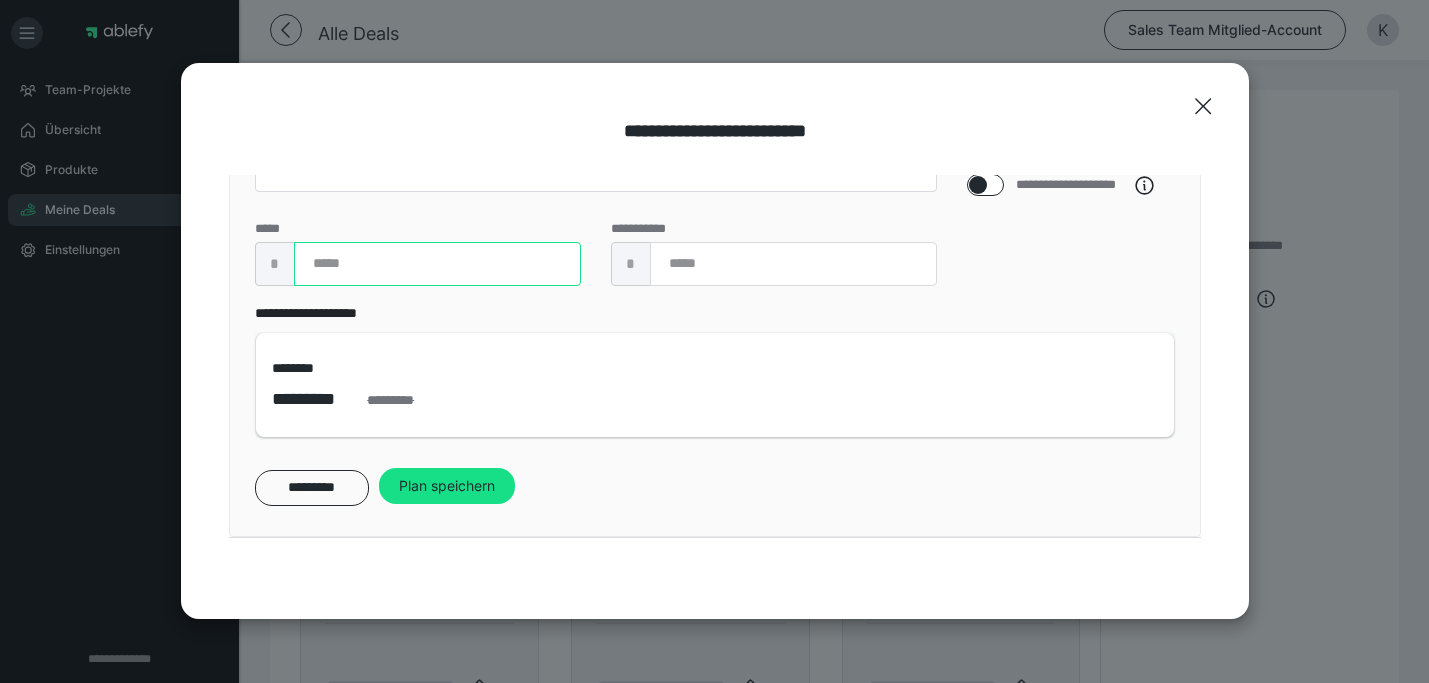 type on "****" 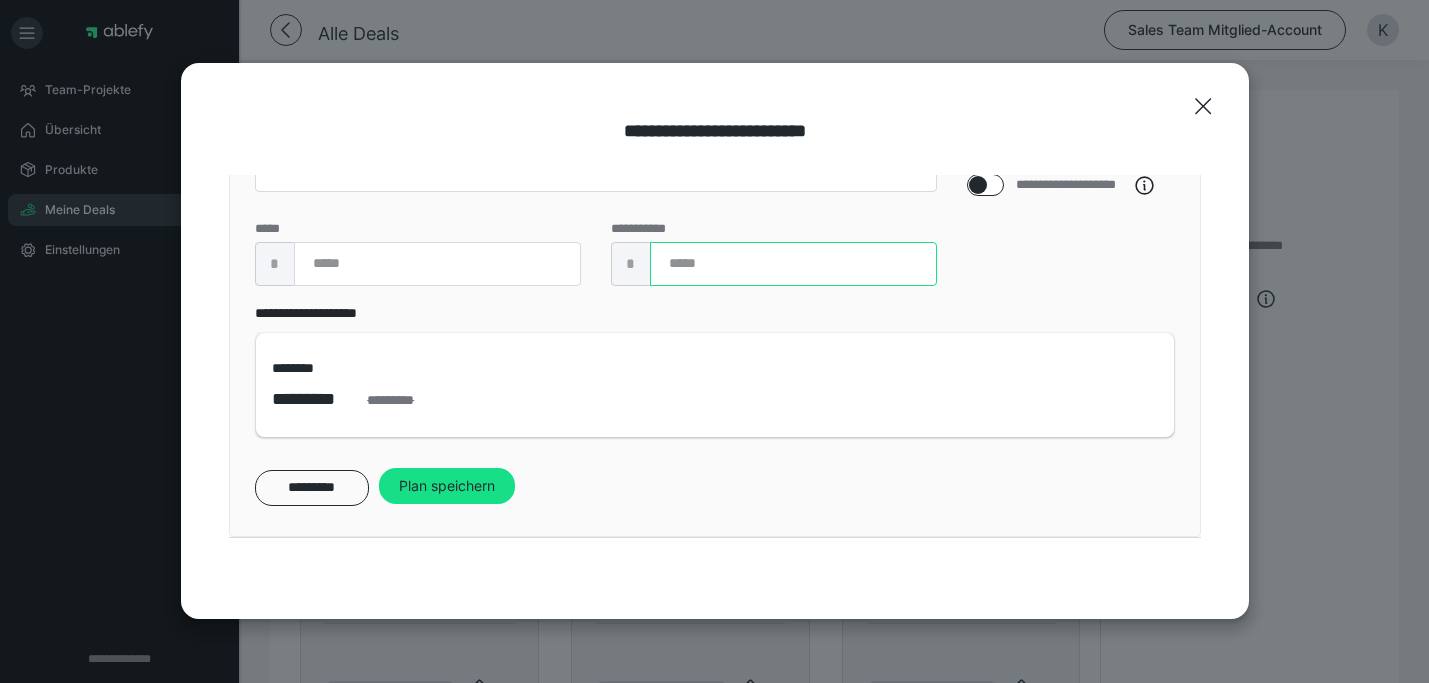 drag, startPoint x: 710, startPoint y: 264, endPoint x: 625, endPoint y: 264, distance: 85 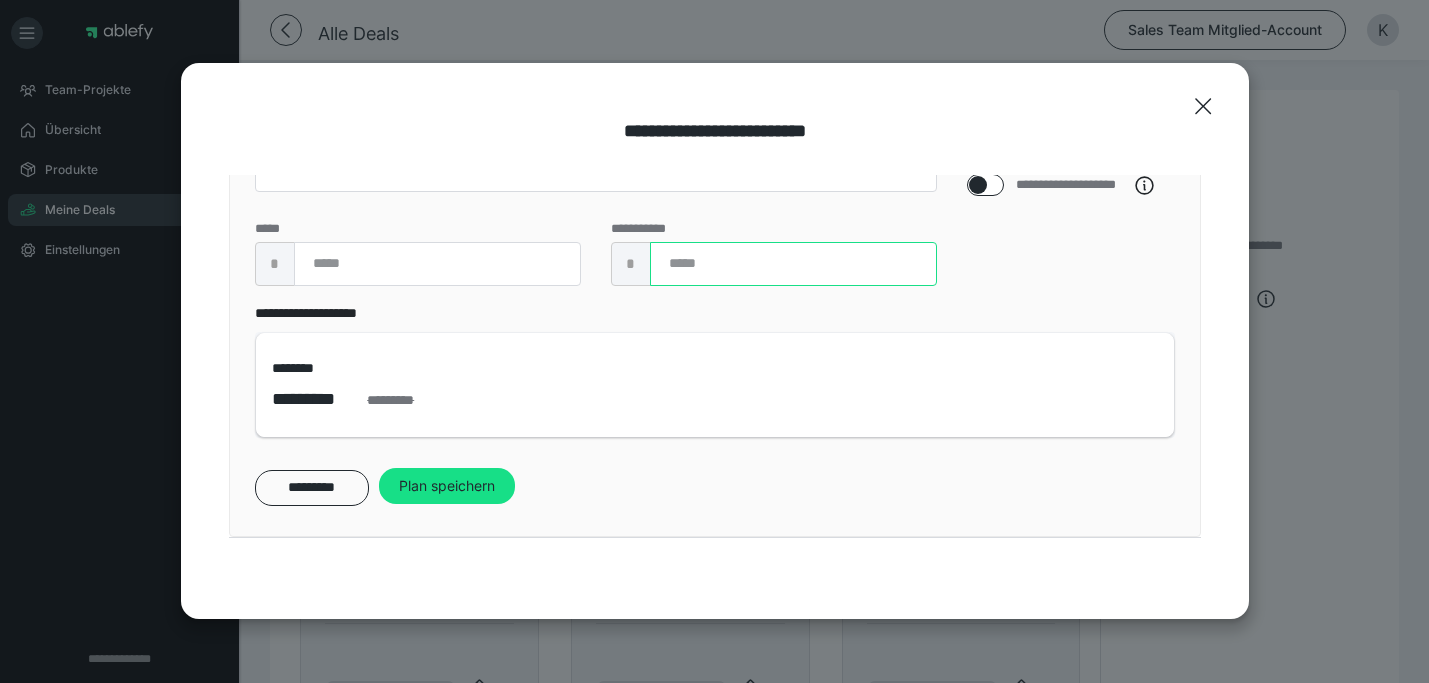 type on "****" 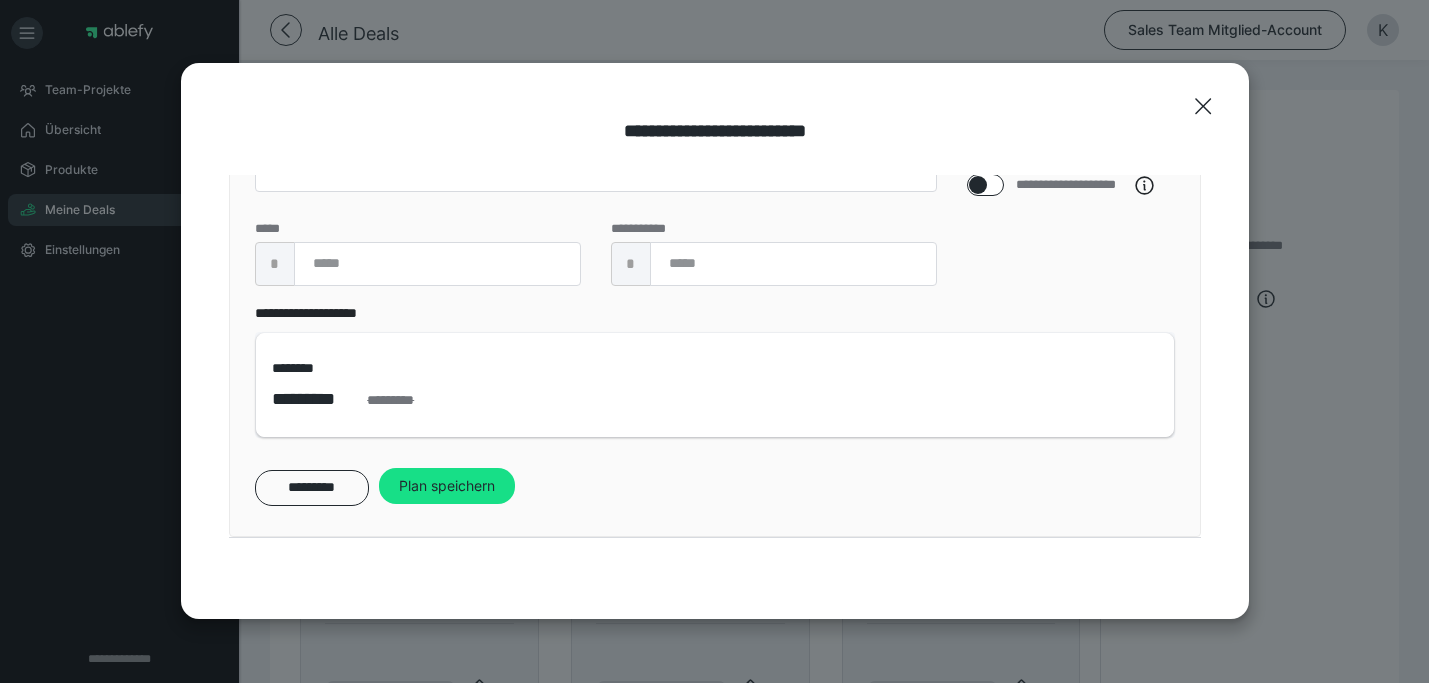 click on "********* Plan speichern" at bounding box center [715, 487] 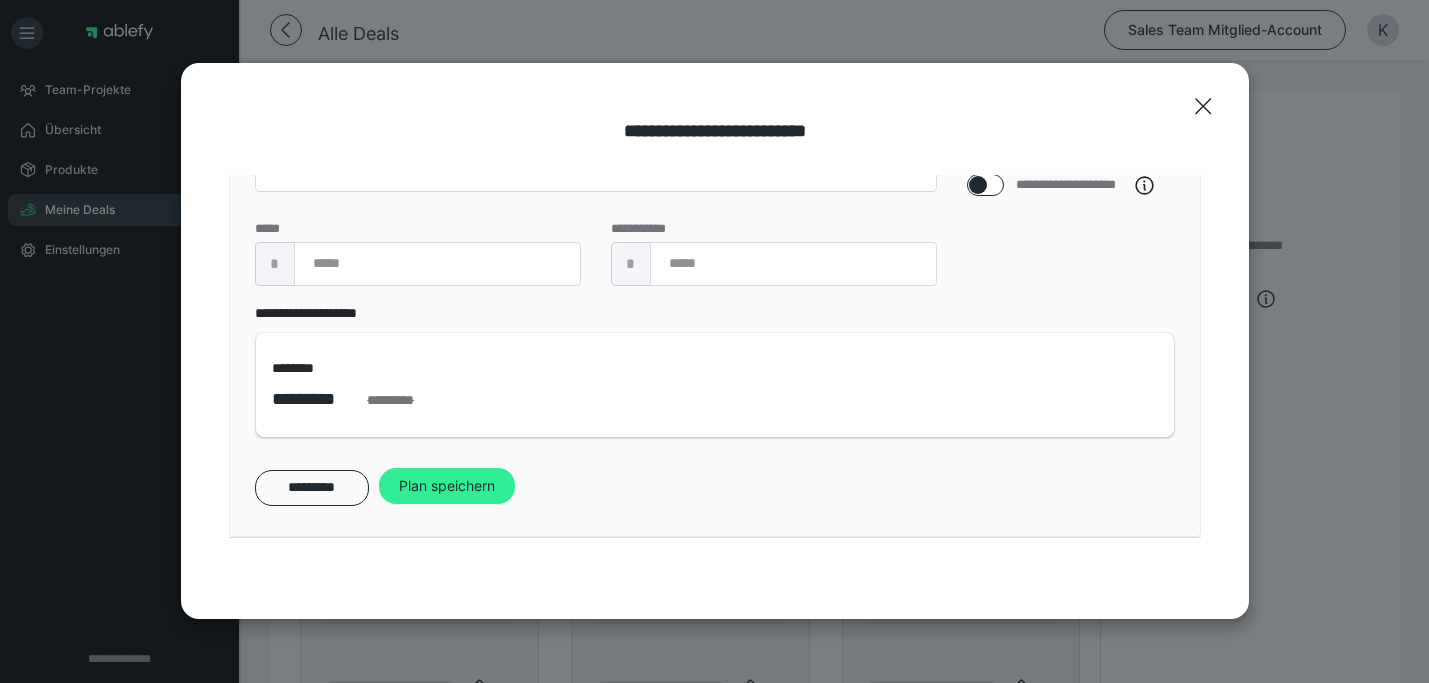 click on "Plan speichern" at bounding box center (447, 486) 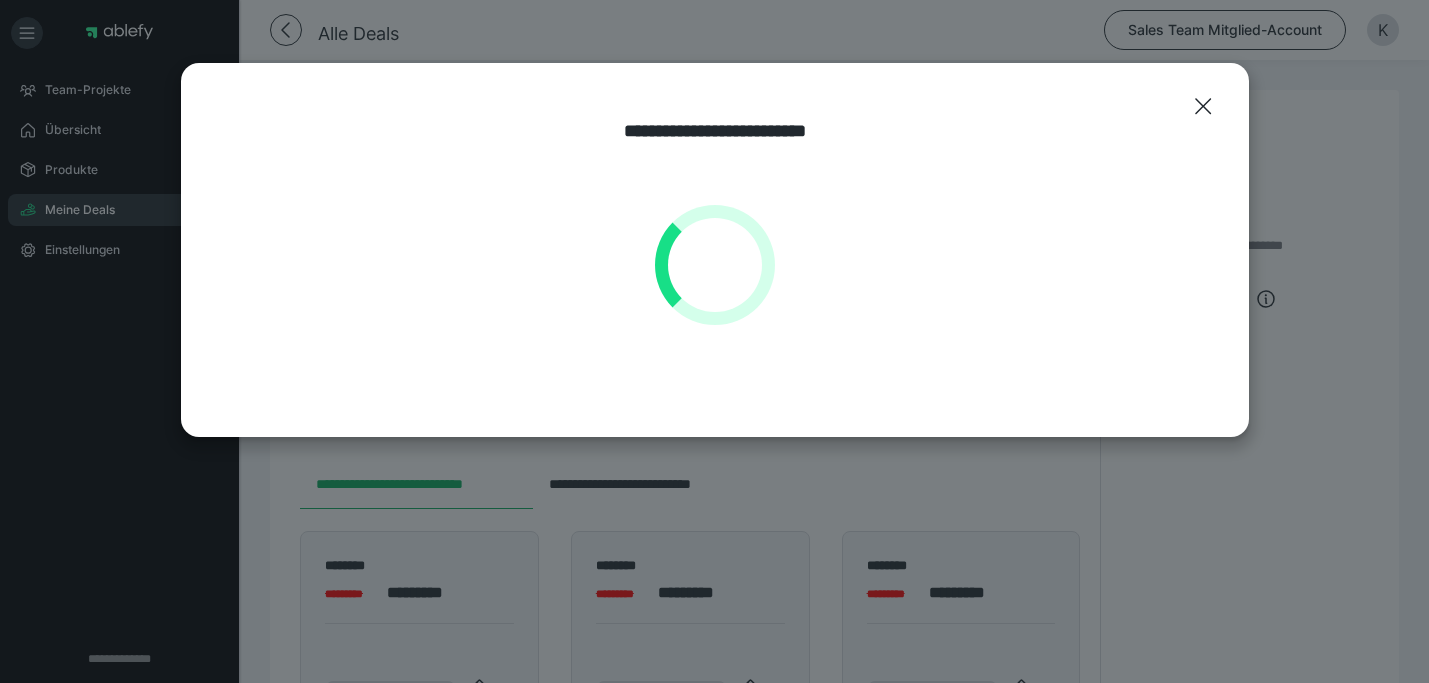 scroll, scrollTop: 0, scrollLeft: 0, axis: both 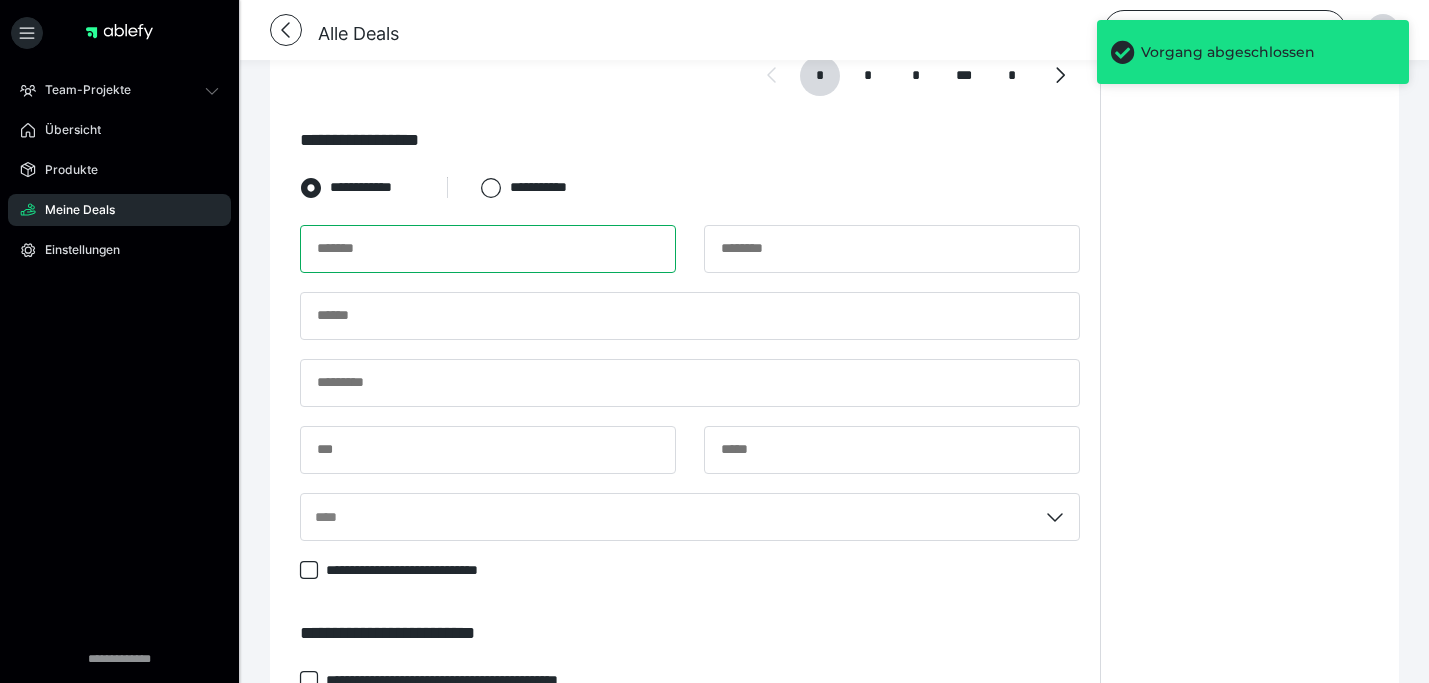 click at bounding box center (488, 249) 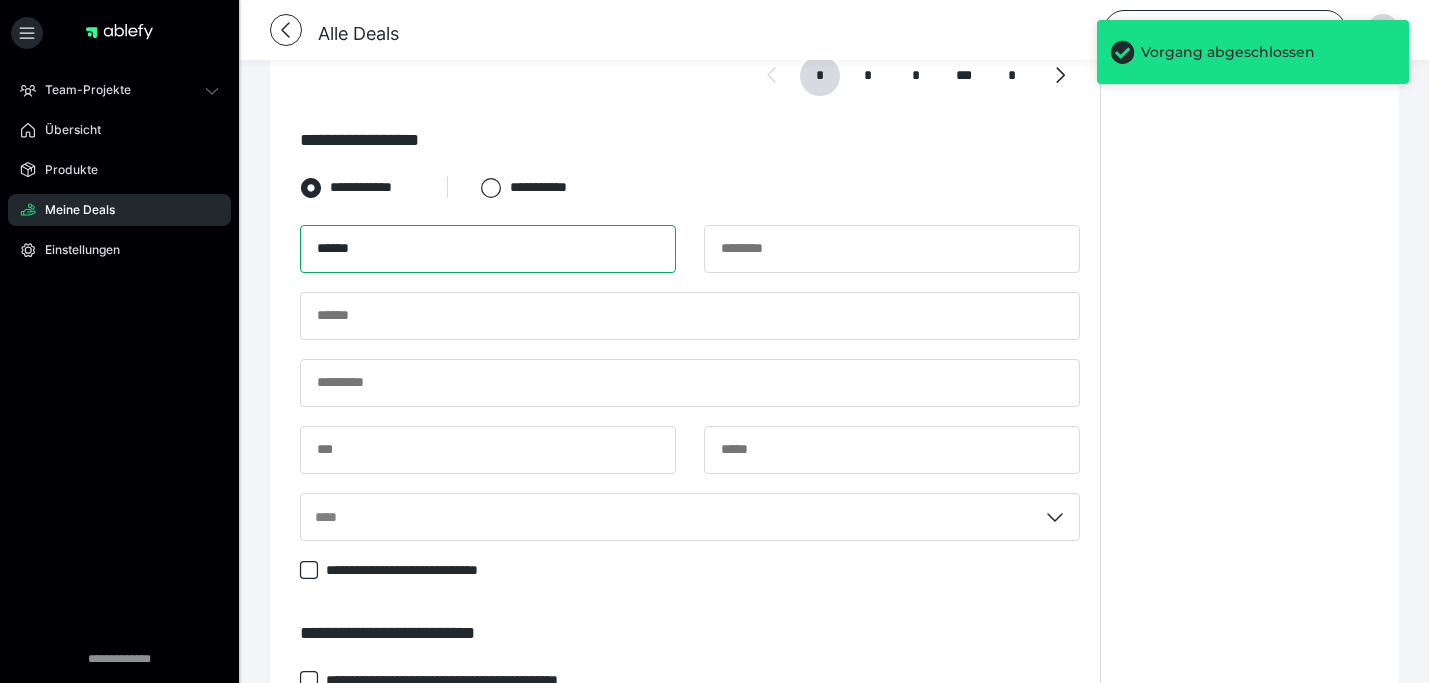 type on "******" 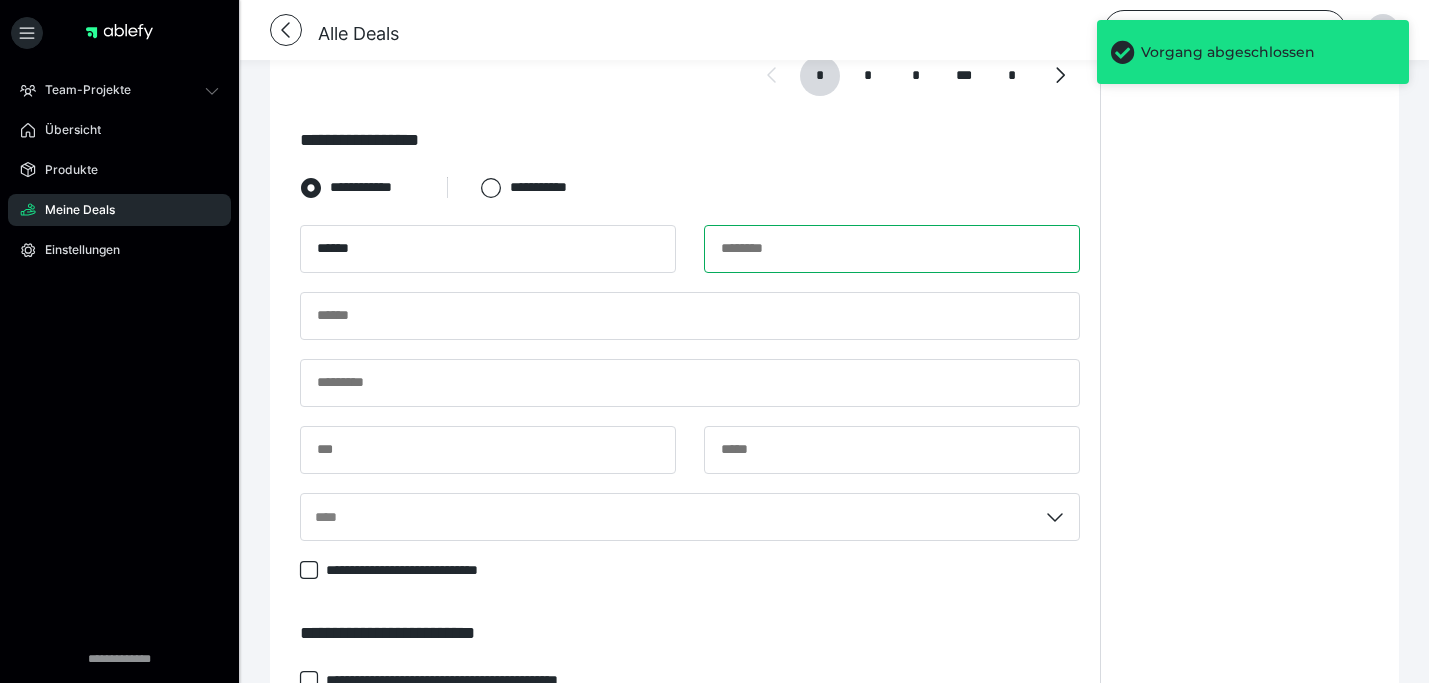 click at bounding box center (892, 249) 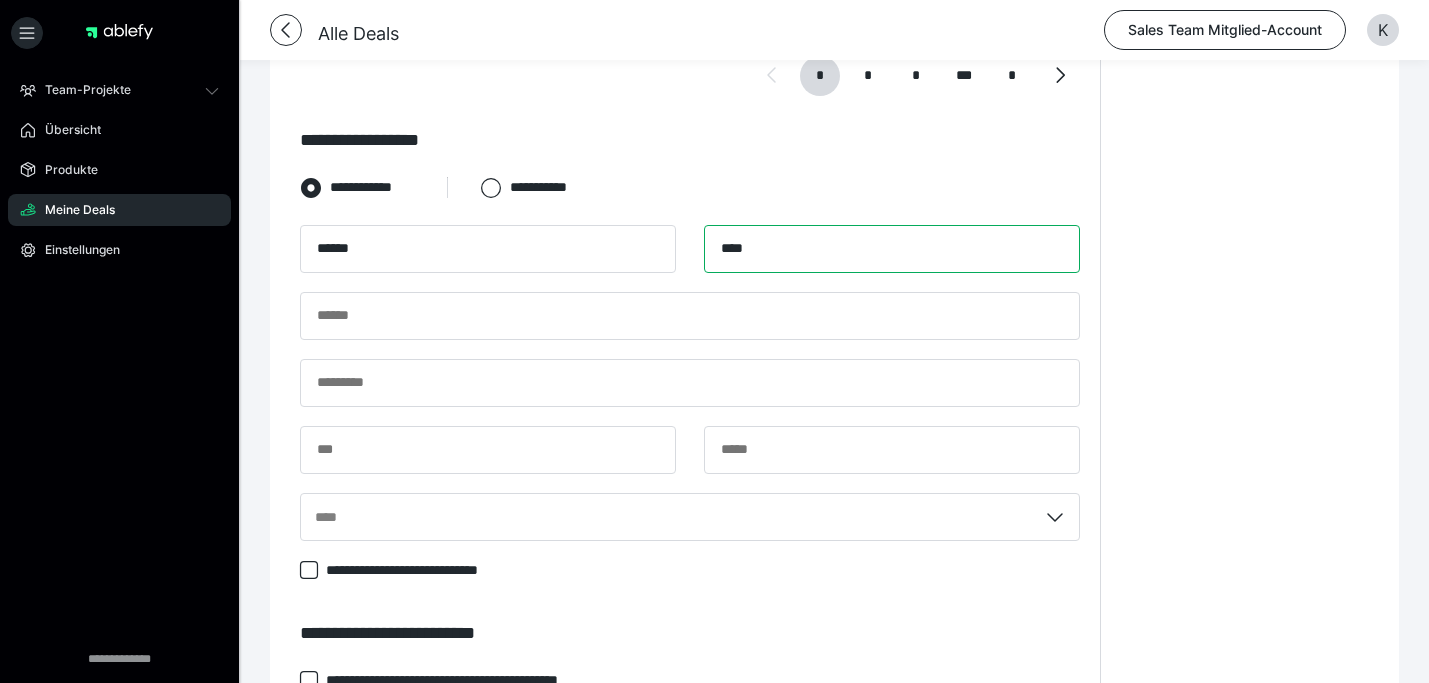 type on "****" 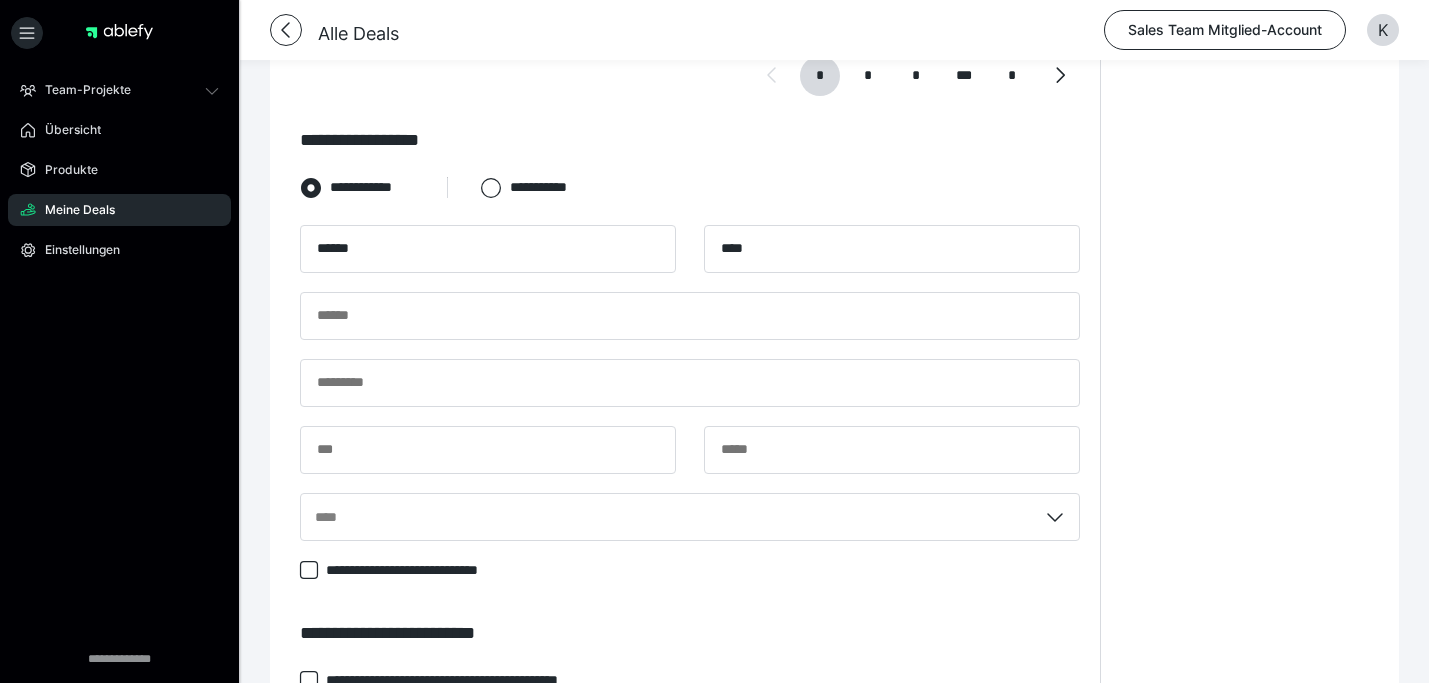 click on "****** ****" at bounding box center (690, 258) 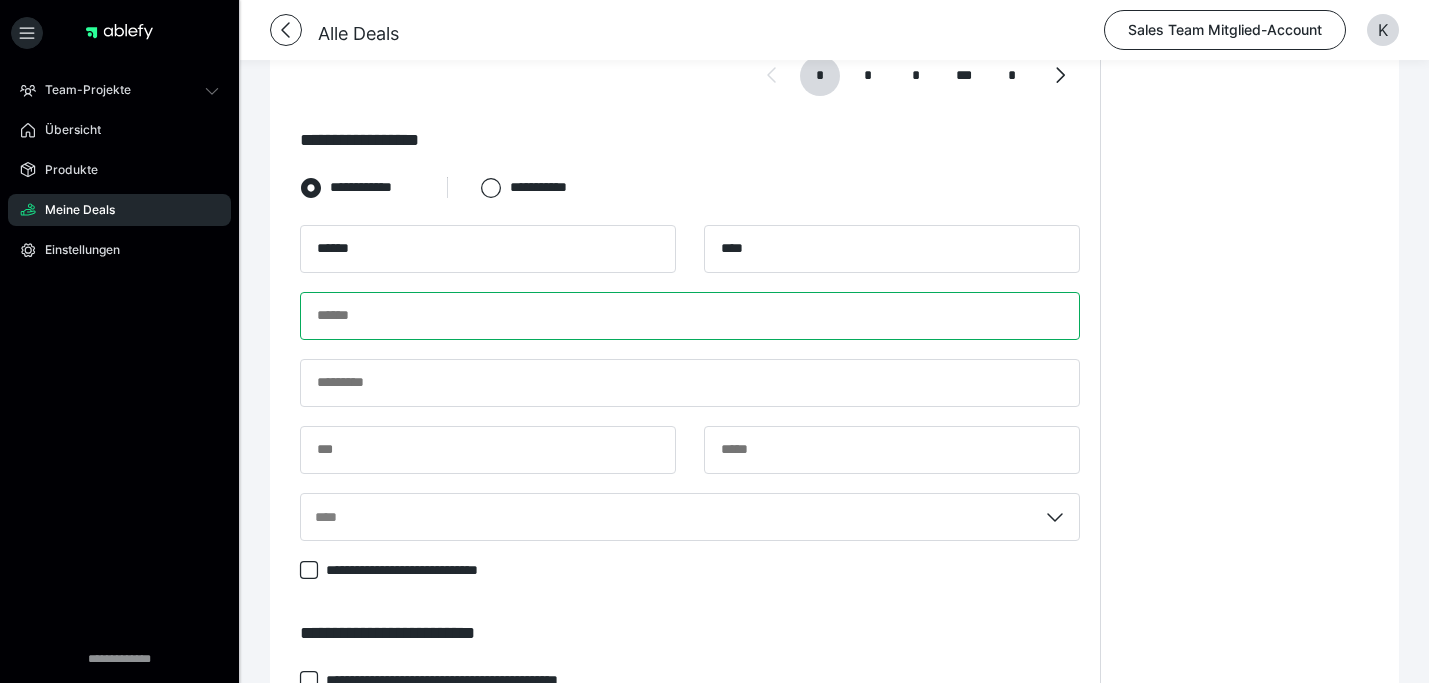 click at bounding box center [690, 316] 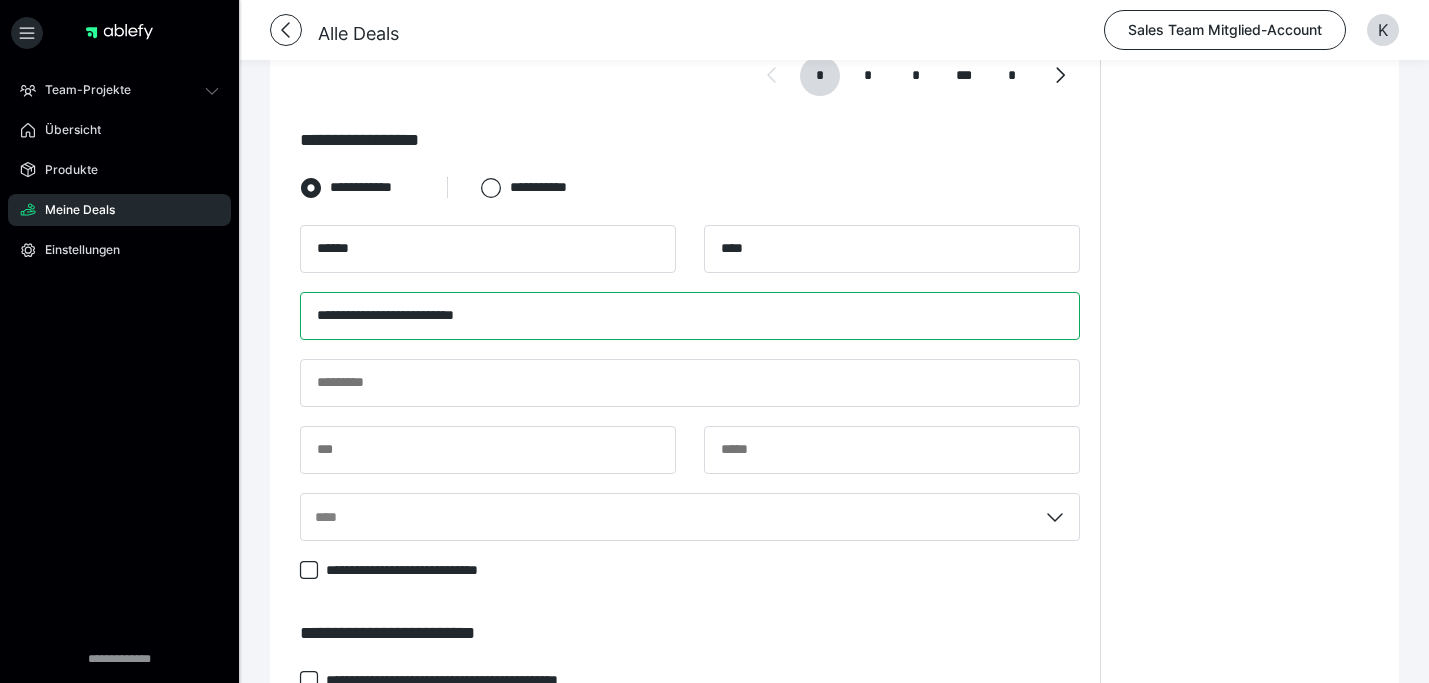 type on "**********" 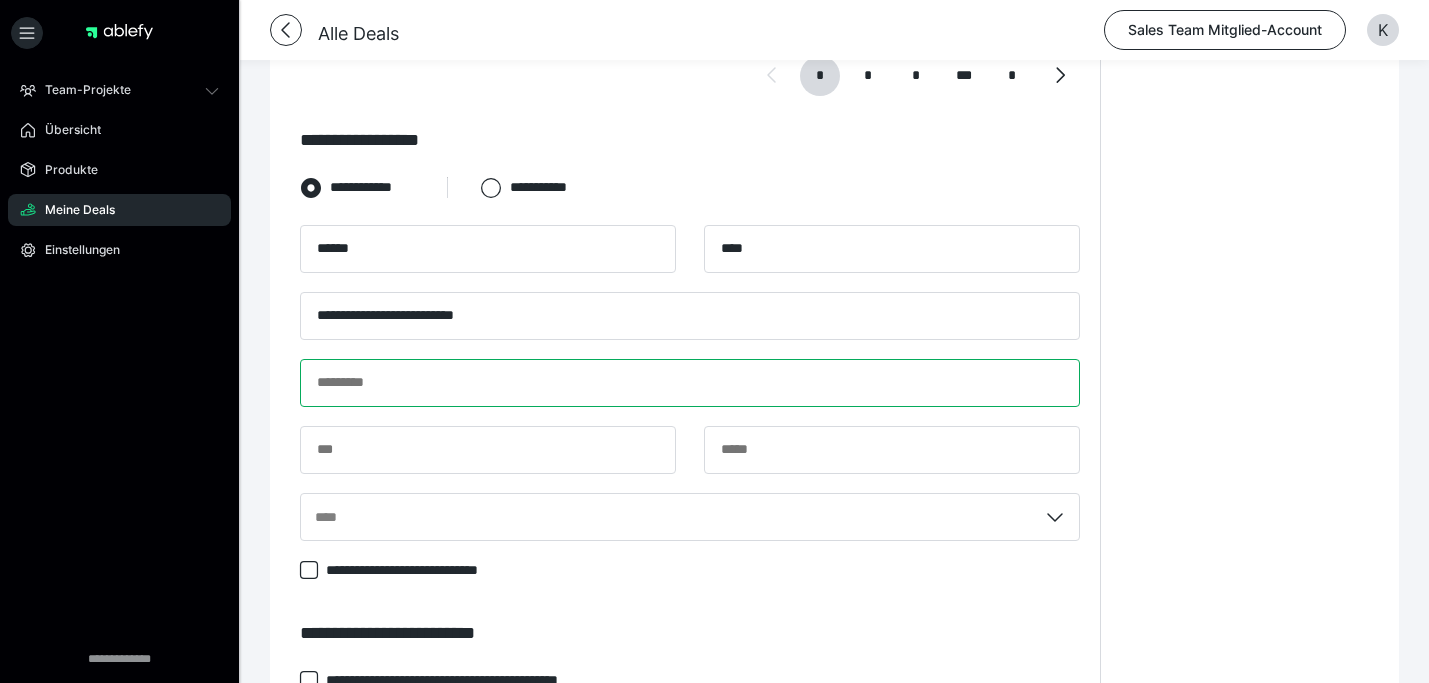 click at bounding box center [690, 383] 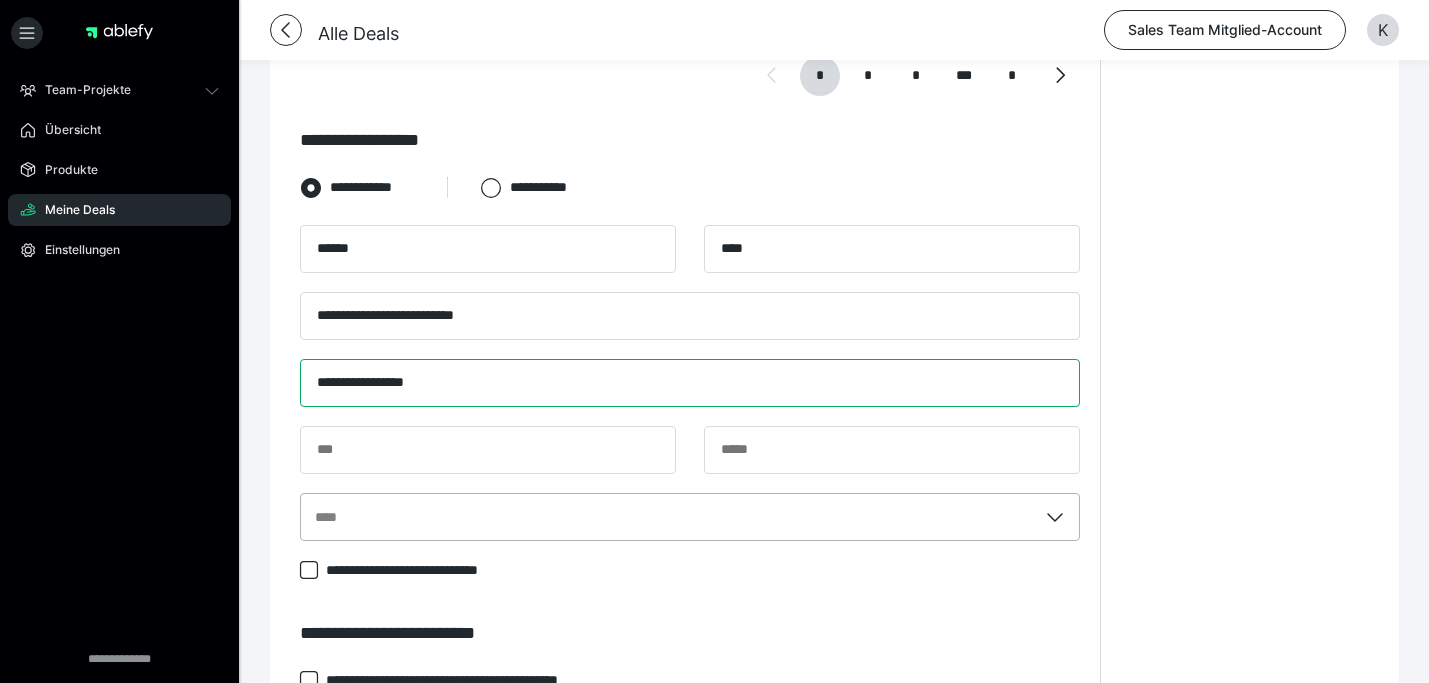 type on "**********" 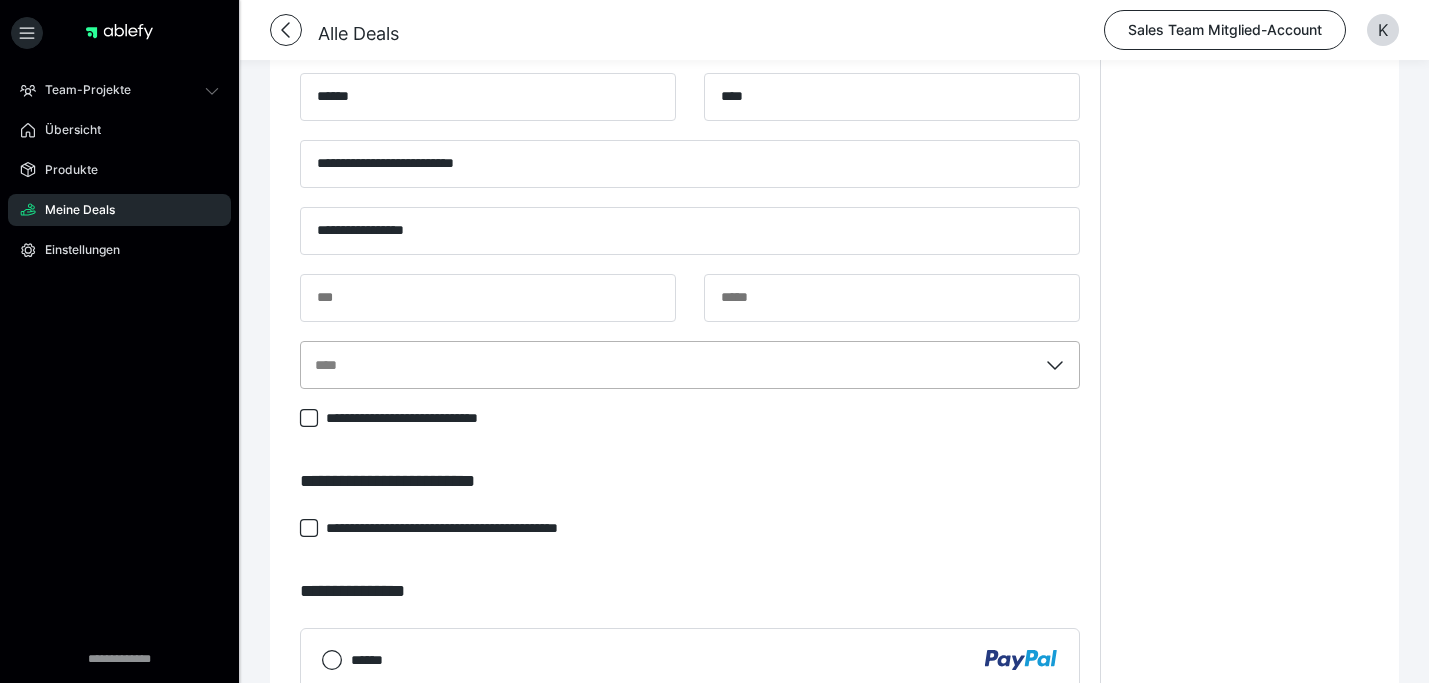 click on "****" at bounding box center (690, 365) 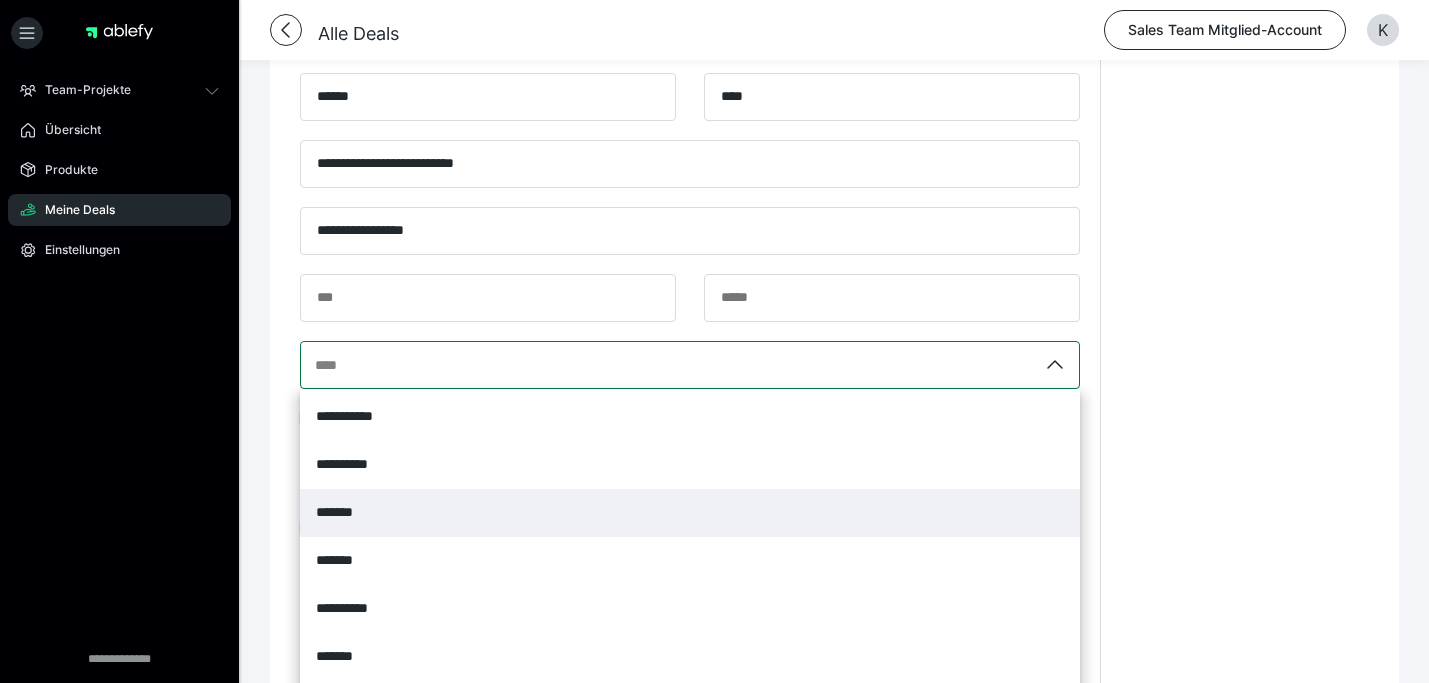 scroll, scrollTop: 1197, scrollLeft: 0, axis: vertical 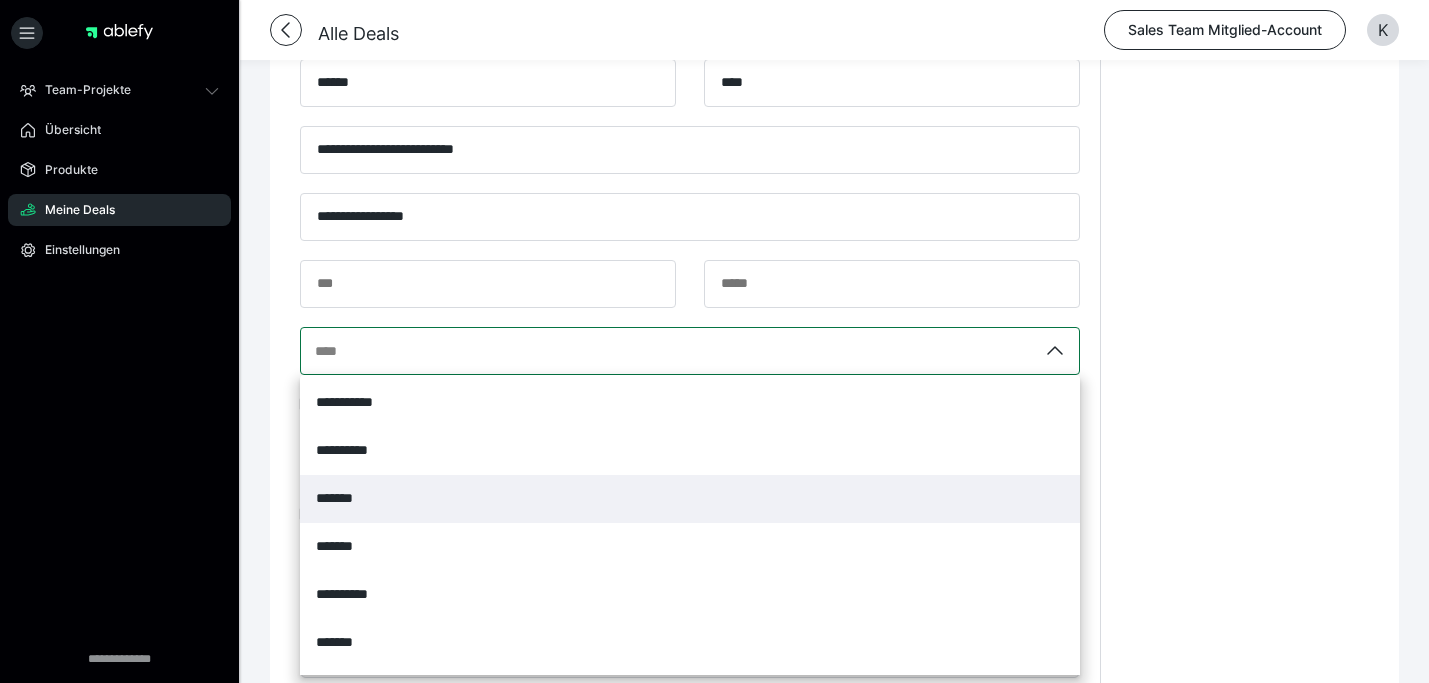 click on "*******" at bounding box center [343, 498] 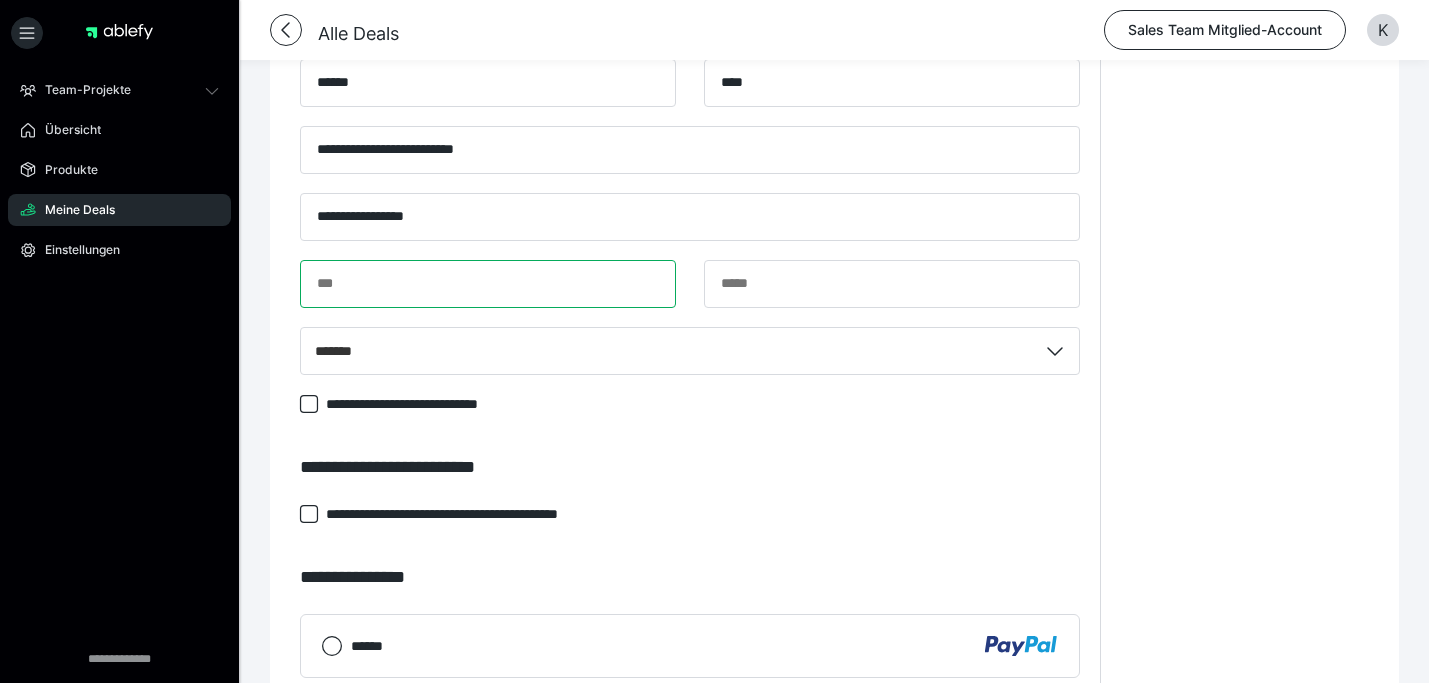click at bounding box center [488, 284] 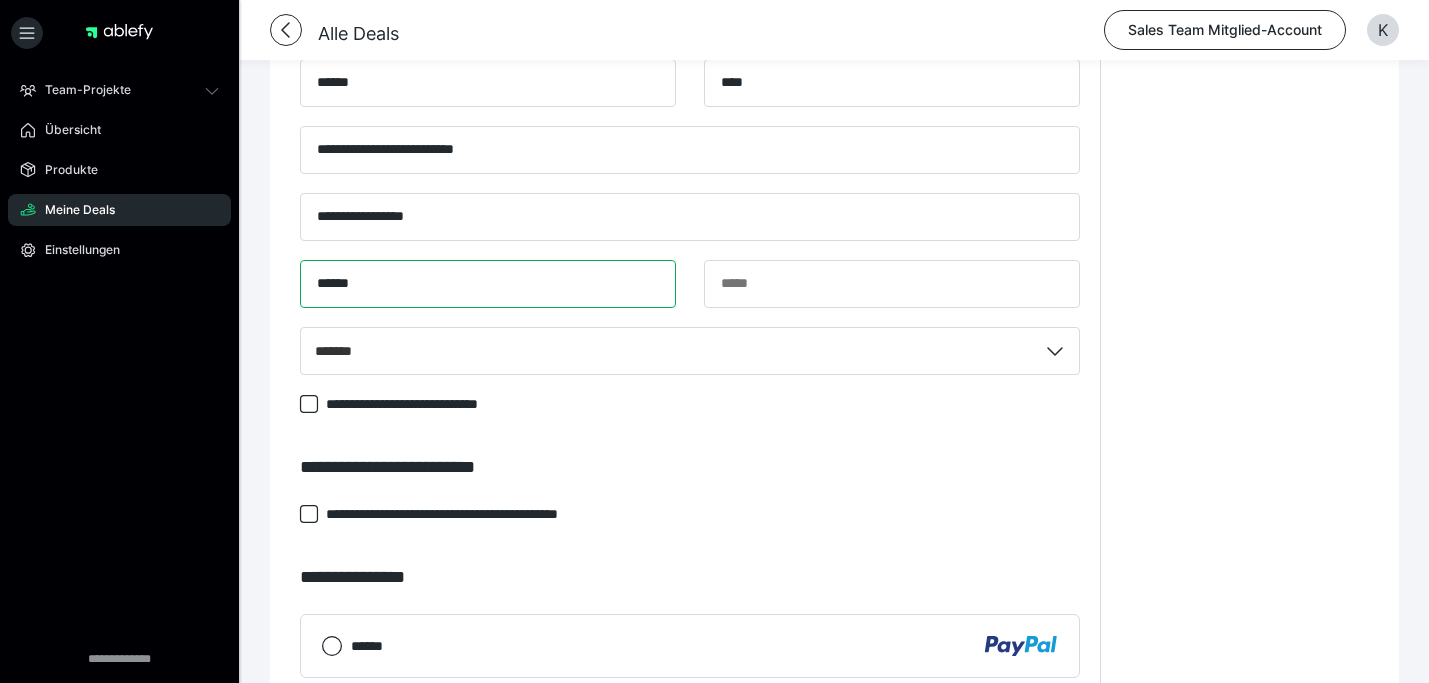 type on "****" 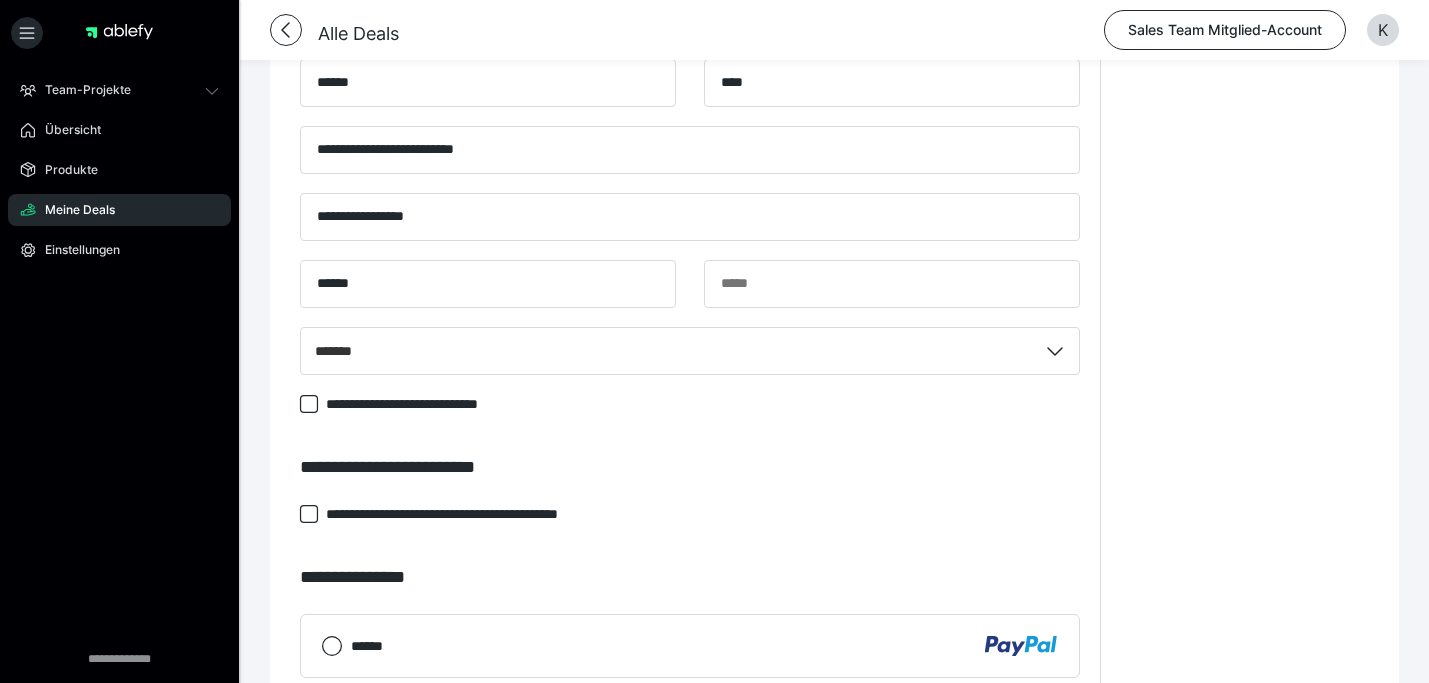 click on "****" at bounding box center [690, 293] 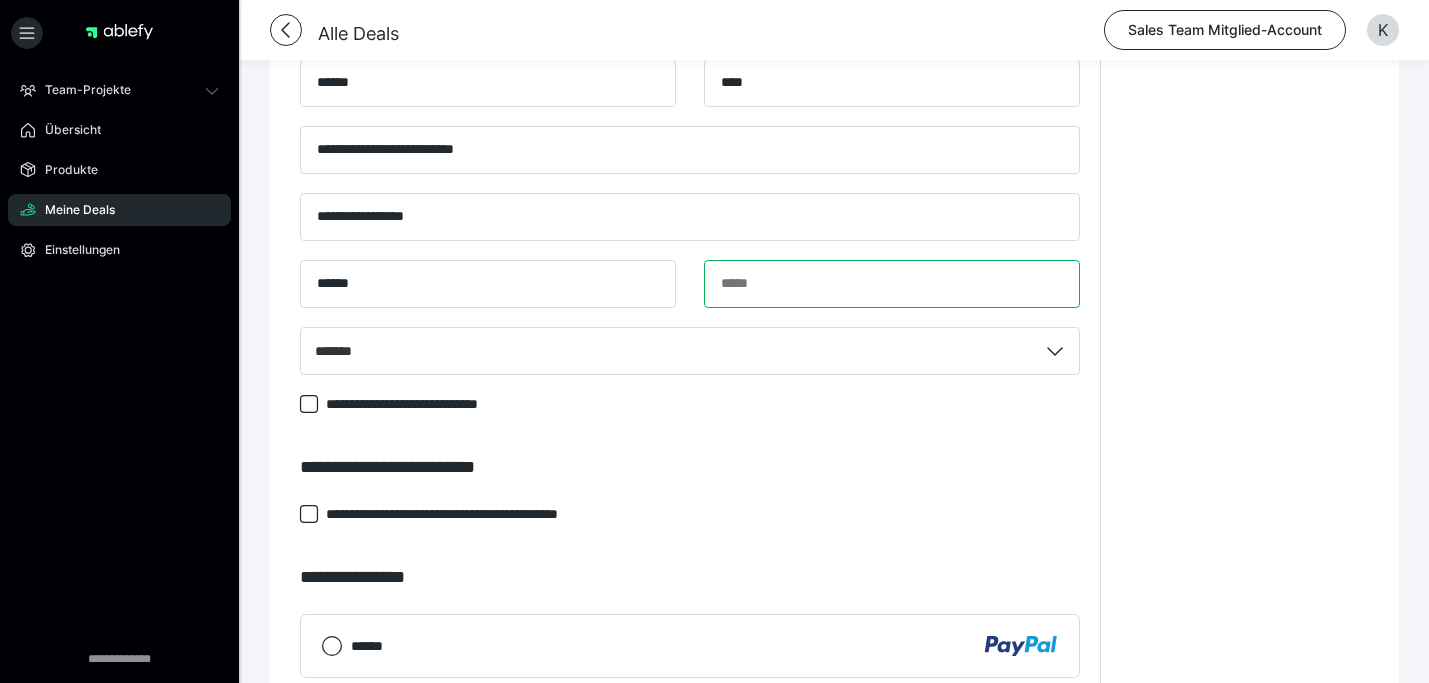 click at bounding box center (892, 284) 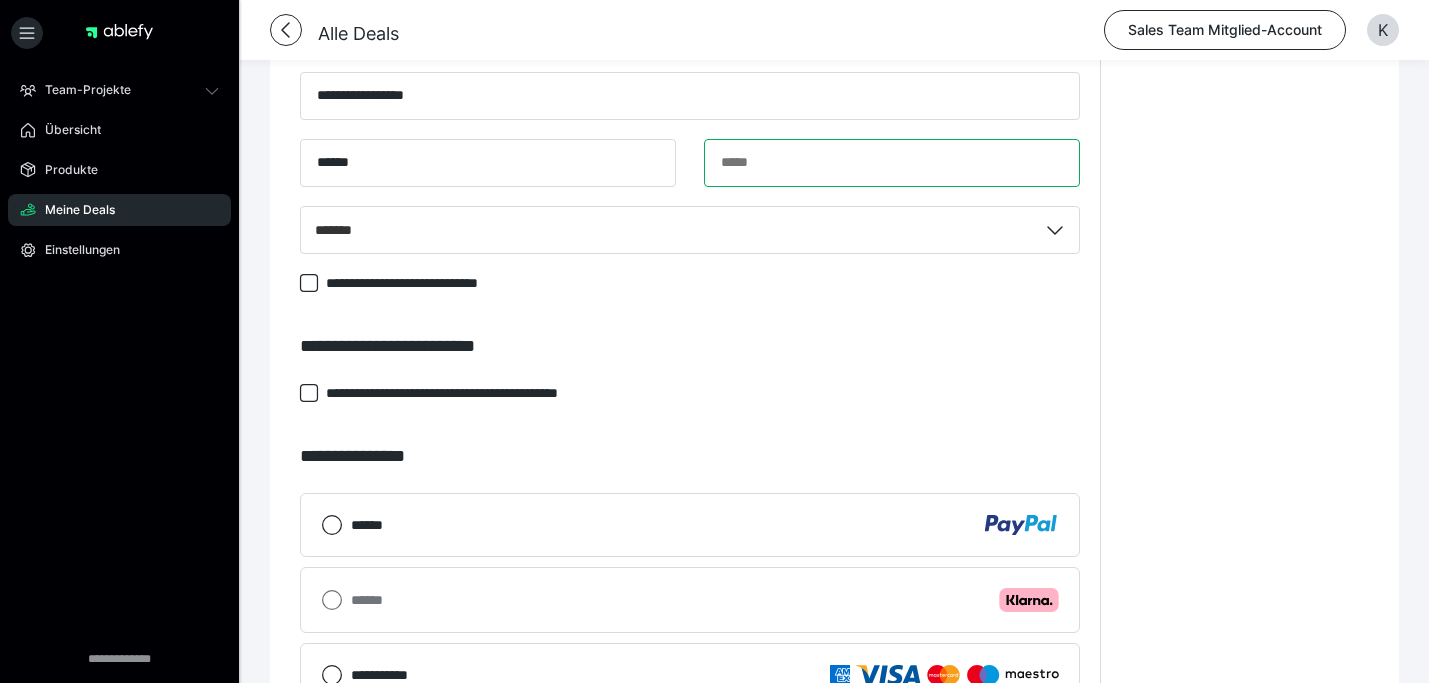 scroll, scrollTop: 1320, scrollLeft: 0, axis: vertical 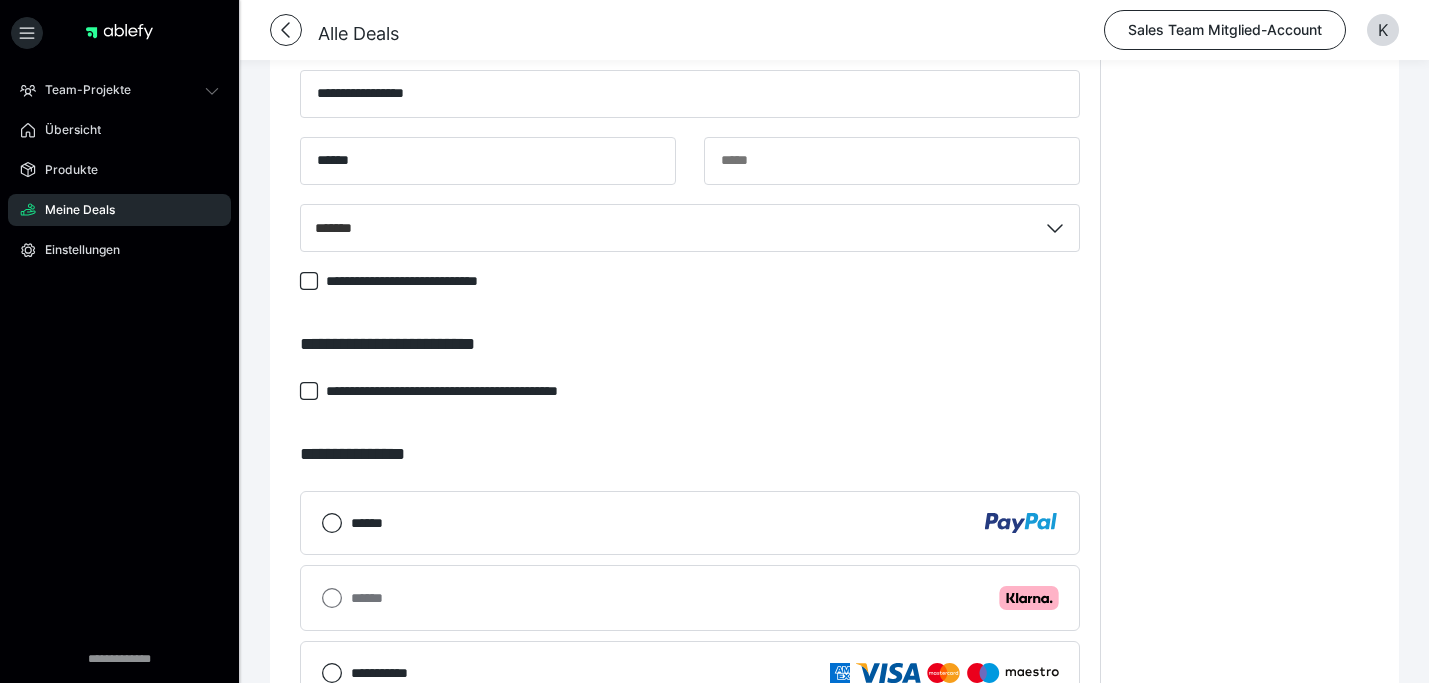 click on "****** .cls-1 {fill: #ffb3c7;}" at bounding box center (690, 598) 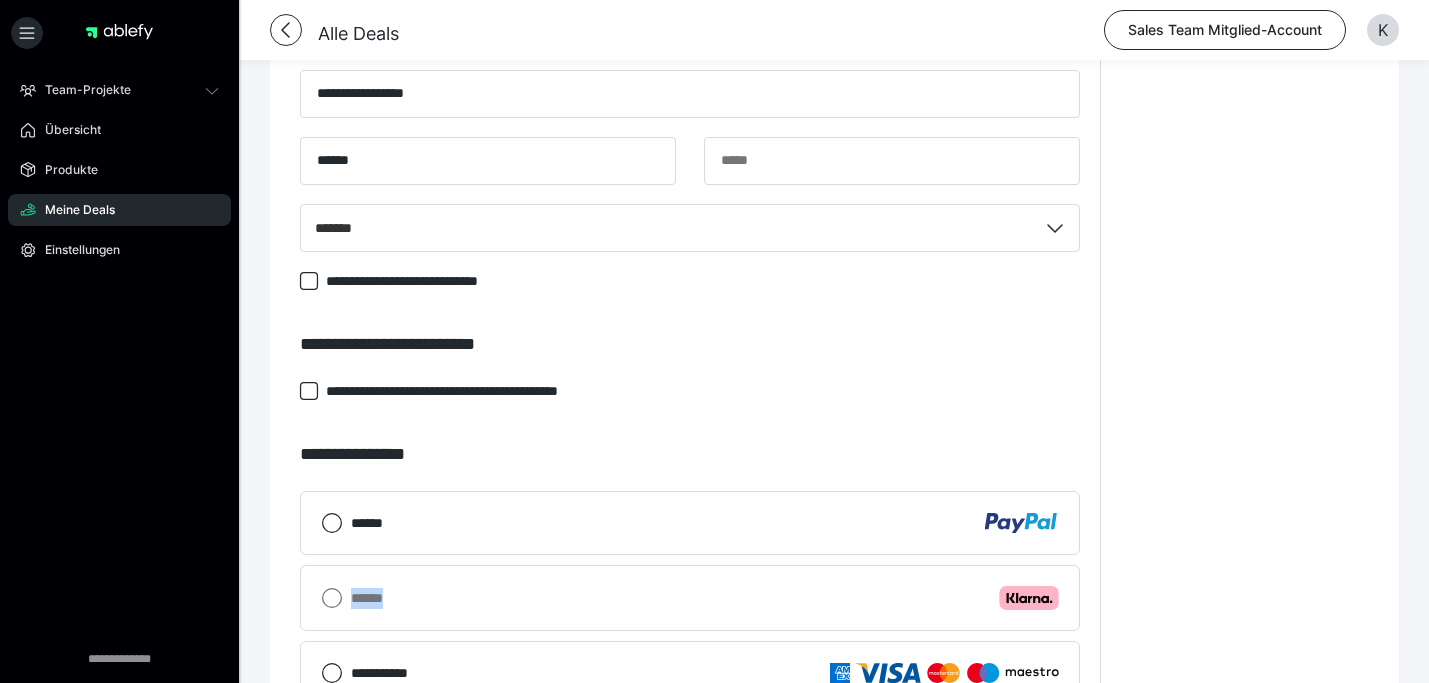 click on "****** .cls-1 {fill: #ffb3c7;}" at bounding box center (690, 598) 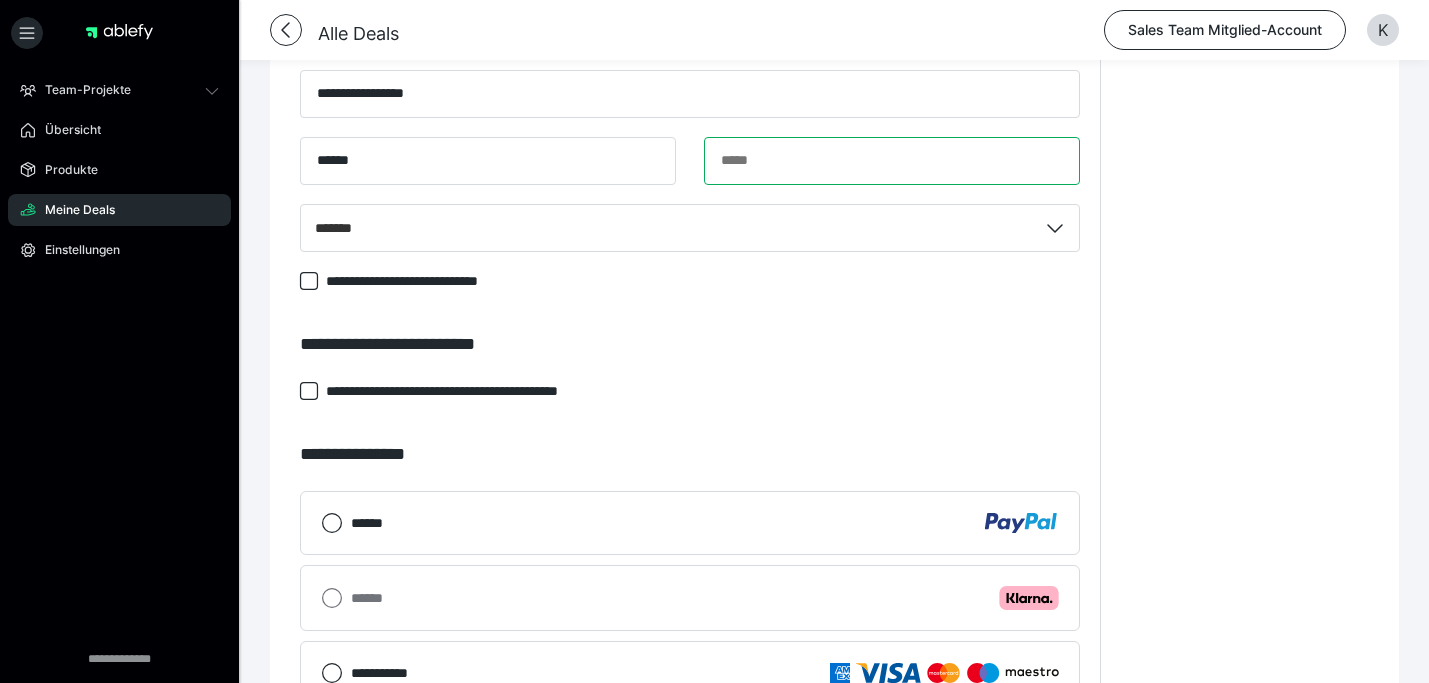 click at bounding box center (892, 161) 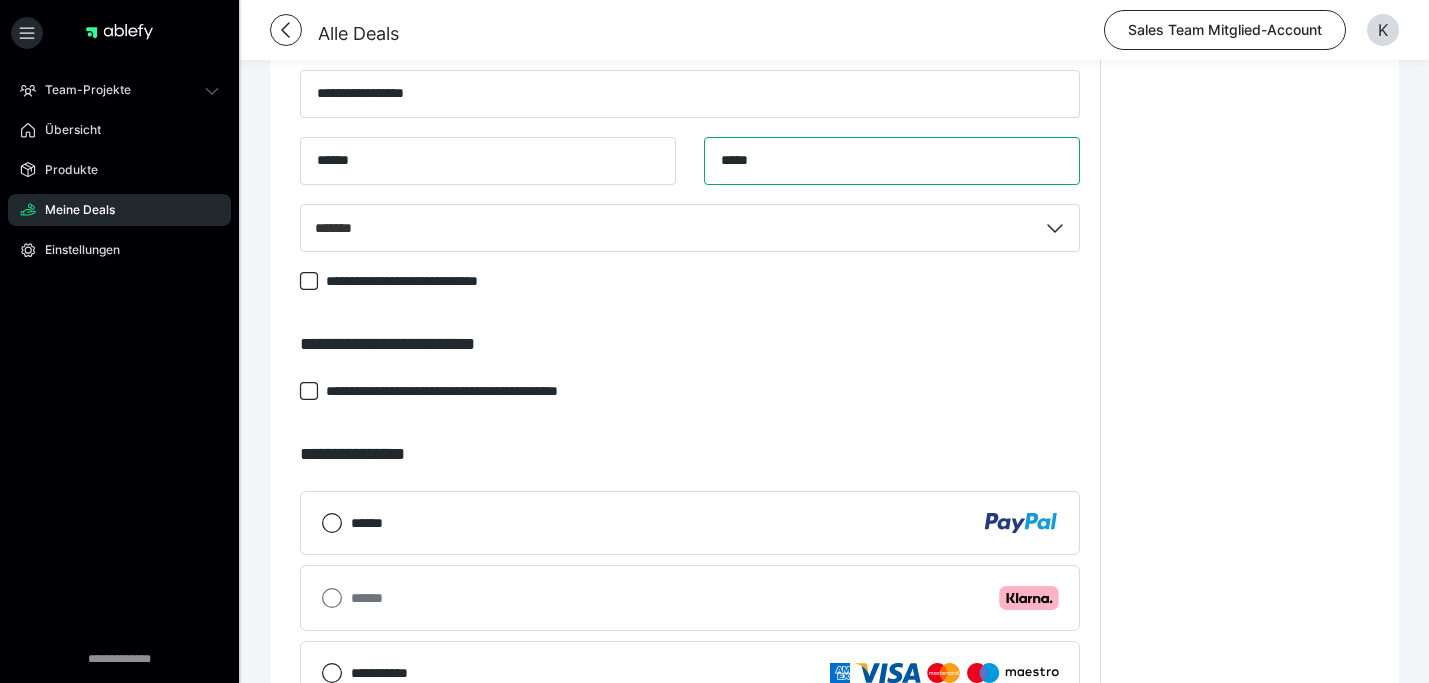 type on "*****" 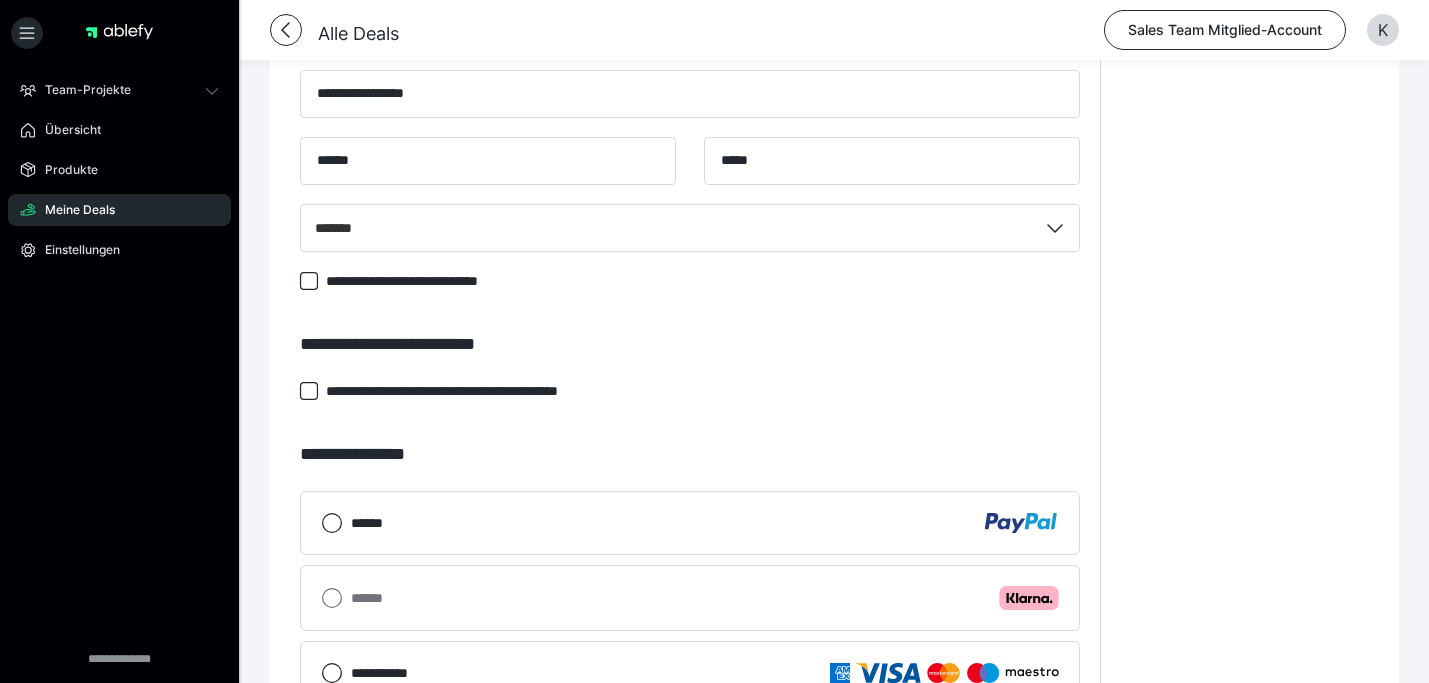 click on "**********" at bounding box center (1244, 31) 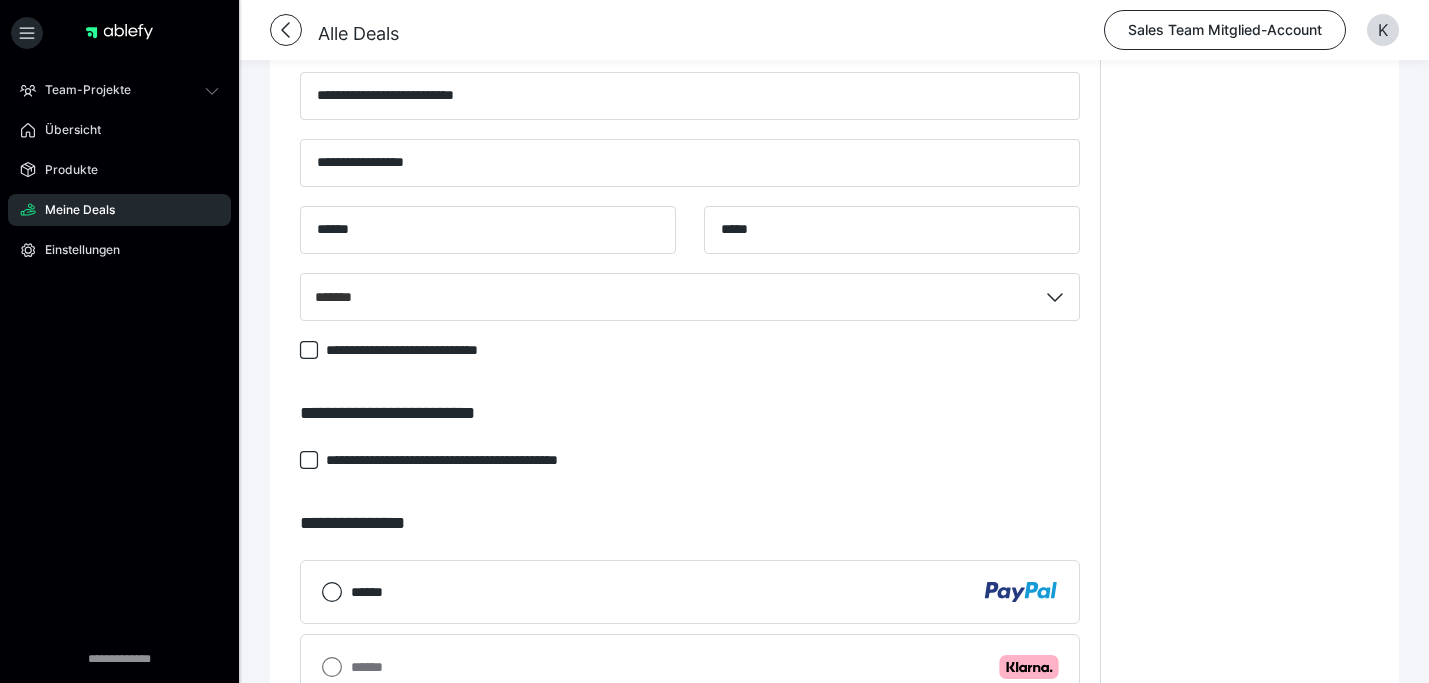 scroll, scrollTop: 1259, scrollLeft: 0, axis: vertical 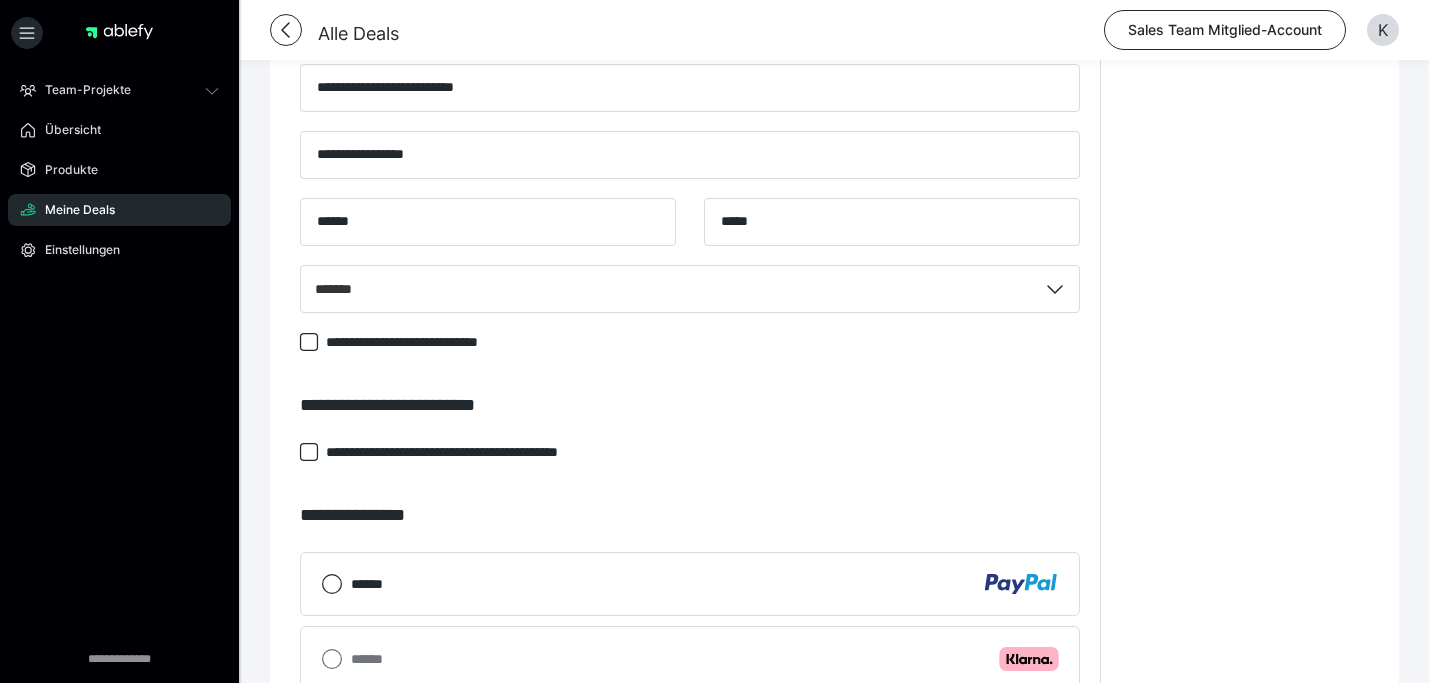 click on "******" at bounding box center [373, 584] 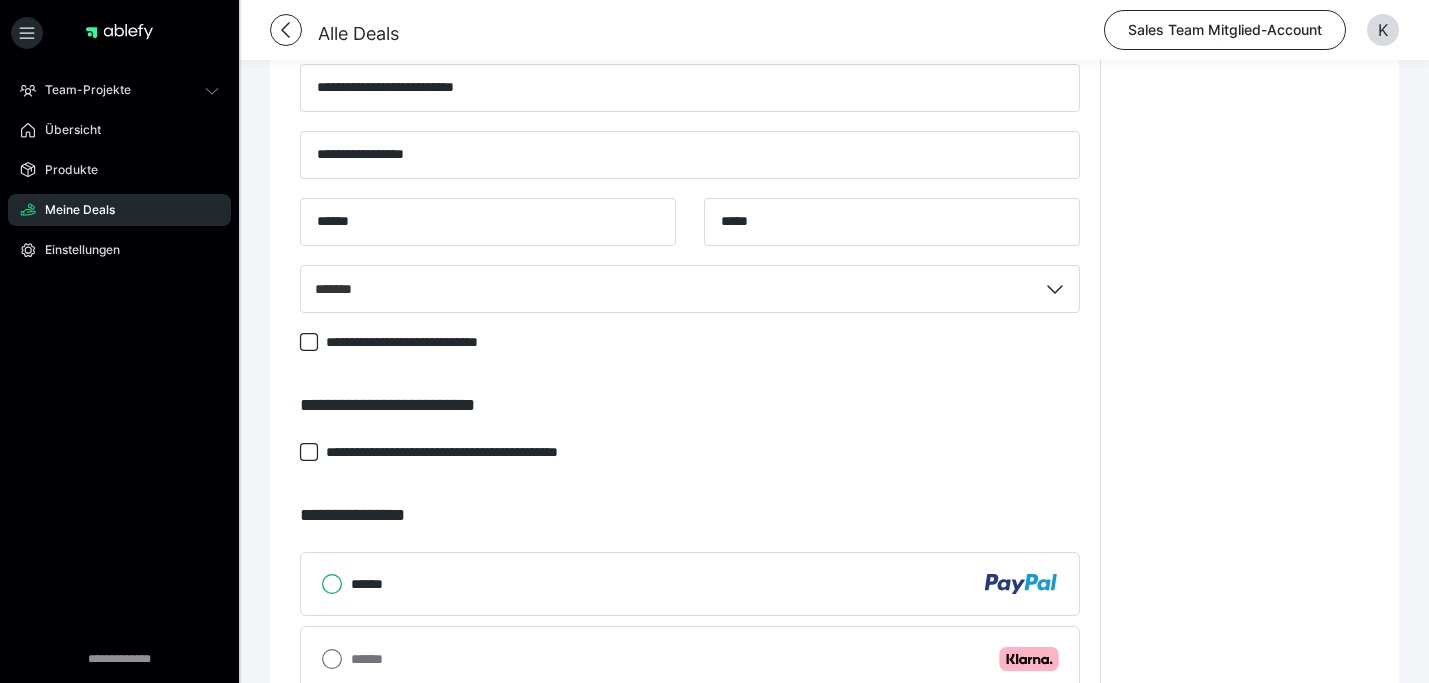 click on "******" at bounding box center [321, 584] 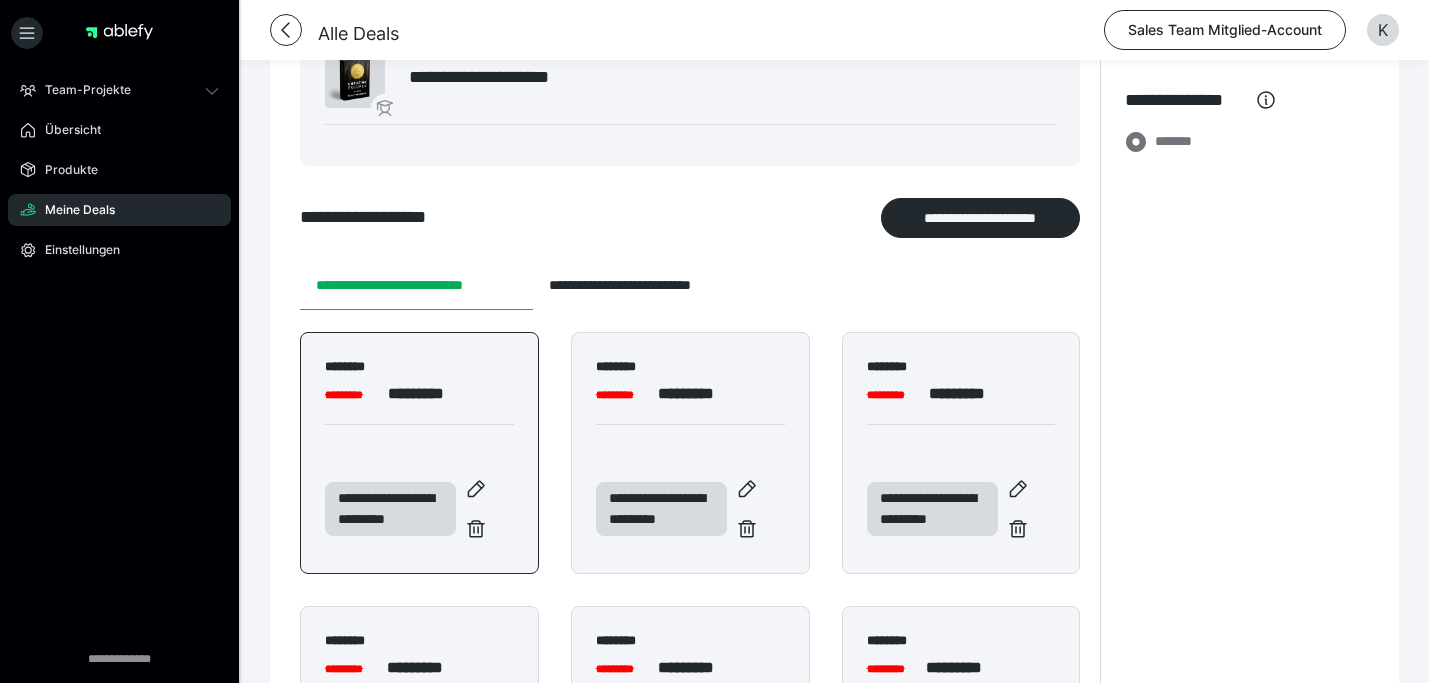 scroll, scrollTop: 0, scrollLeft: 0, axis: both 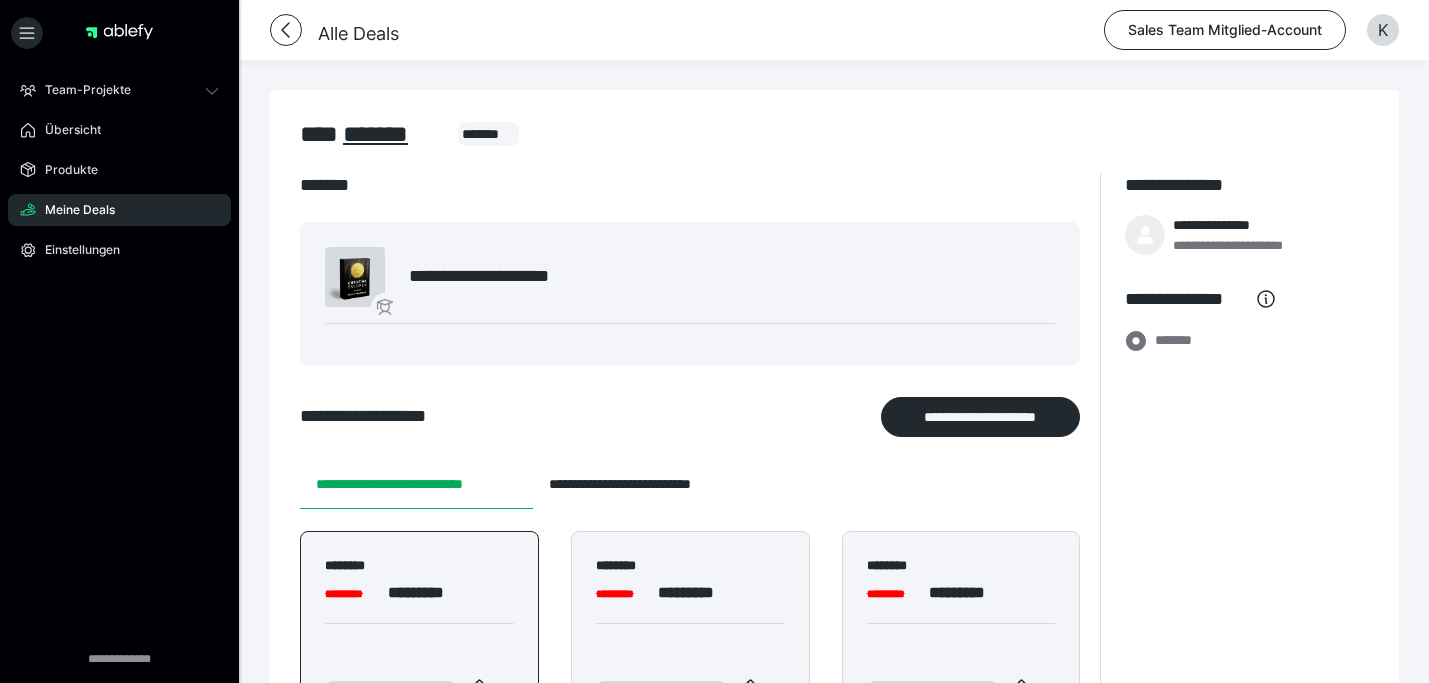 click on "**********" at bounding box center [690, 269] 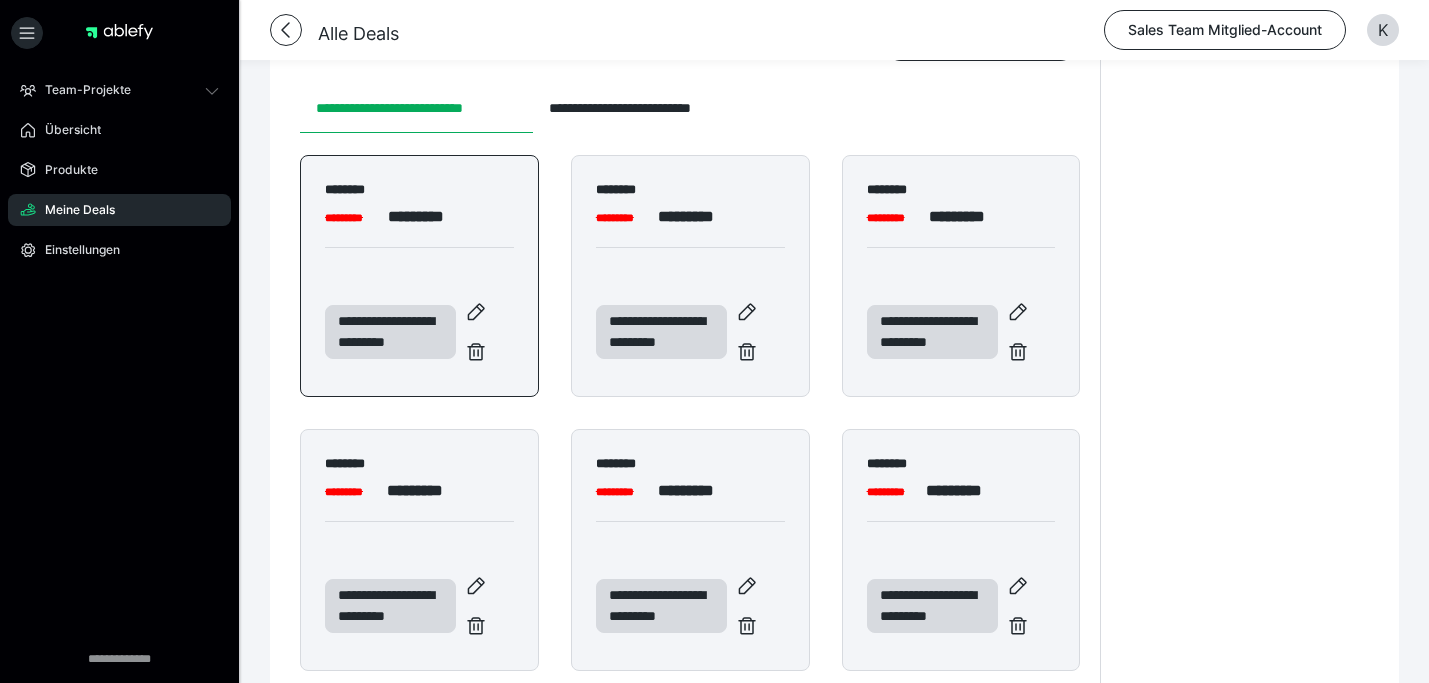 scroll, scrollTop: 378, scrollLeft: 0, axis: vertical 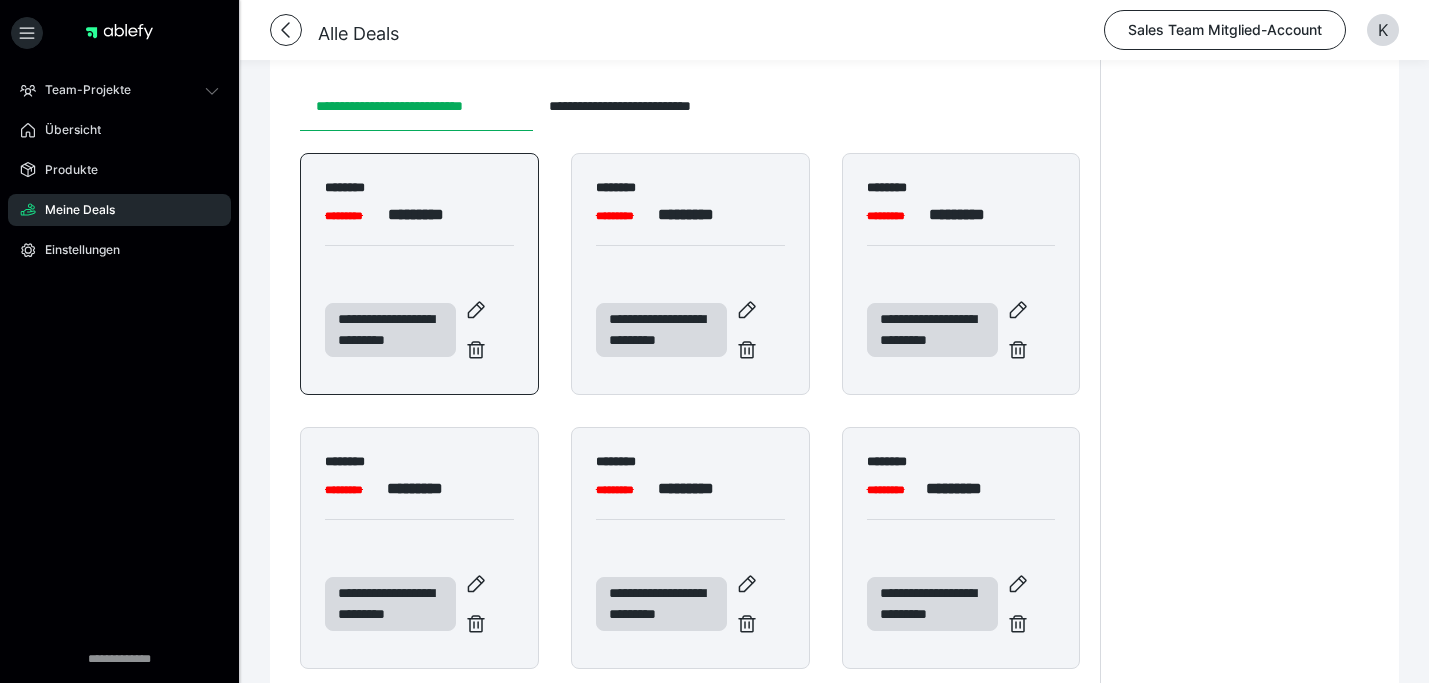 click on "**********" at bounding box center [1244, 973] 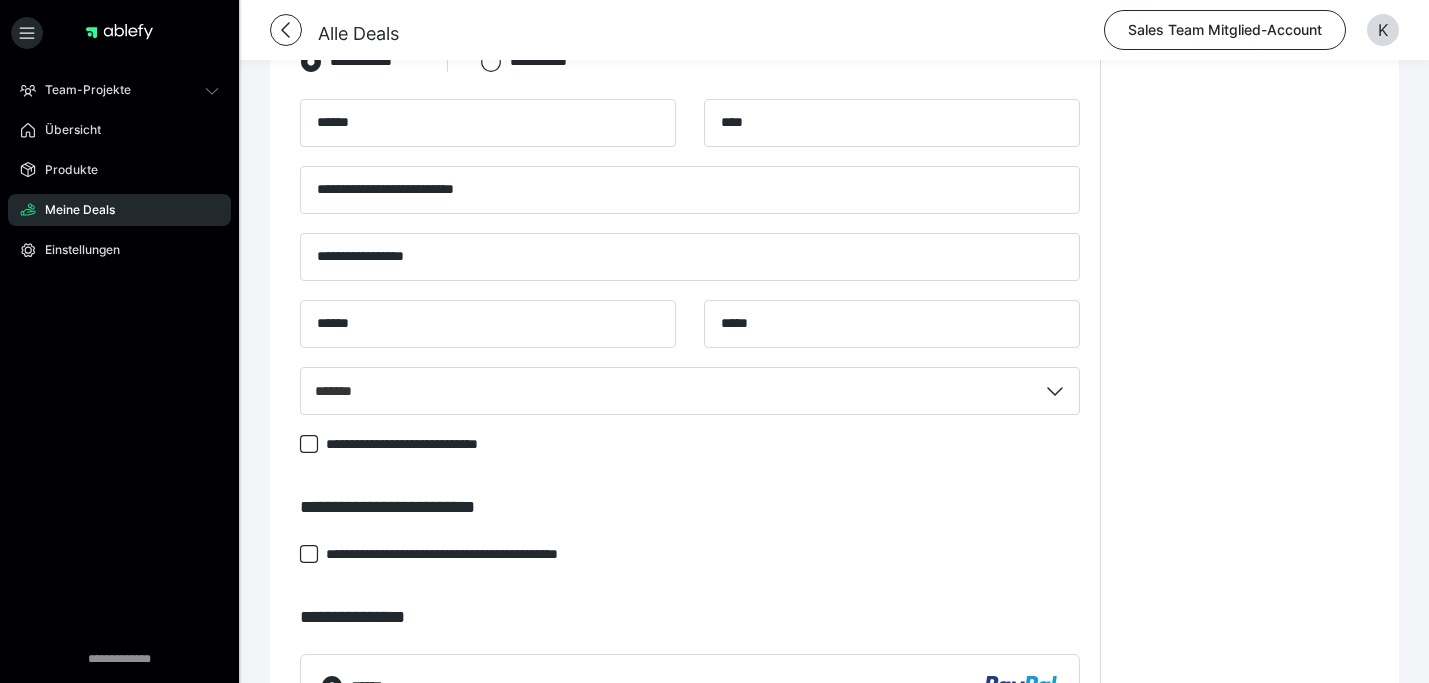 scroll, scrollTop: 1155, scrollLeft: 0, axis: vertical 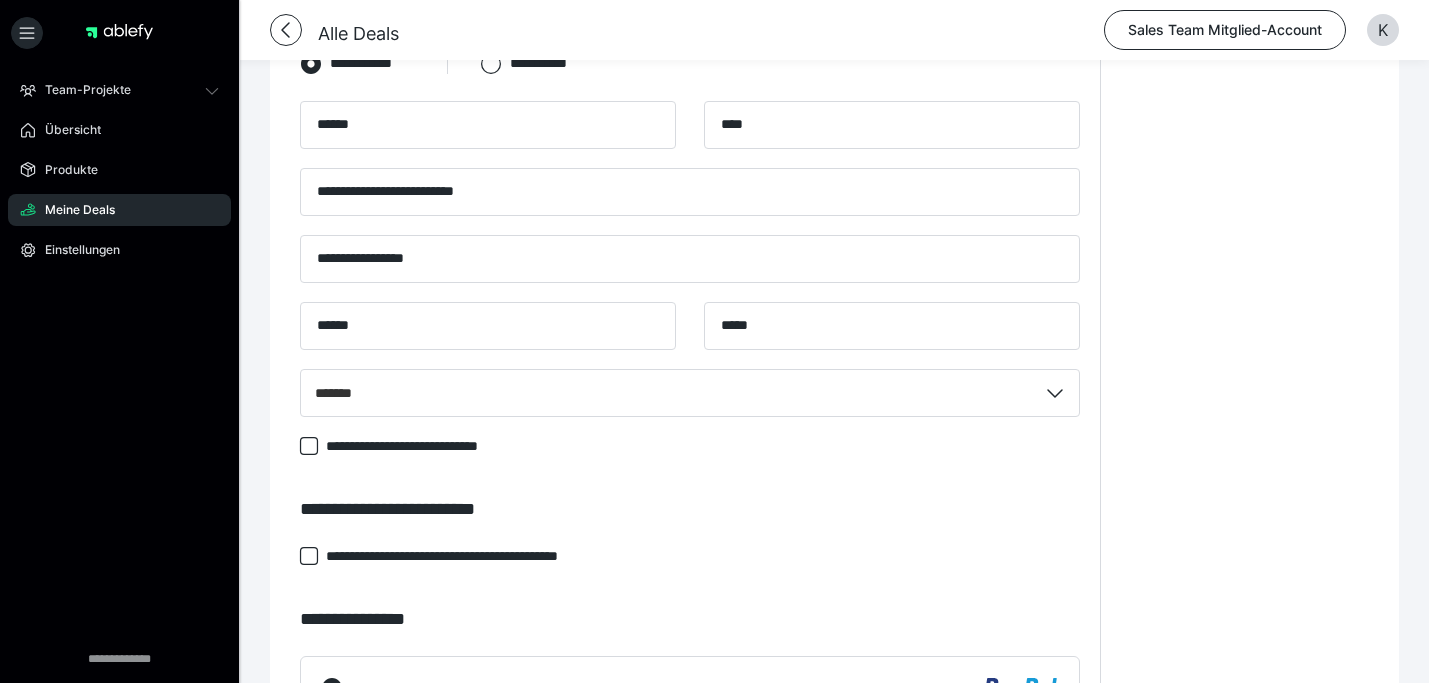 click on "**********" at bounding box center [1244, 196] 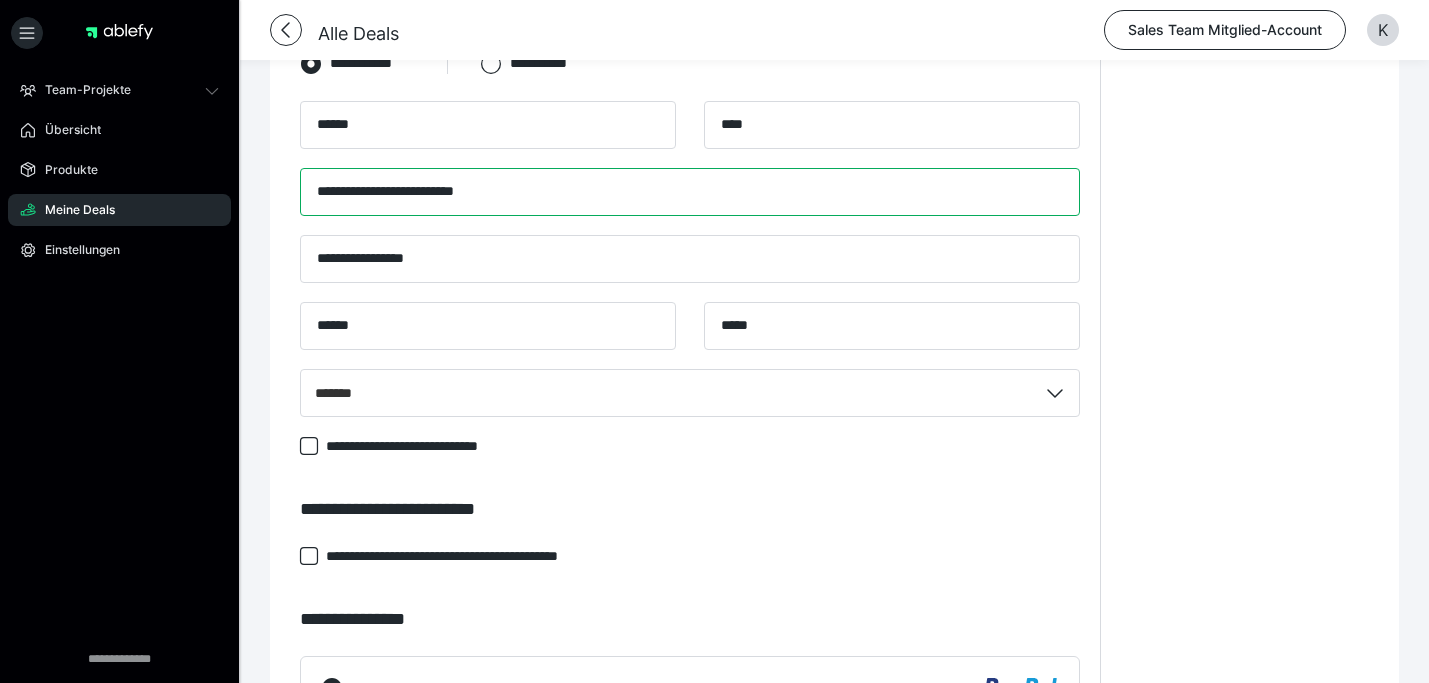 click on "**********" at bounding box center [690, 192] 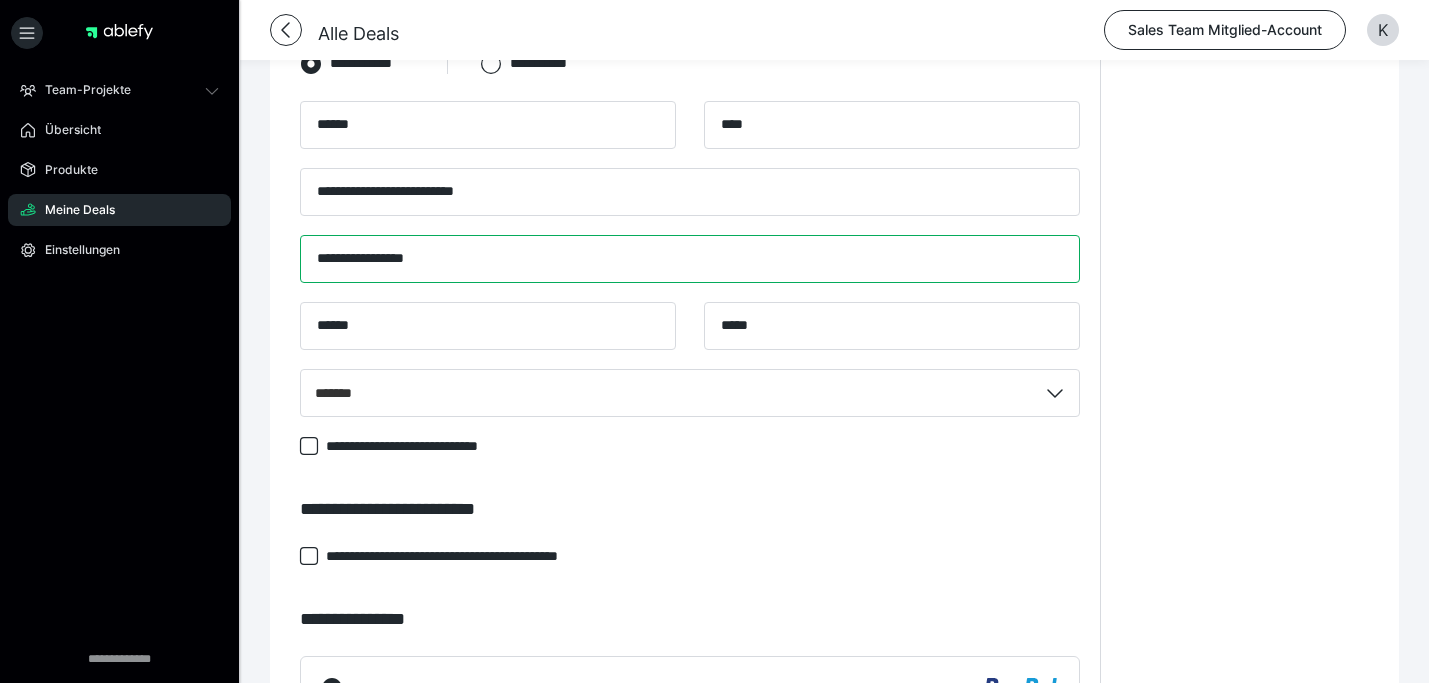 drag, startPoint x: 470, startPoint y: 260, endPoint x: 291, endPoint y: 260, distance: 179 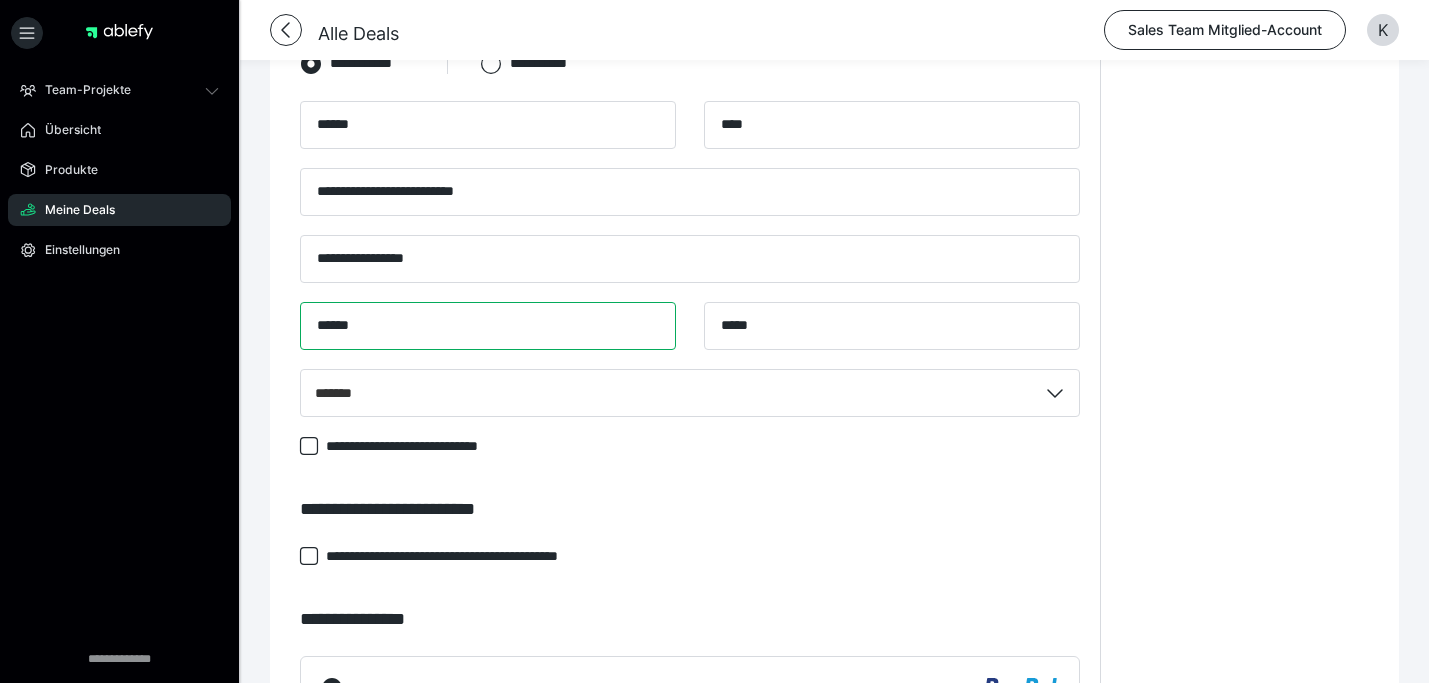 drag, startPoint x: 315, startPoint y: 331, endPoint x: 260, endPoint y: 331, distance: 55 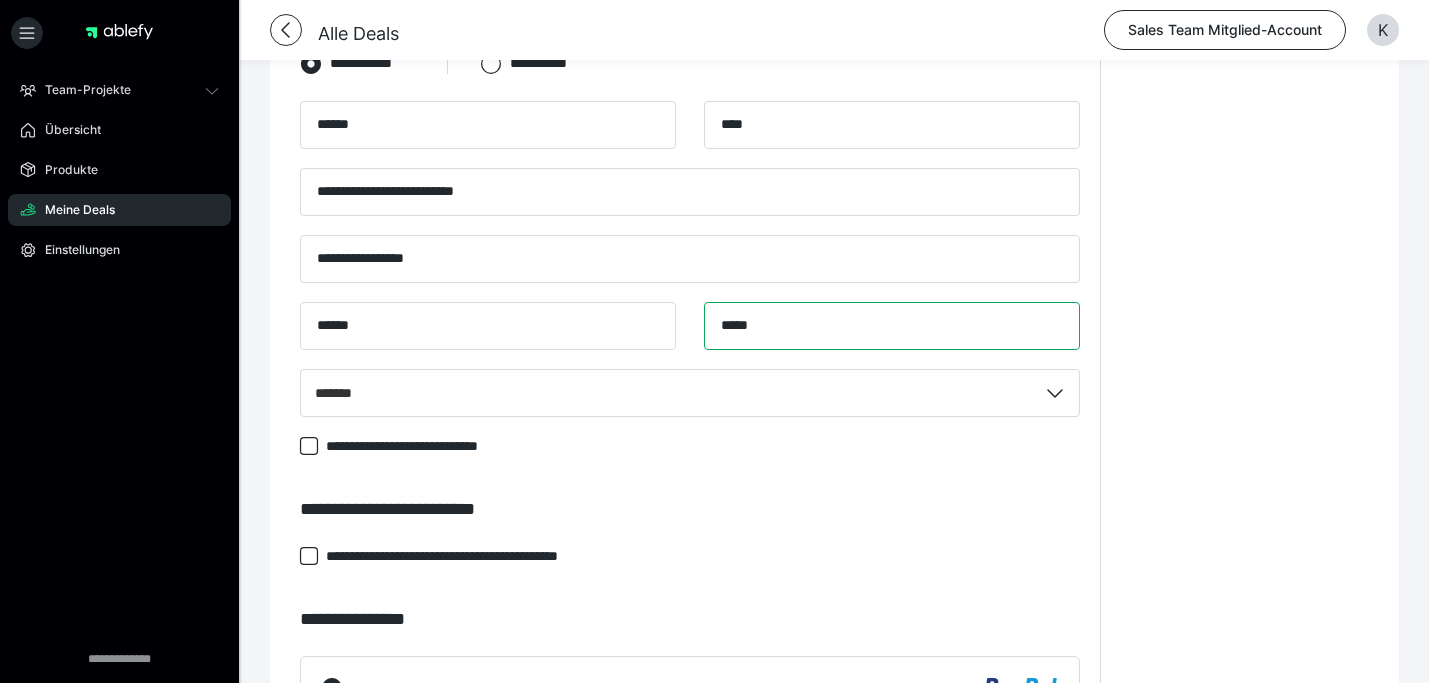 drag, startPoint x: 785, startPoint y: 328, endPoint x: 582, endPoint y: 328, distance: 203 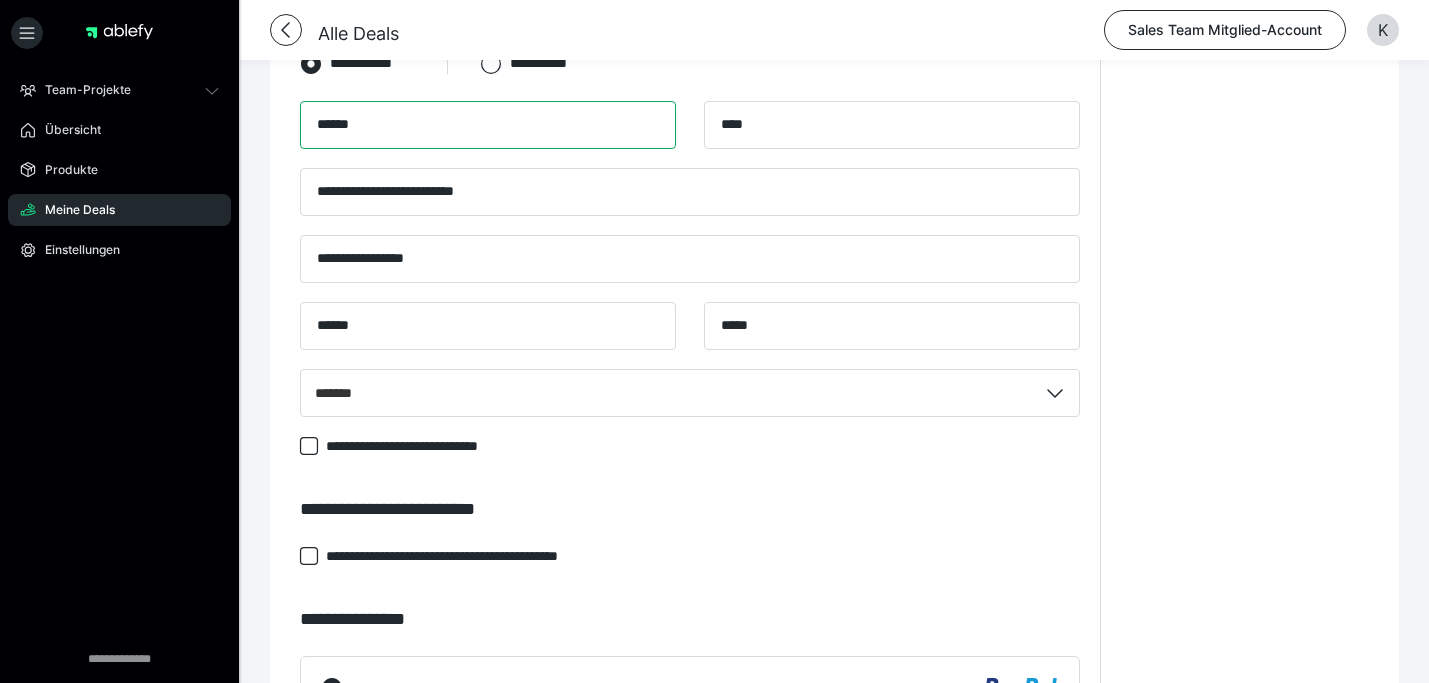 drag, startPoint x: 365, startPoint y: 125, endPoint x: 250, endPoint y: 125, distance: 115 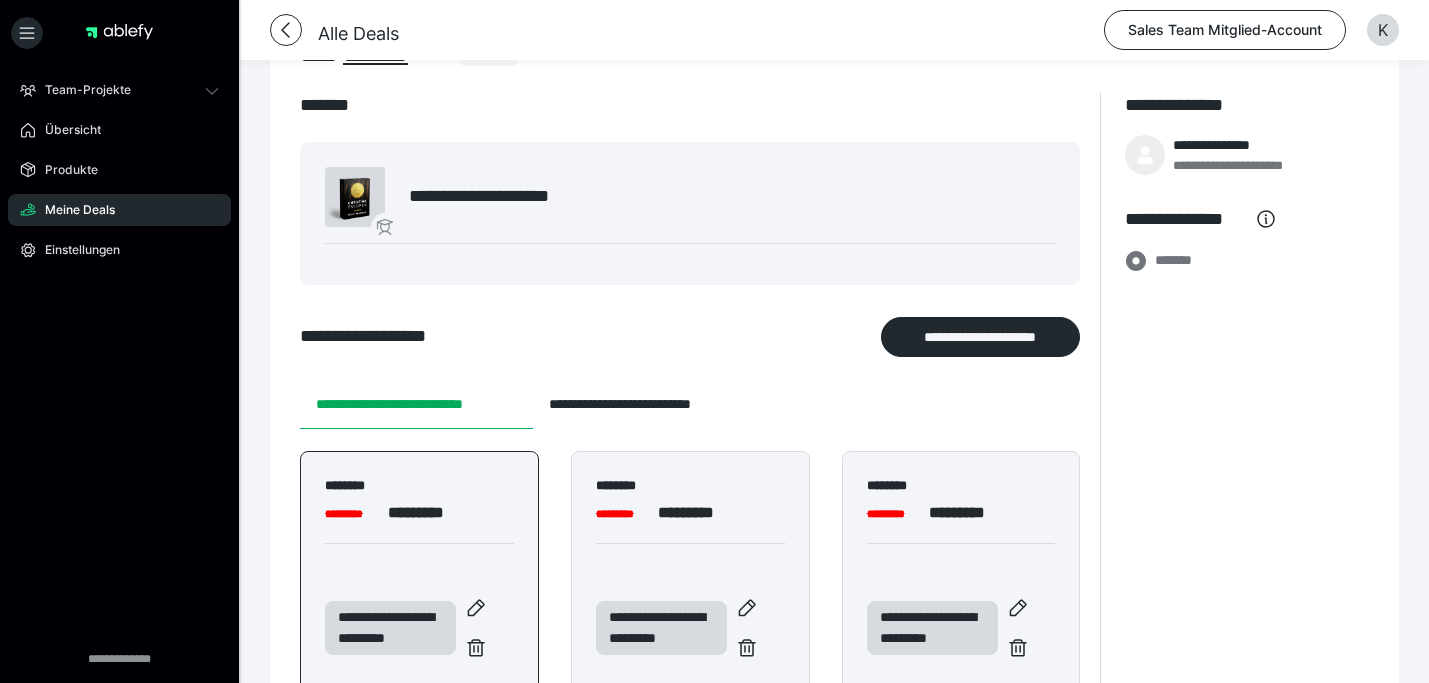 scroll, scrollTop: 0, scrollLeft: 0, axis: both 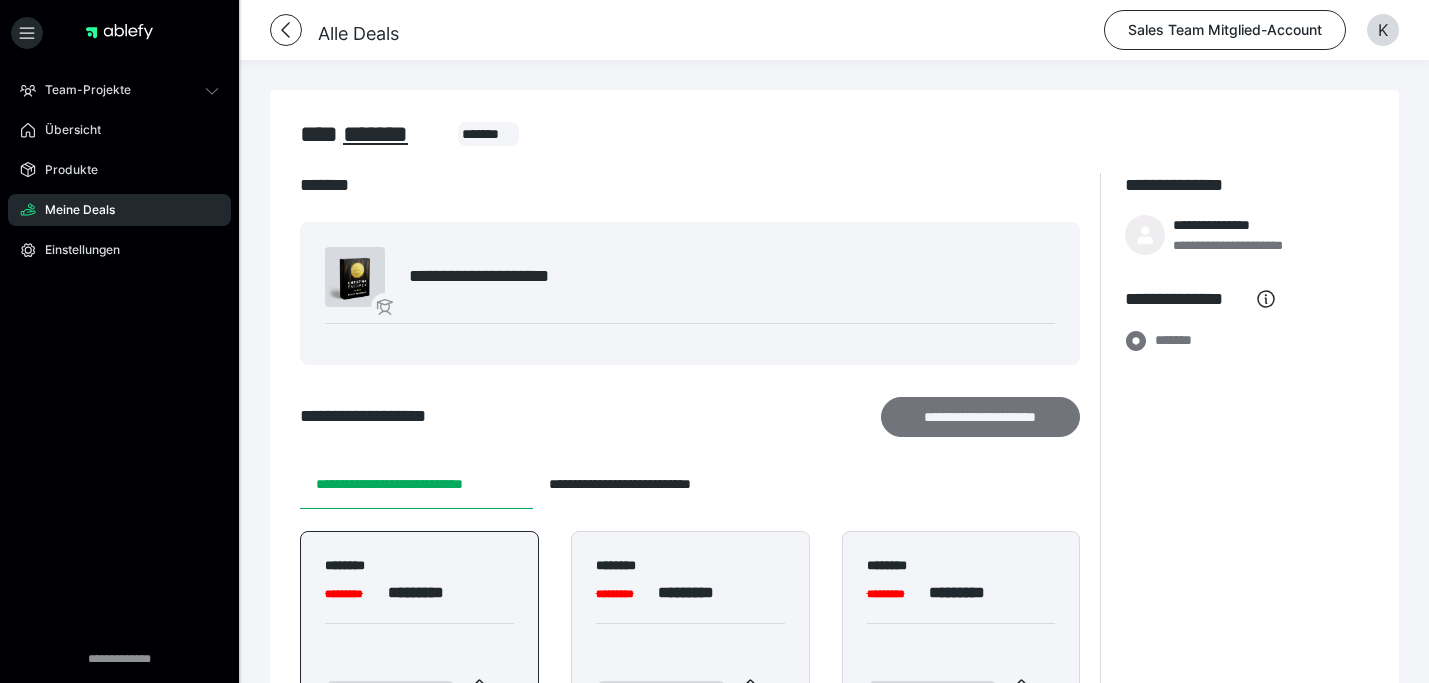 click on "**********" at bounding box center [981, 417] 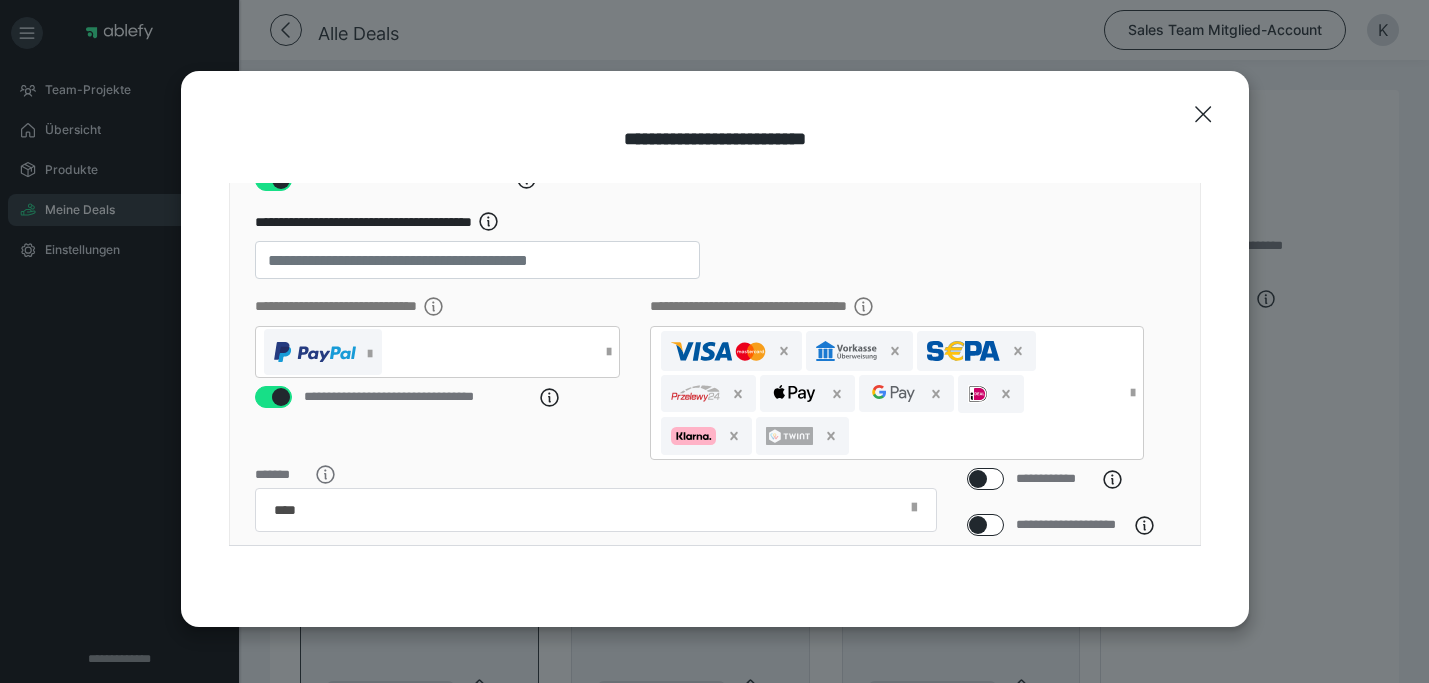 scroll, scrollTop: 309, scrollLeft: 0, axis: vertical 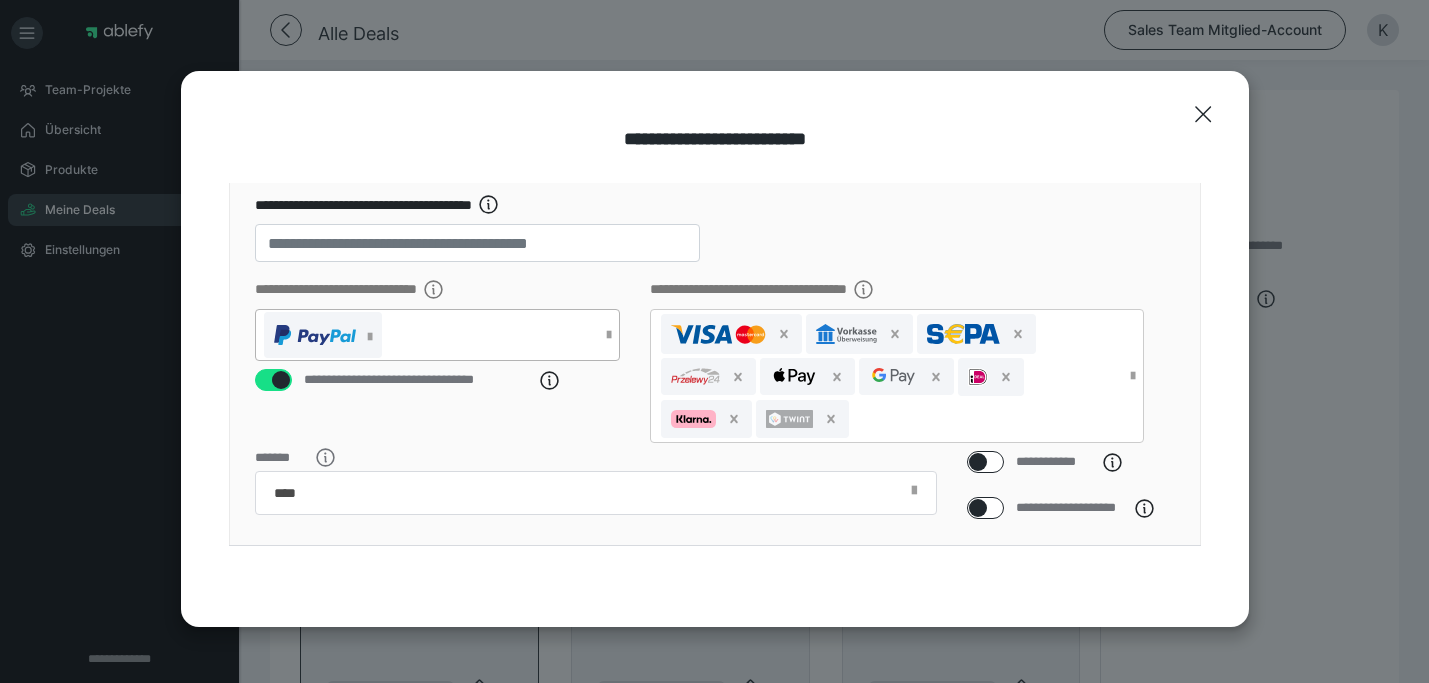 click at bounding box center (609, 335) 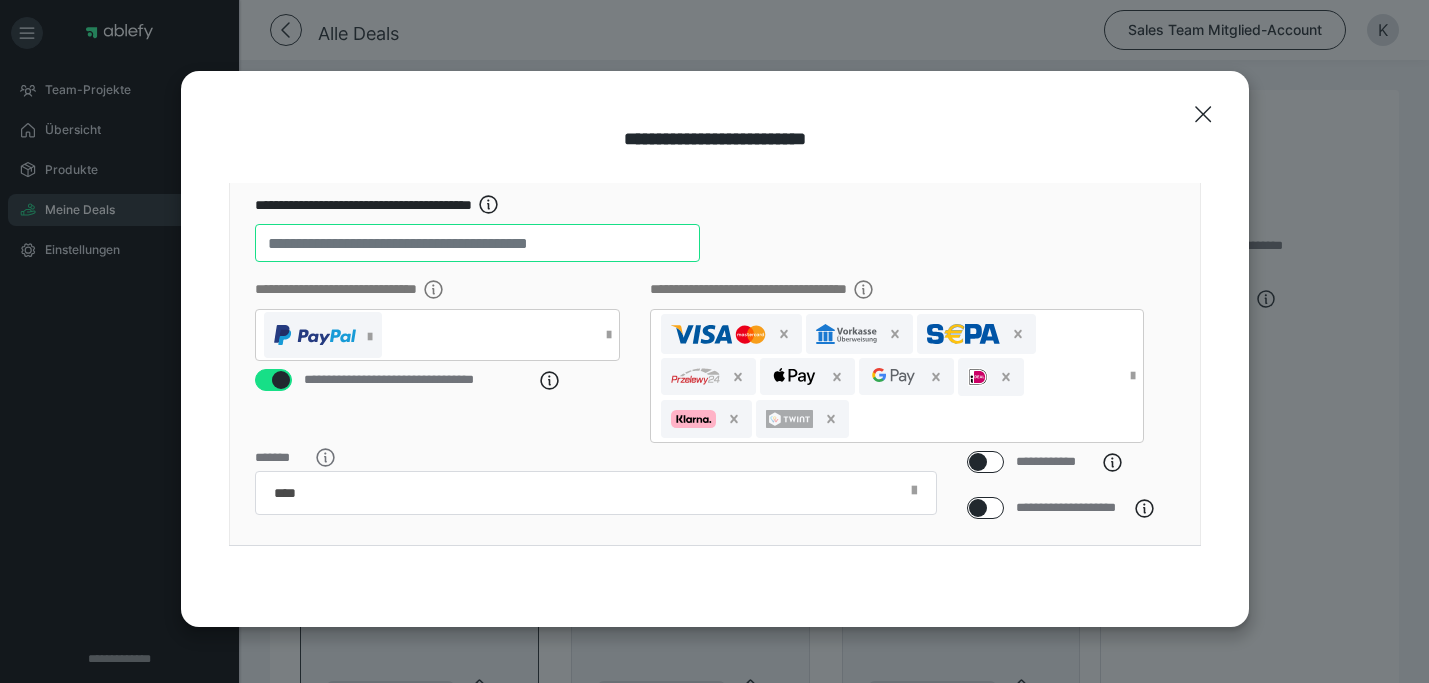 click on "**********" at bounding box center (477, 236) 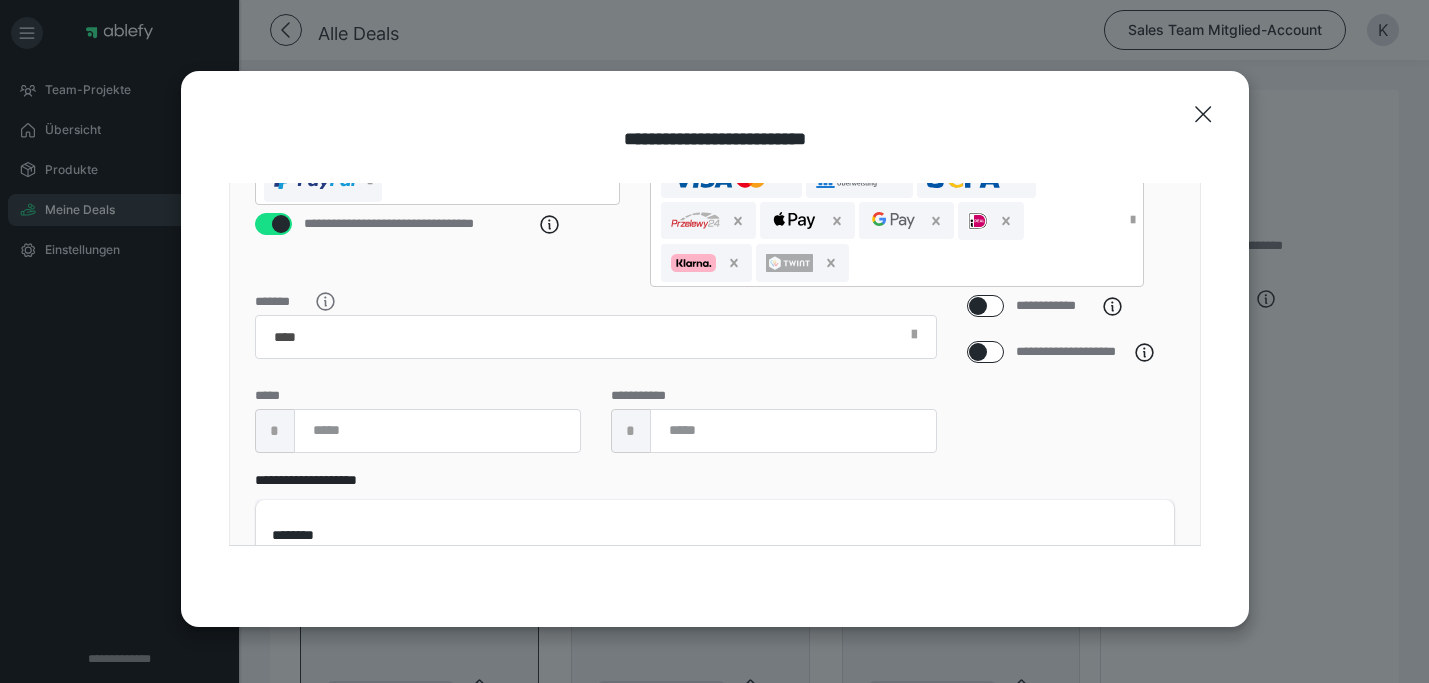 scroll, scrollTop: 625, scrollLeft: 0, axis: vertical 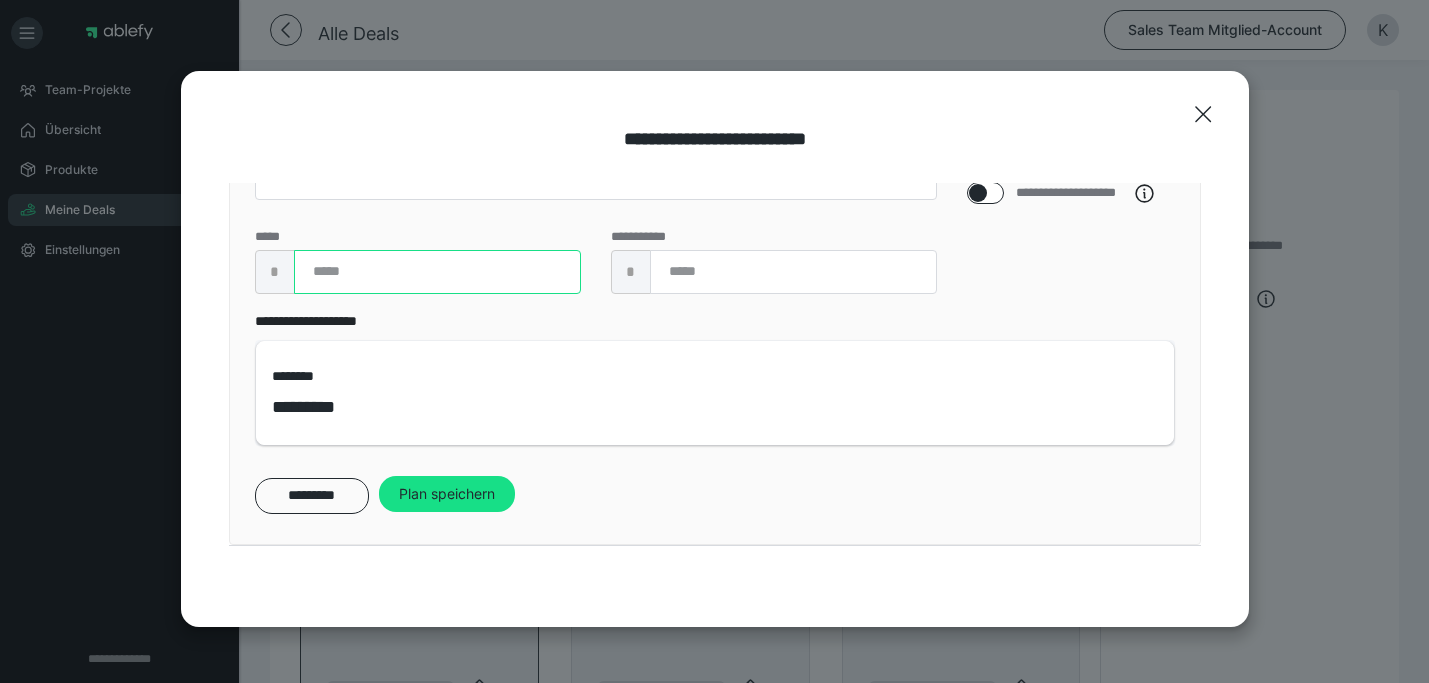 type on "****" 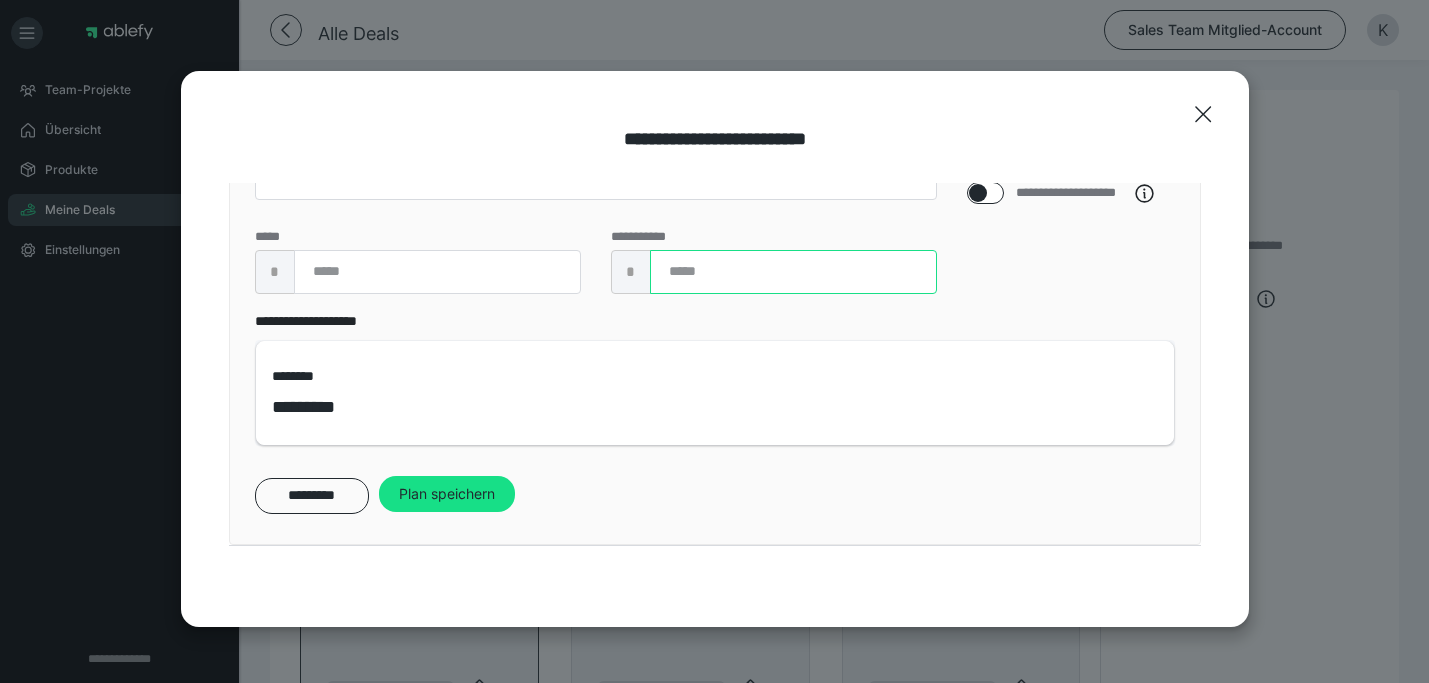 click at bounding box center (793, 272) 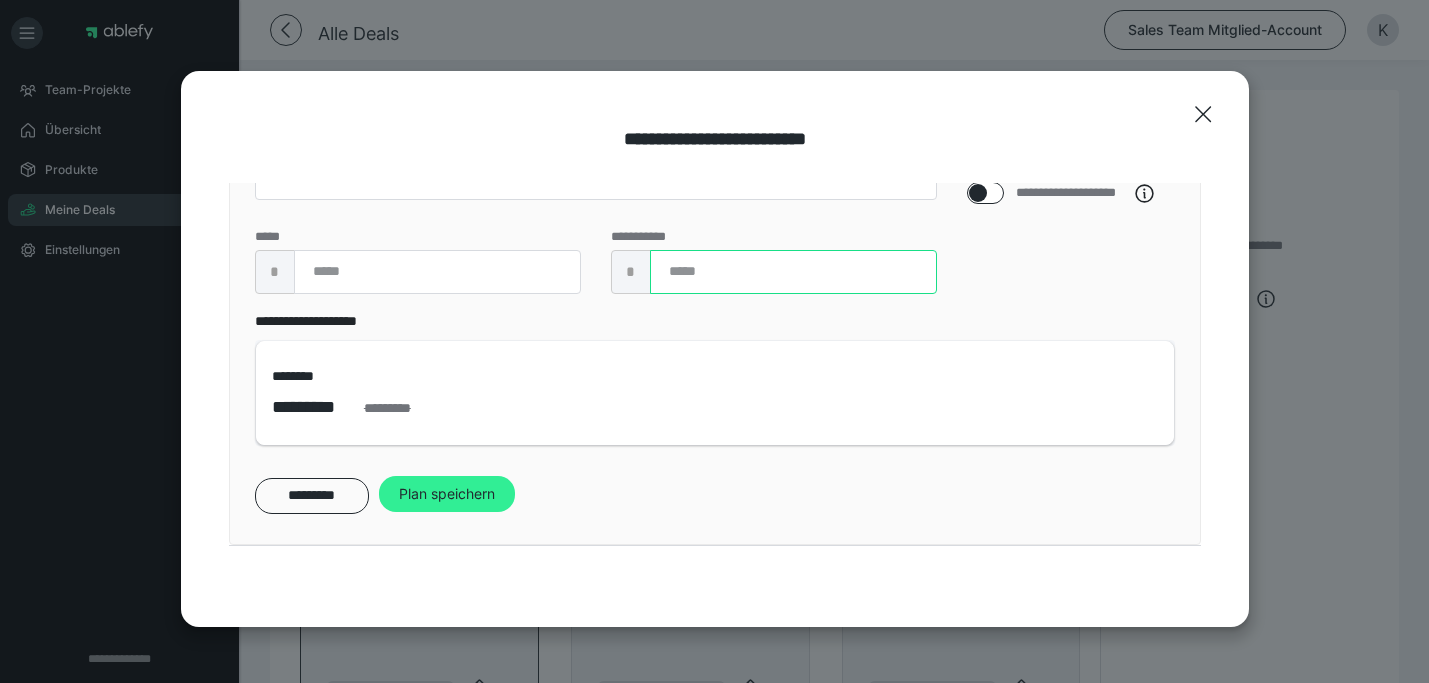 type on "****" 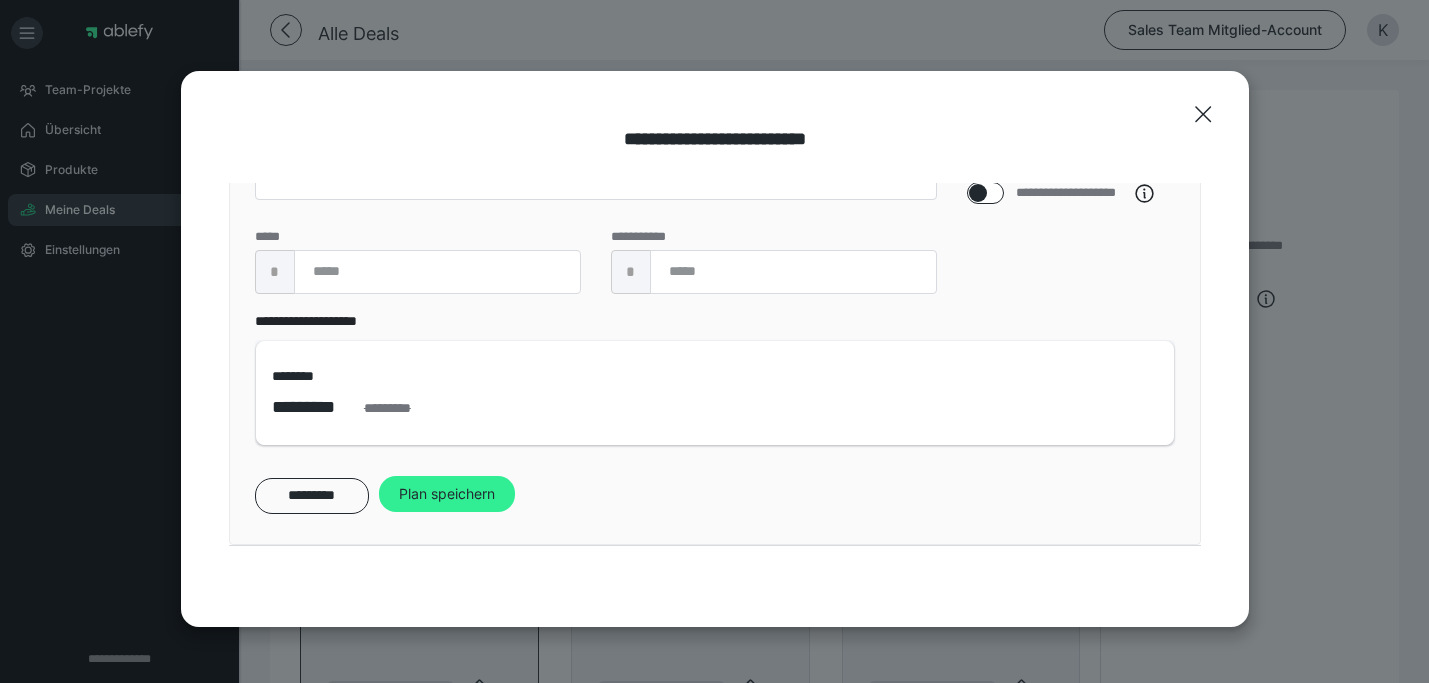 click on "Plan speichern" at bounding box center (447, 494) 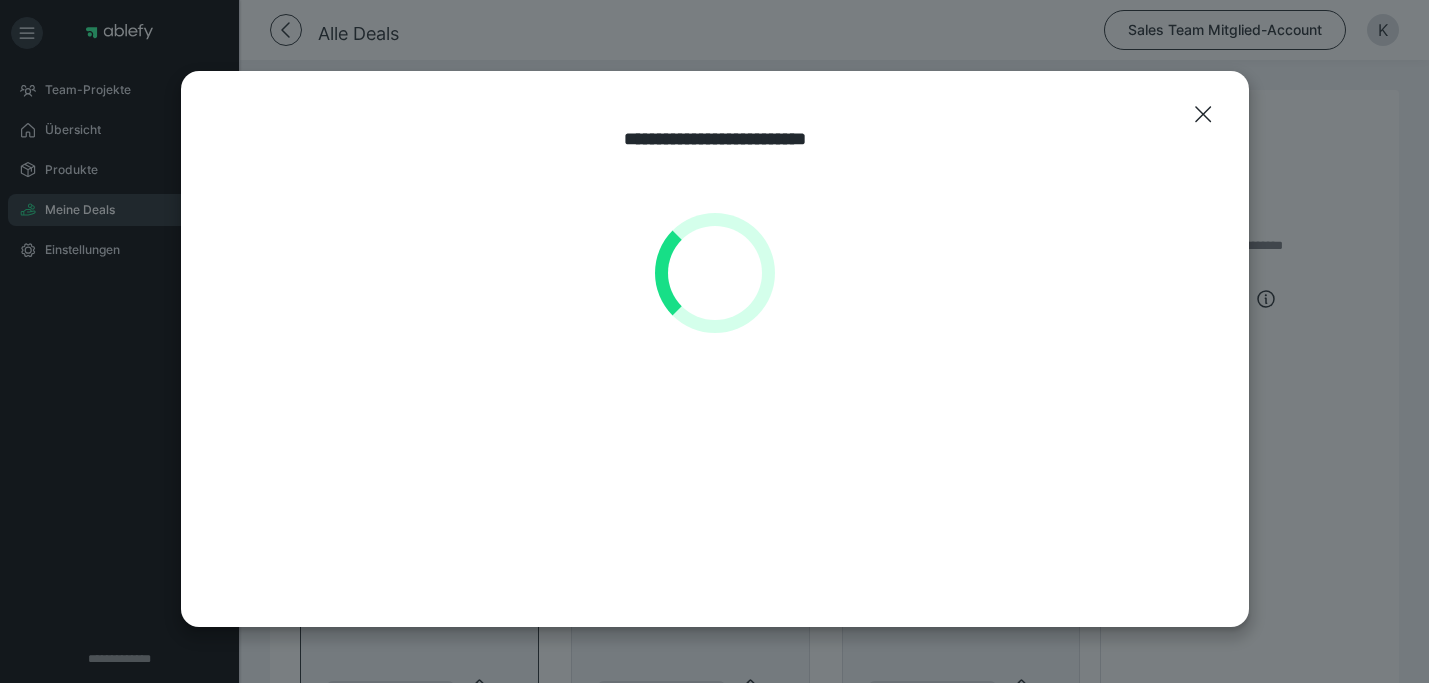 scroll, scrollTop: 0, scrollLeft: 0, axis: both 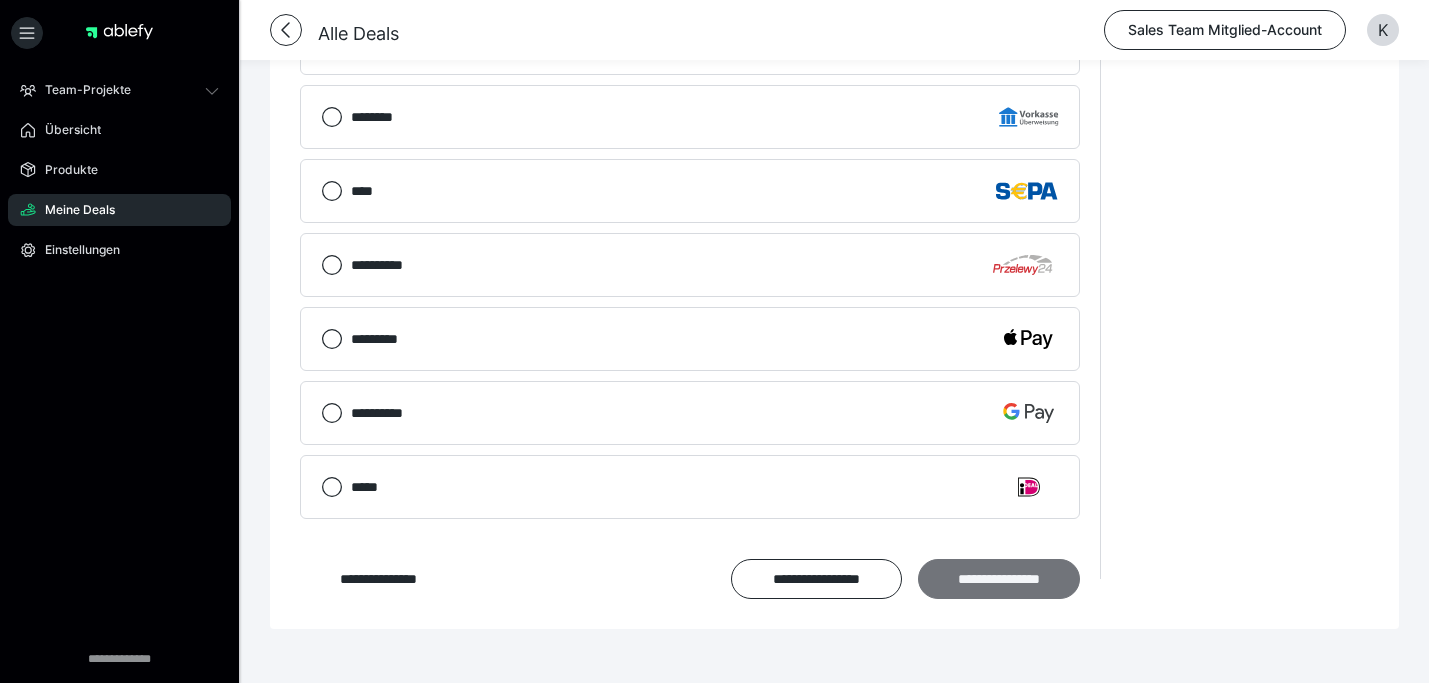 click on "**********" at bounding box center (999, 579) 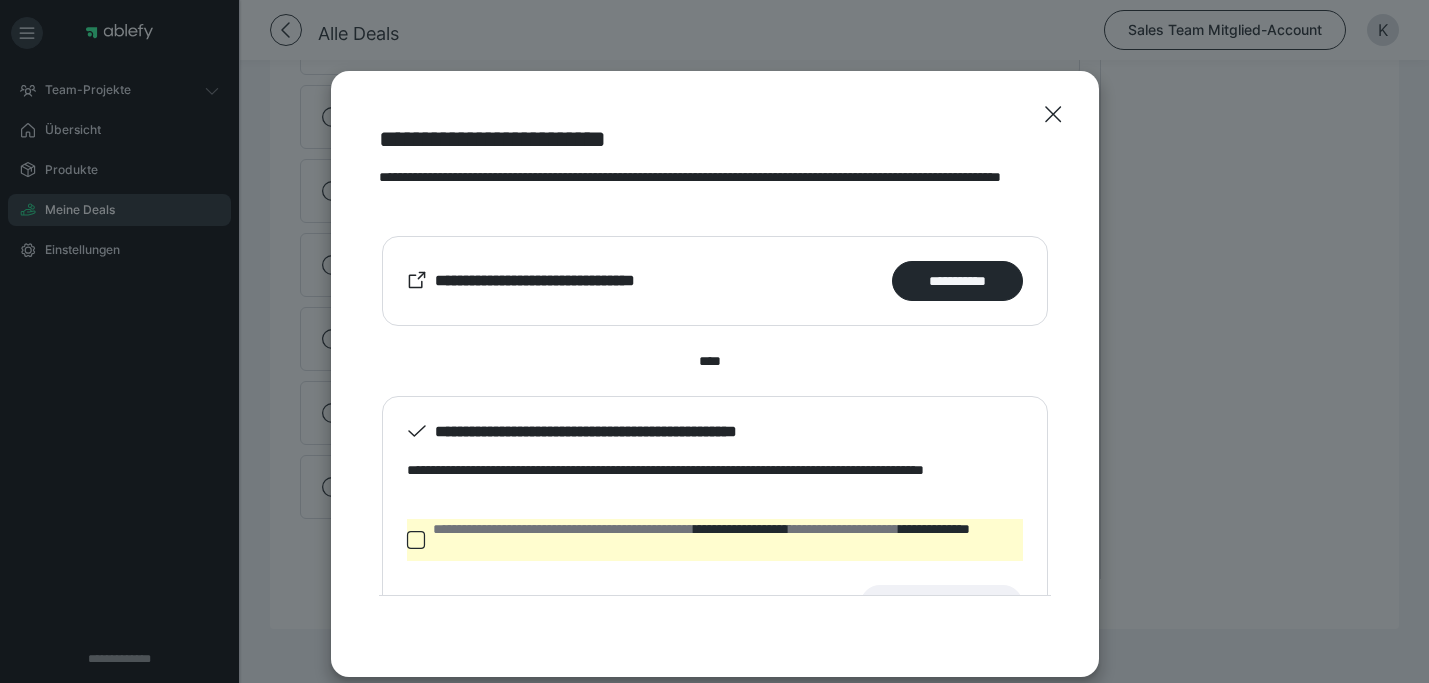 click on "**********" at bounding box center (715, 540) 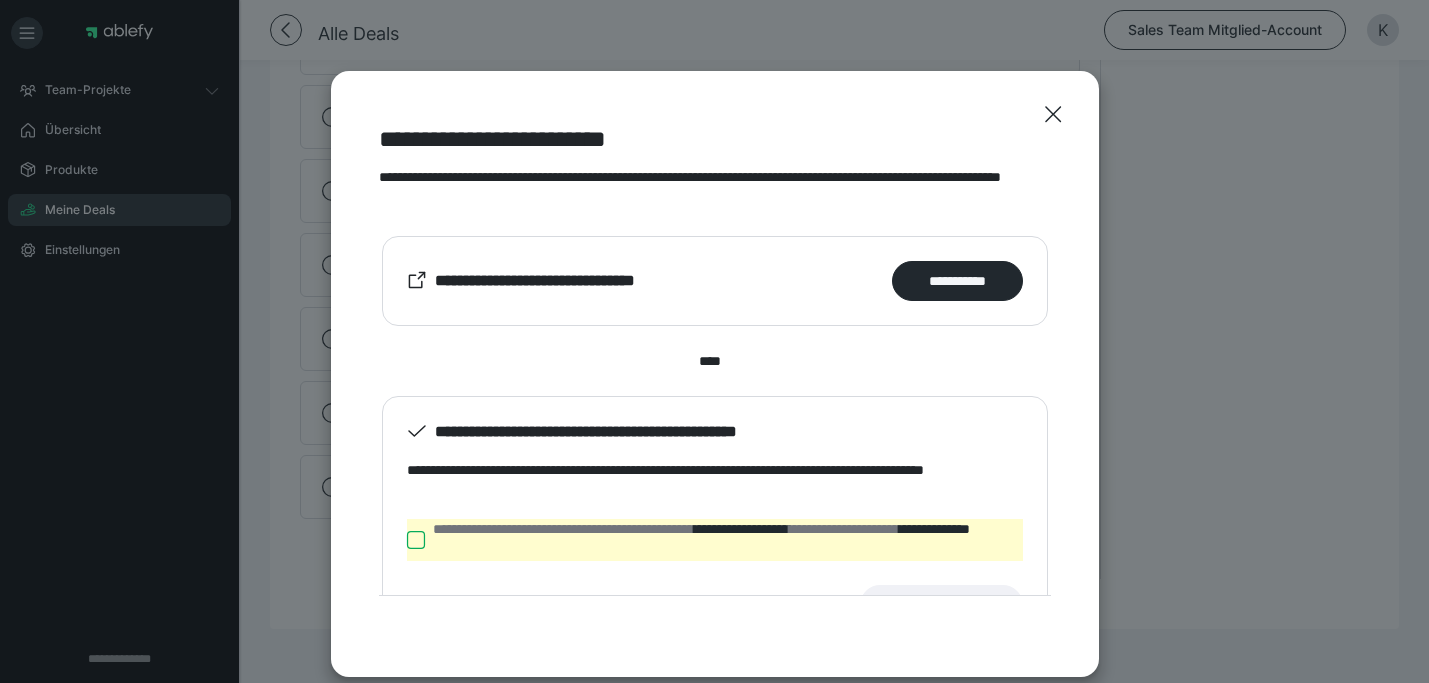 click on "**********" at bounding box center (407, 540) 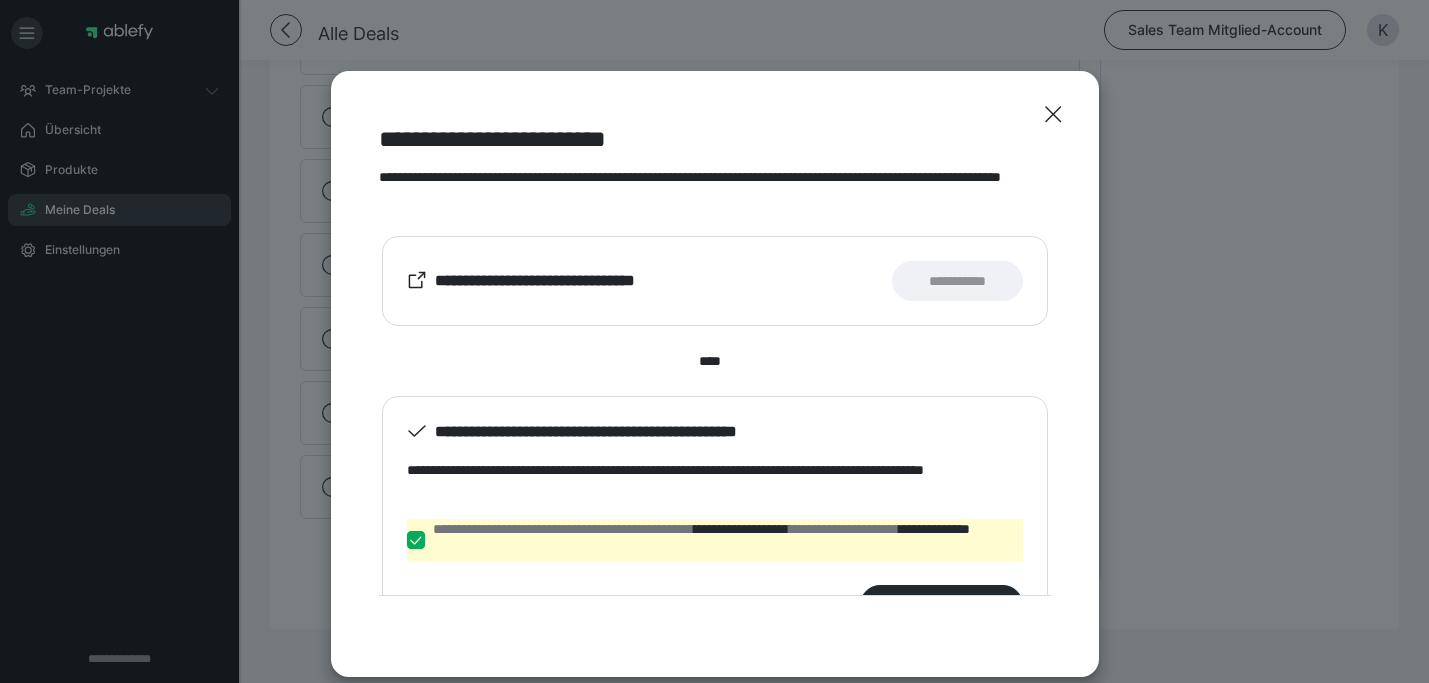 scroll, scrollTop: 58, scrollLeft: 0, axis: vertical 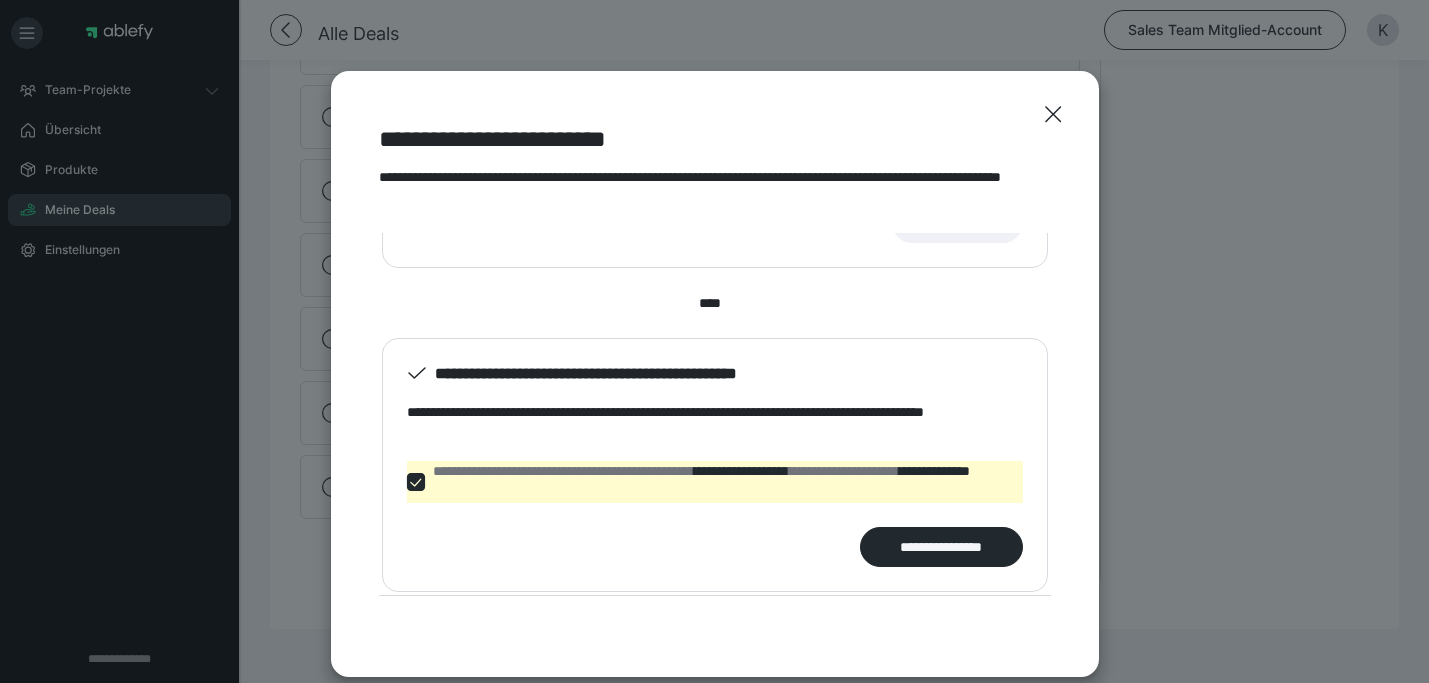 click on "**********" at bounding box center [715, 465] 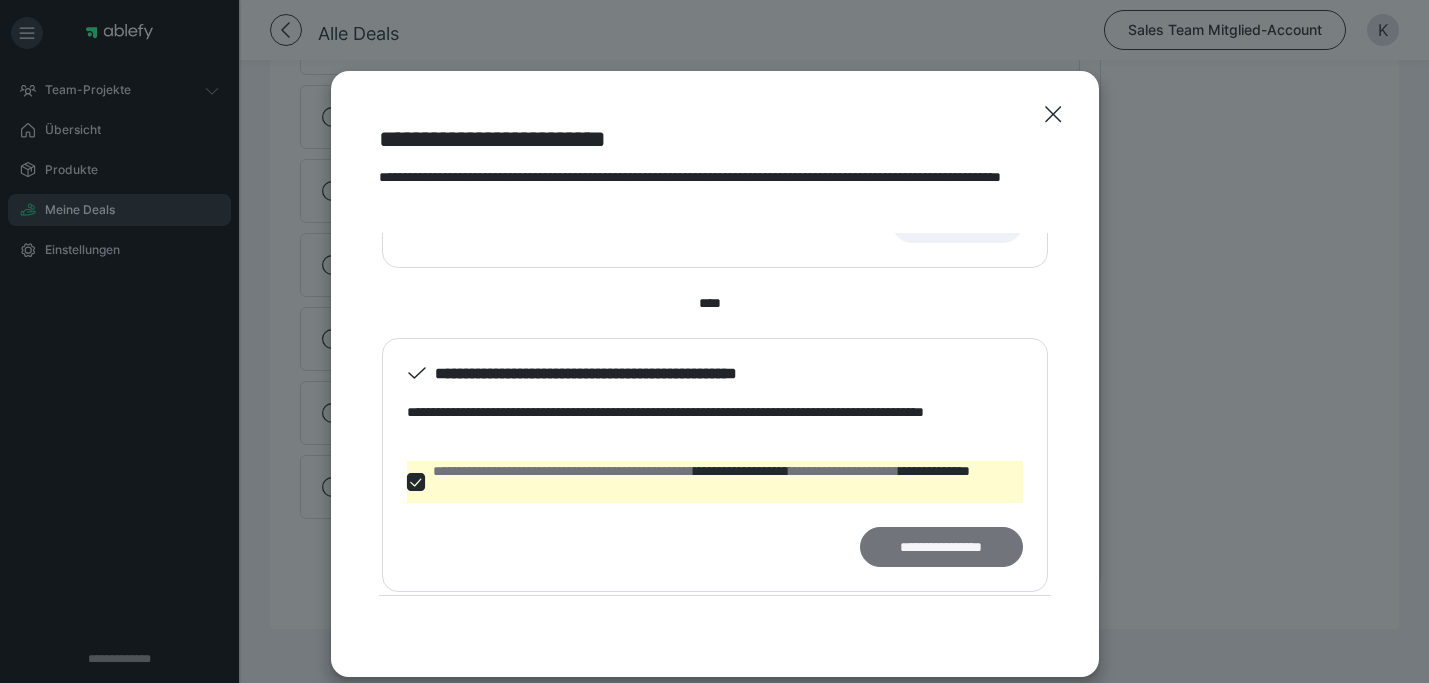 click on "**********" at bounding box center [941, 547] 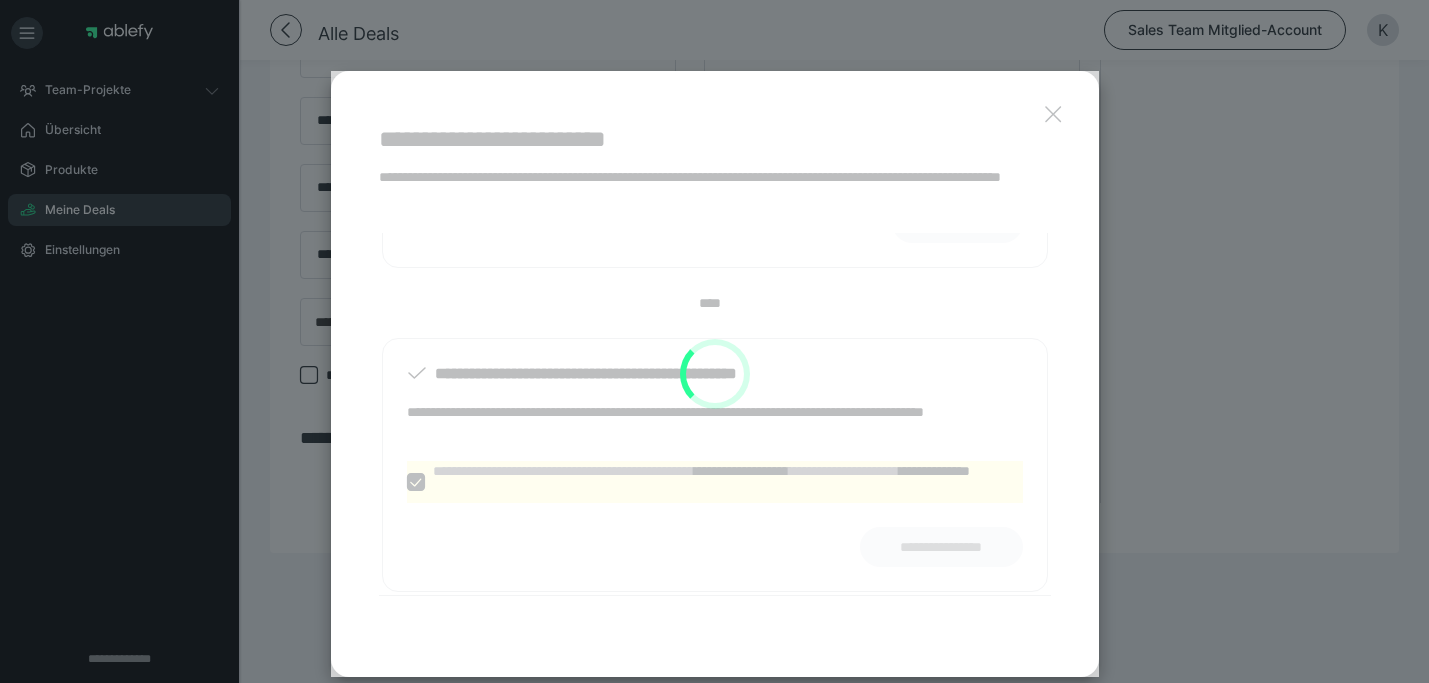 scroll, scrollTop: 1226, scrollLeft: 0, axis: vertical 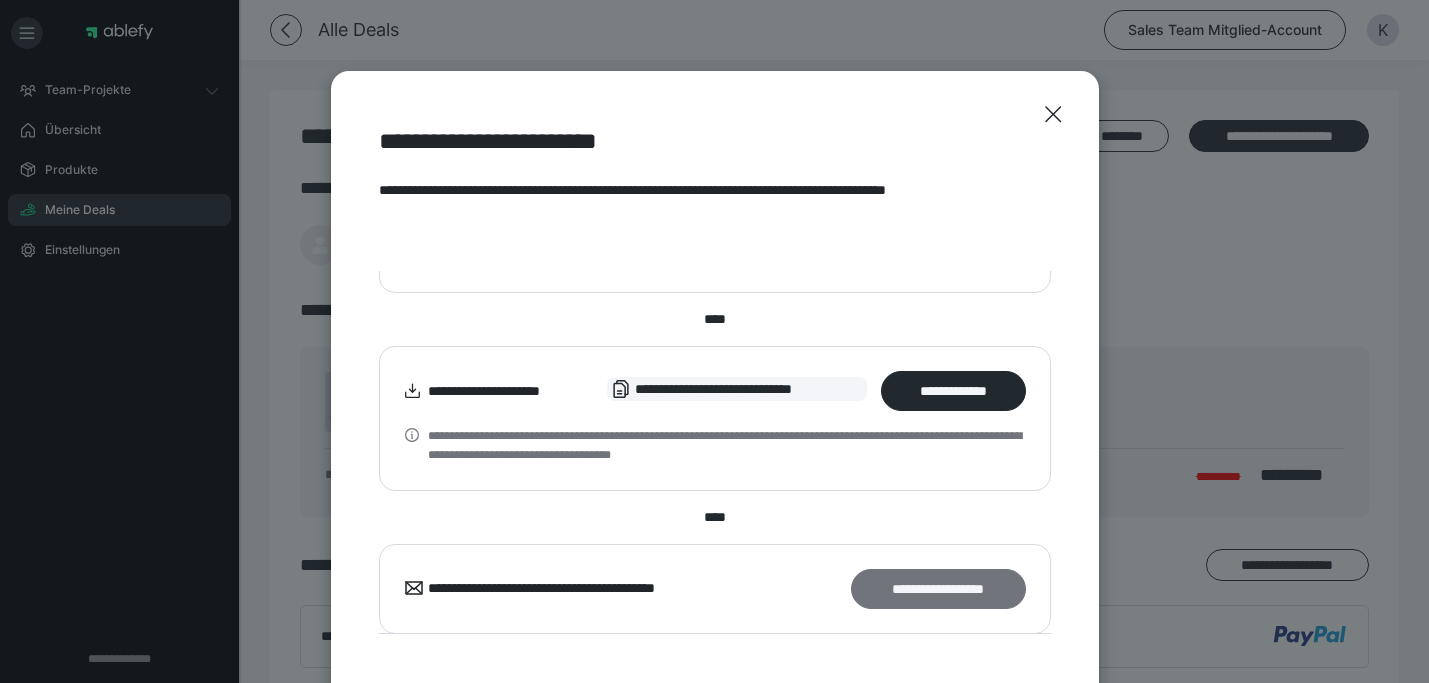 click on "**********" at bounding box center (938, 589) 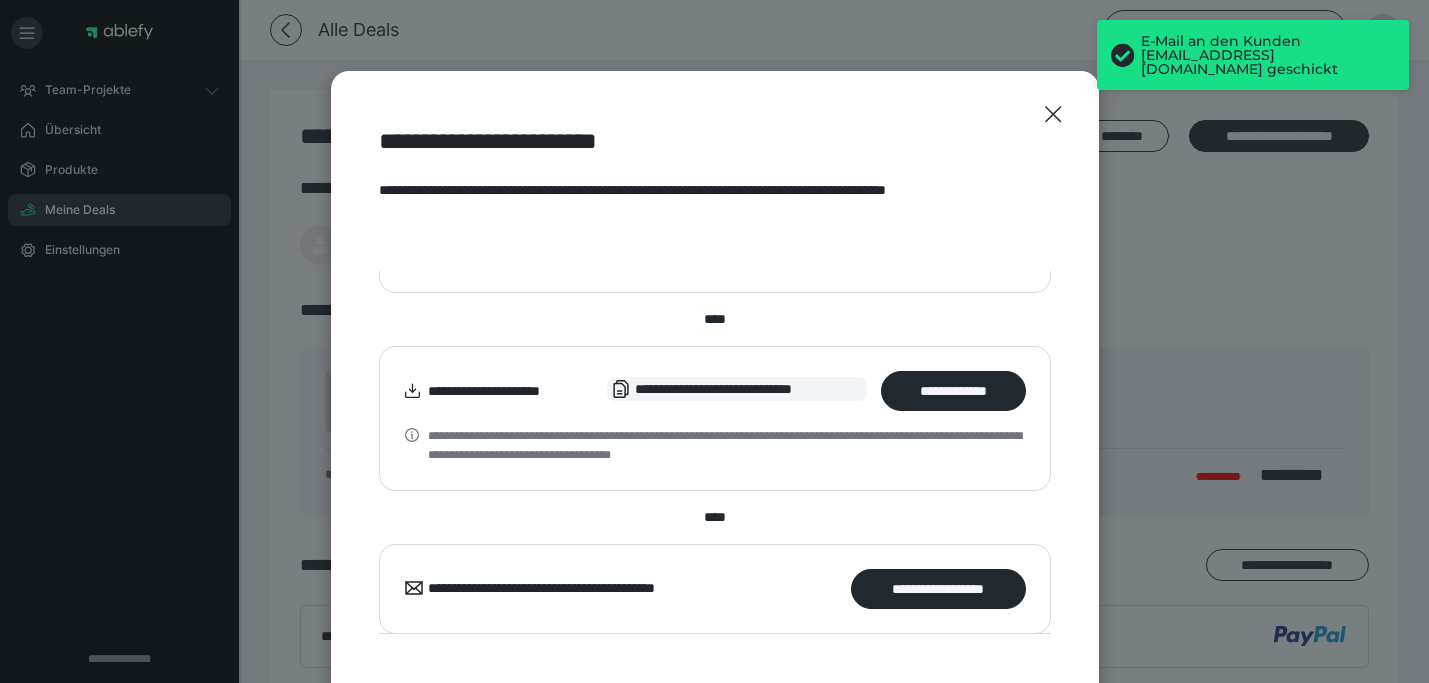 scroll, scrollTop: 0, scrollLeft: 0, axis: both 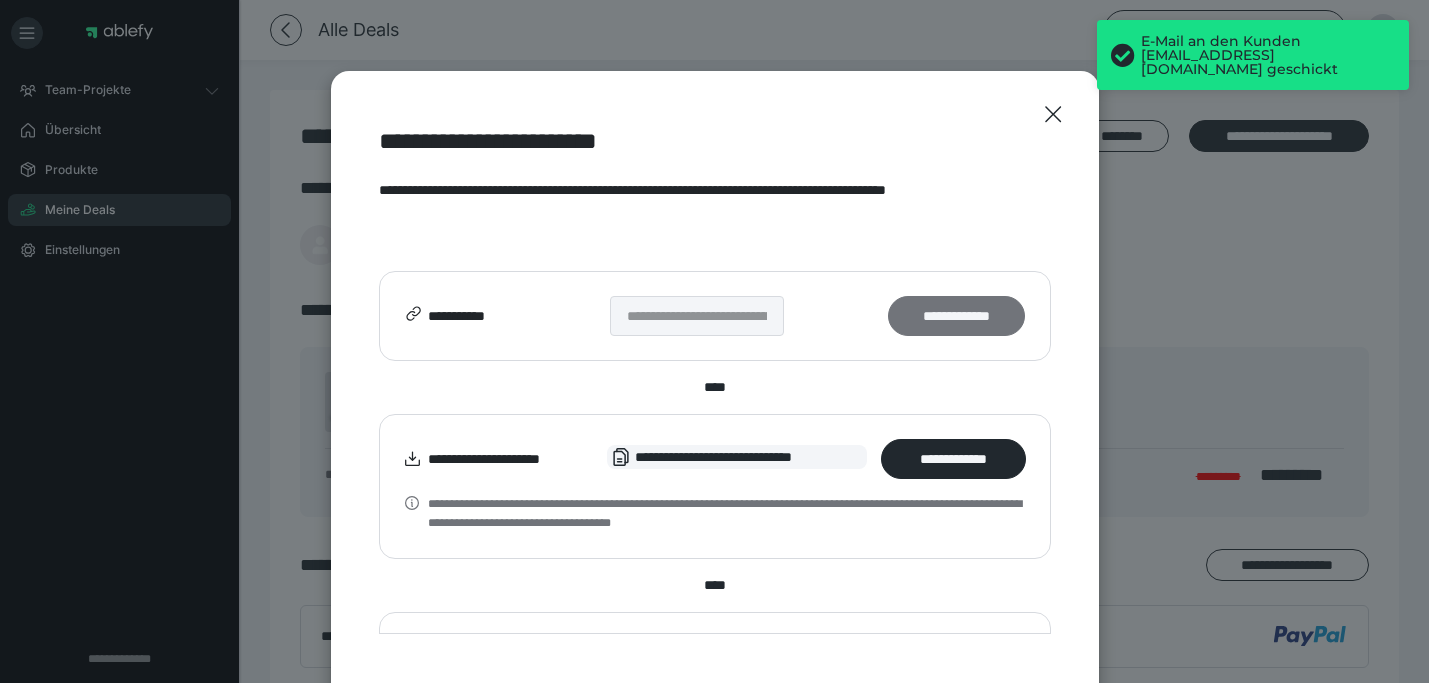 click on "**********" at bounding box center (956, 316) 